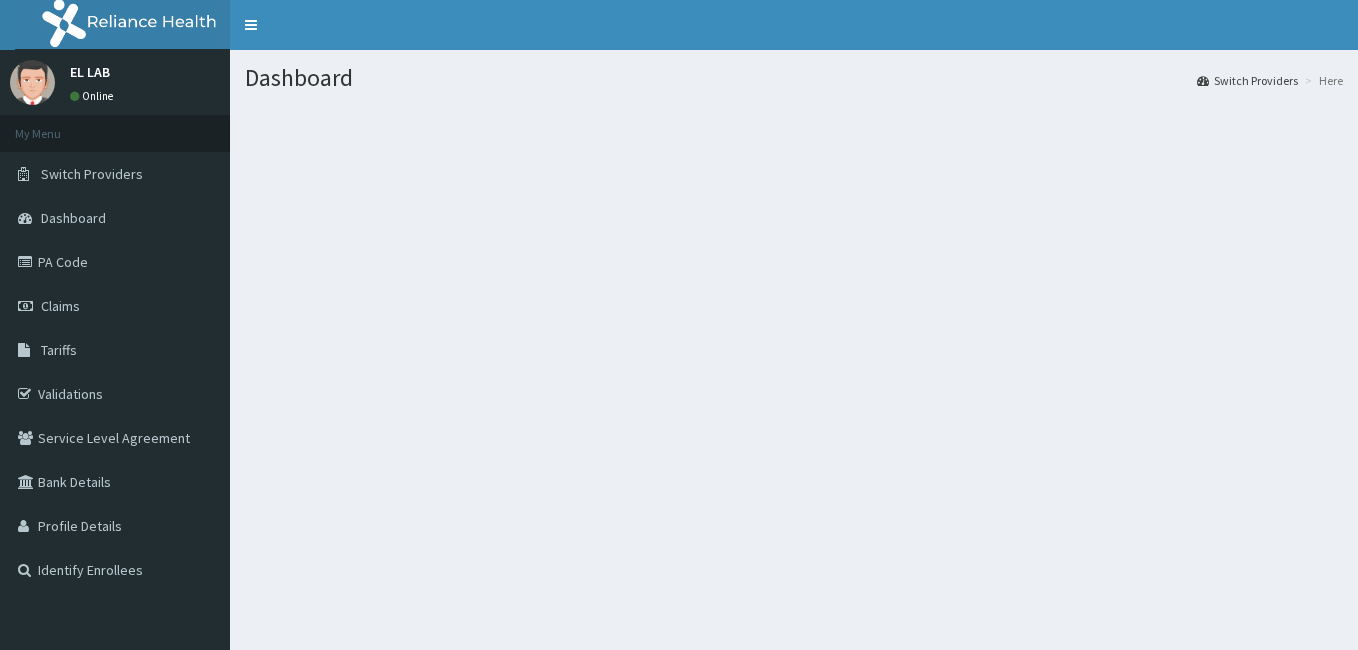 scroll, scrollTop: 0, scrollLeft: 0, axis: both 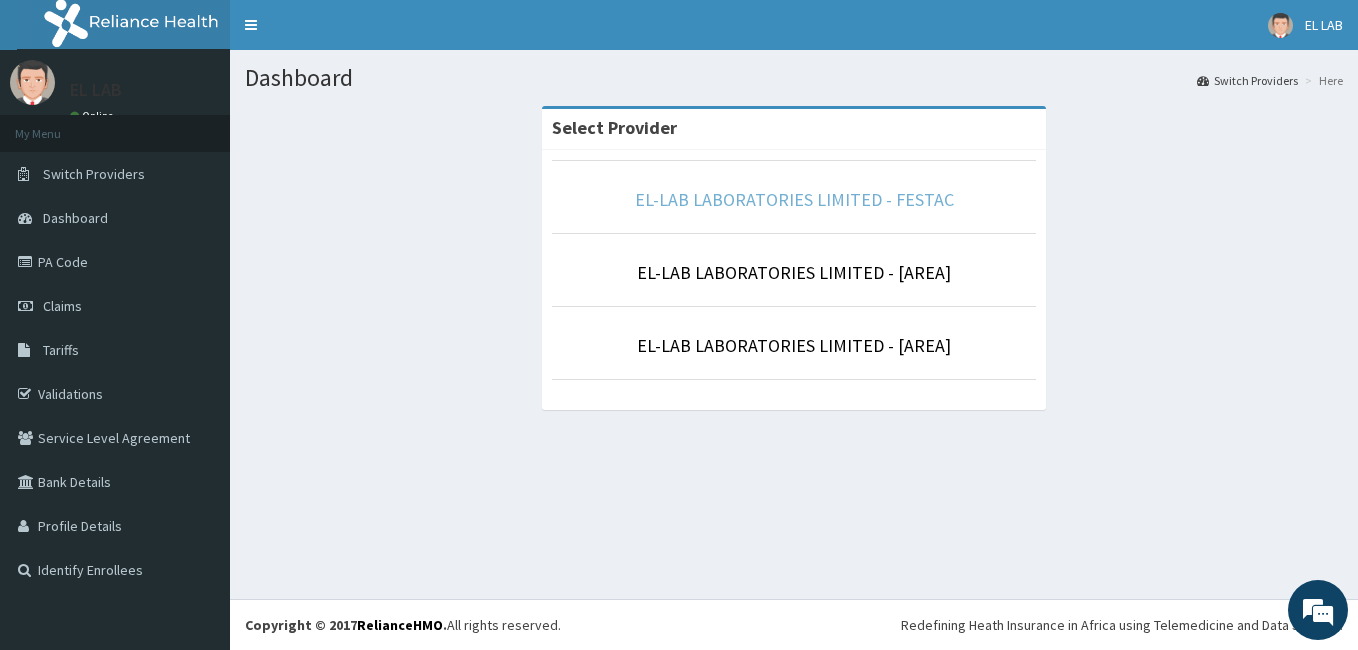 click on "EL-LAB LABORATORIES LIMITED - FESTAC" at bounding box center [794, 199] 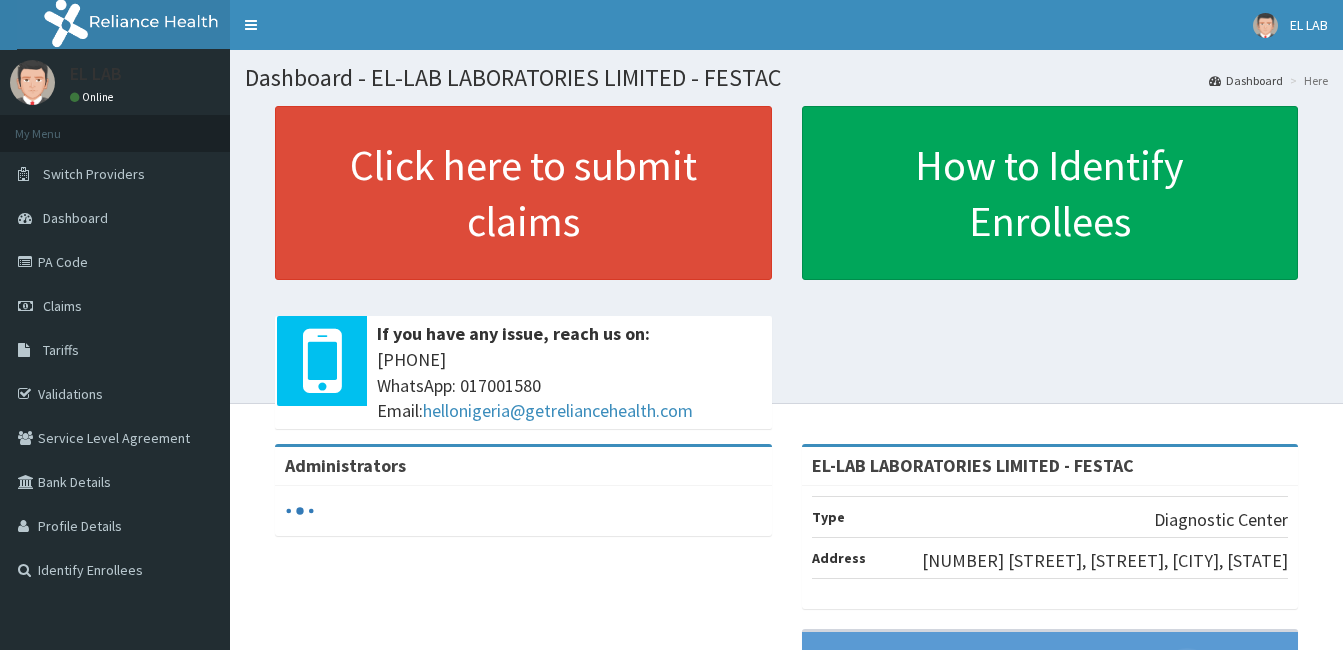 scroll, scrollTop: 0, scrollLeft: 0, axis: both 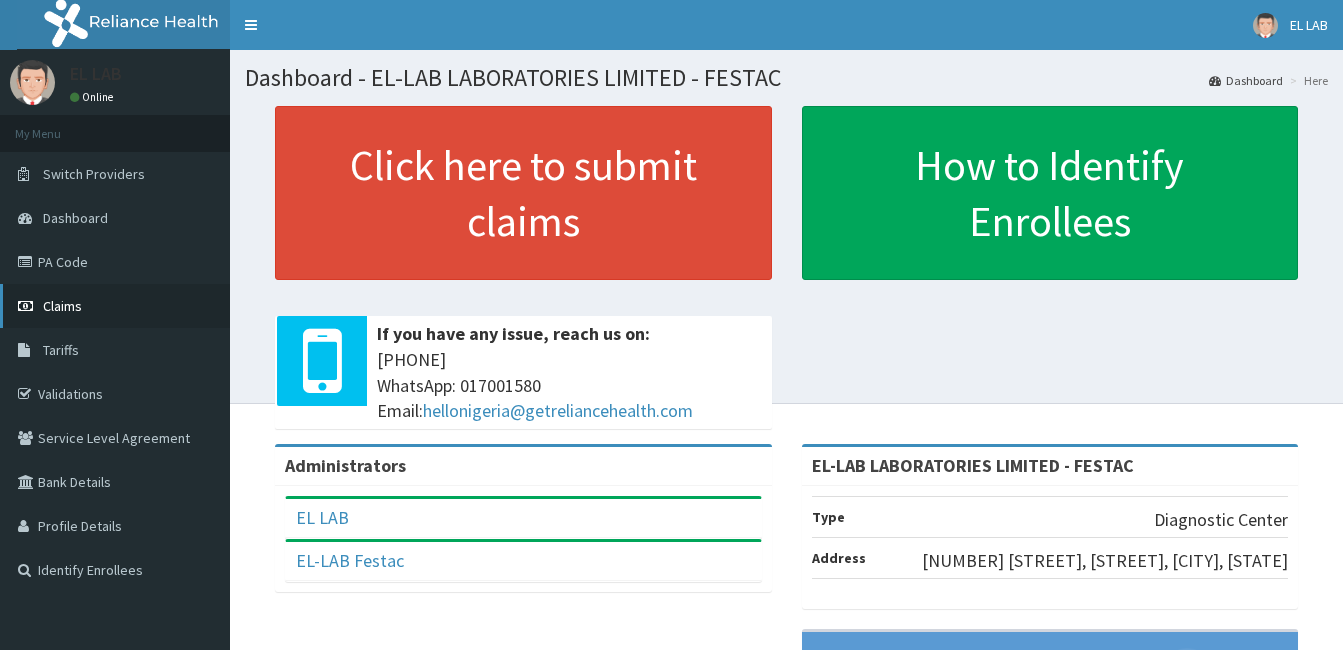 click on "Claims" at bounding box center (115, 306) 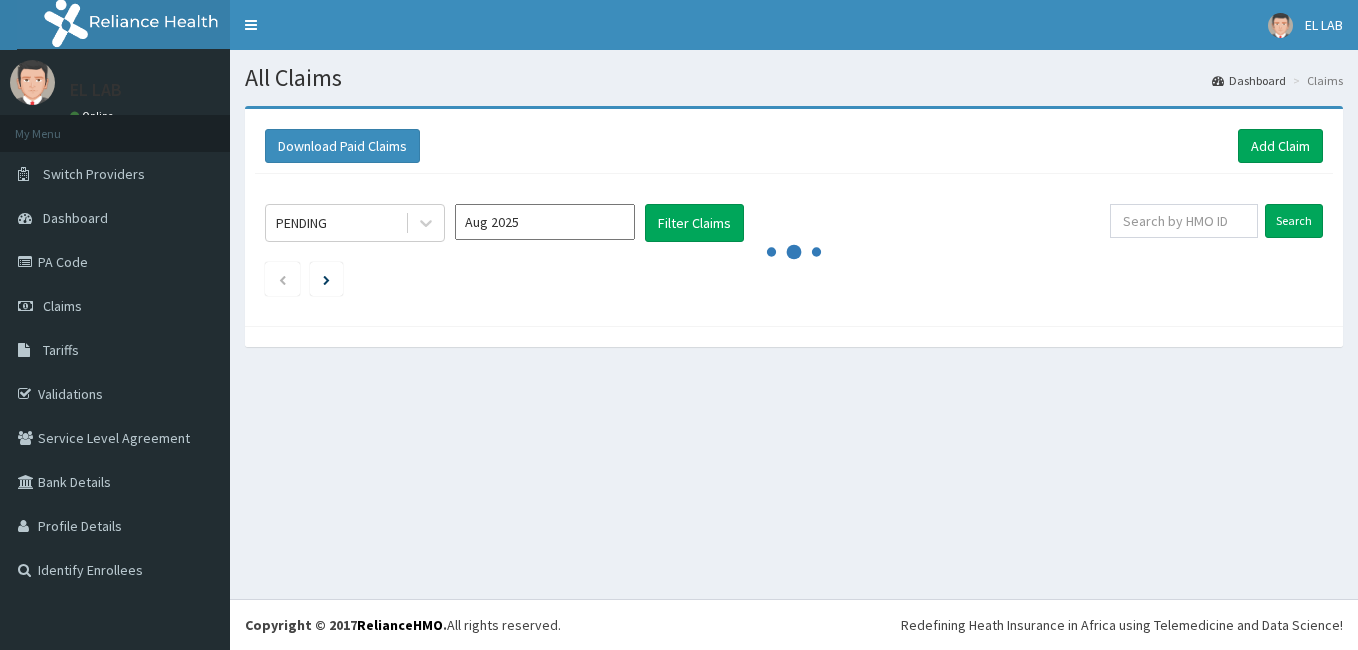 scroll, scrollTop: 0, scrollLeft: 0, axis: both 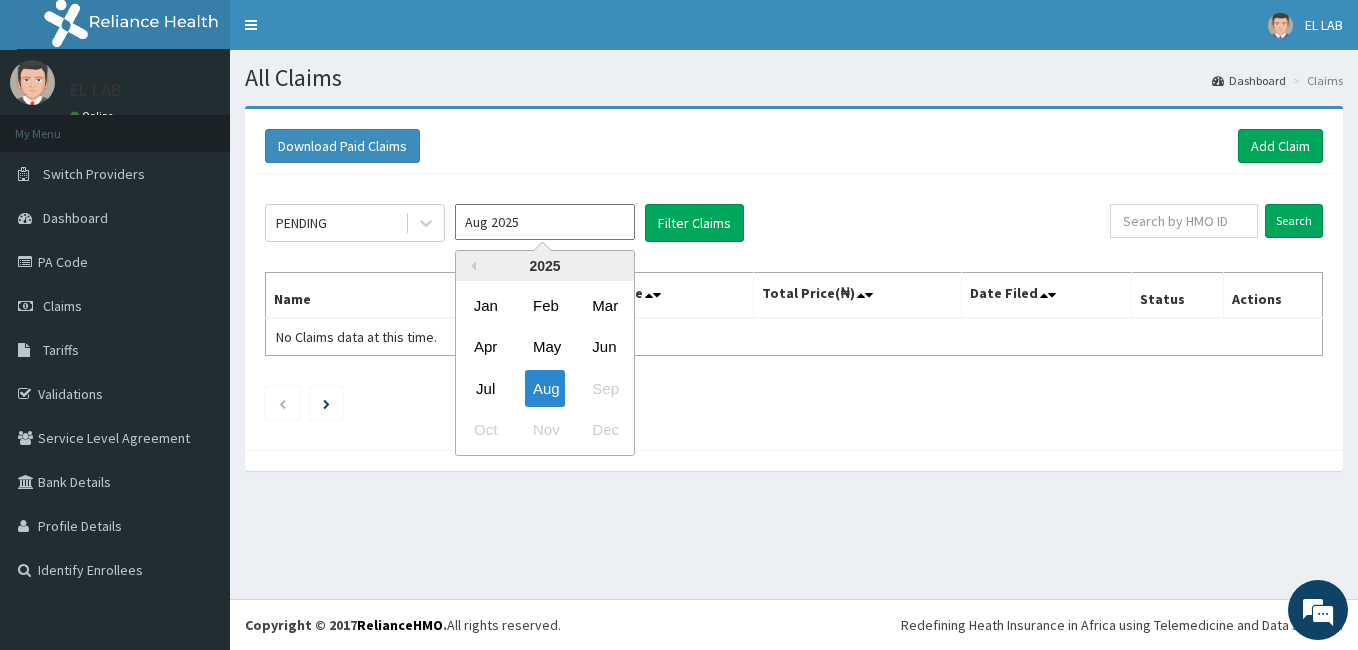 click on "Aug 2025" at bounding box center [545, 222] 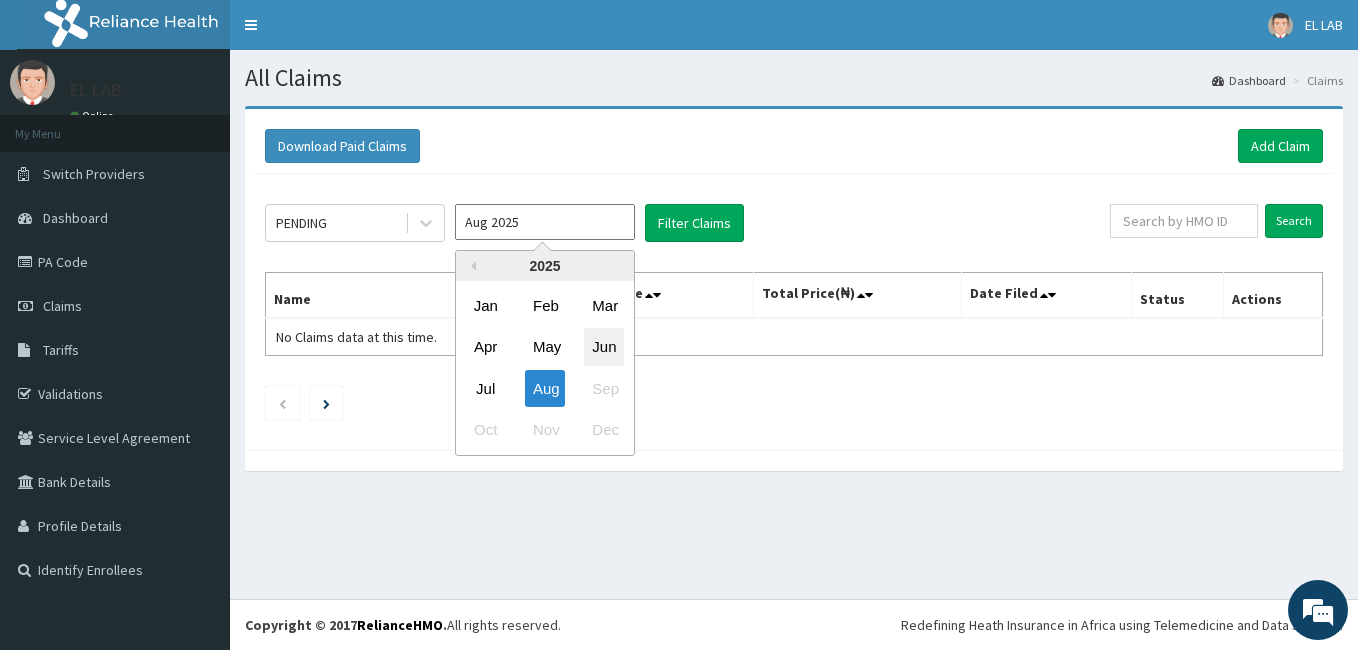 click on "Jun" at bounding box center [604, 347] 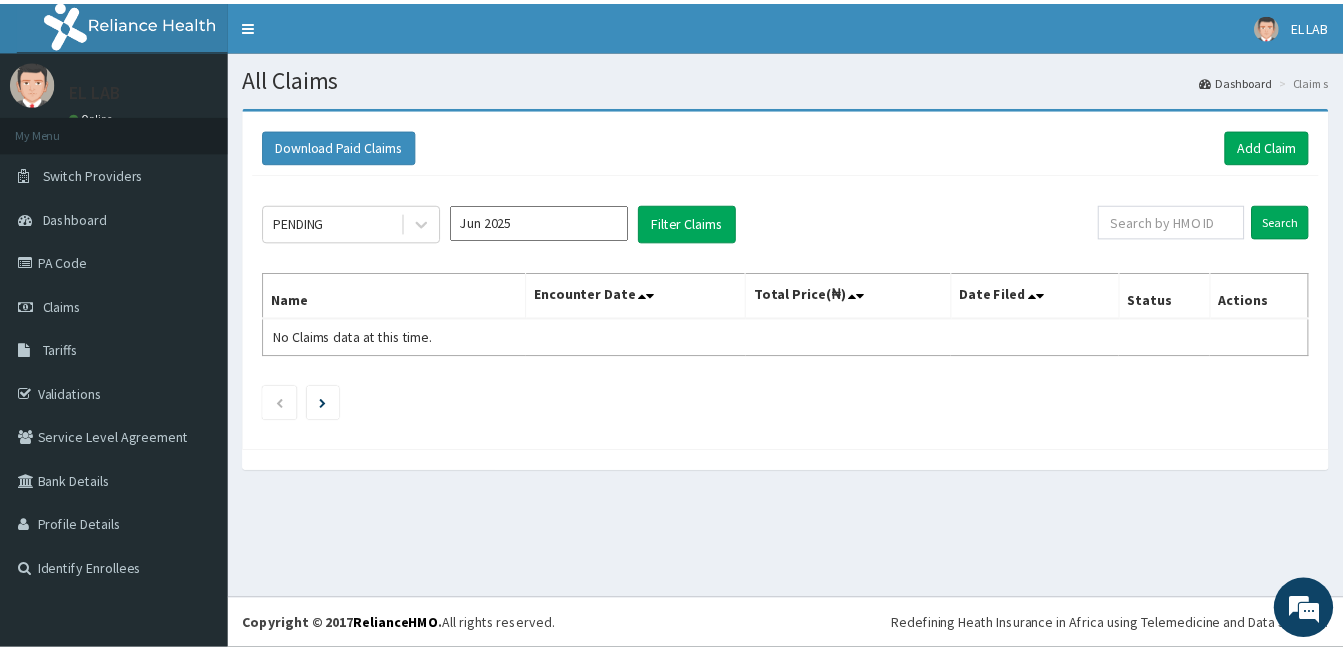 scroll, scrollTop: 0, scrollLeft: 0, axis: both 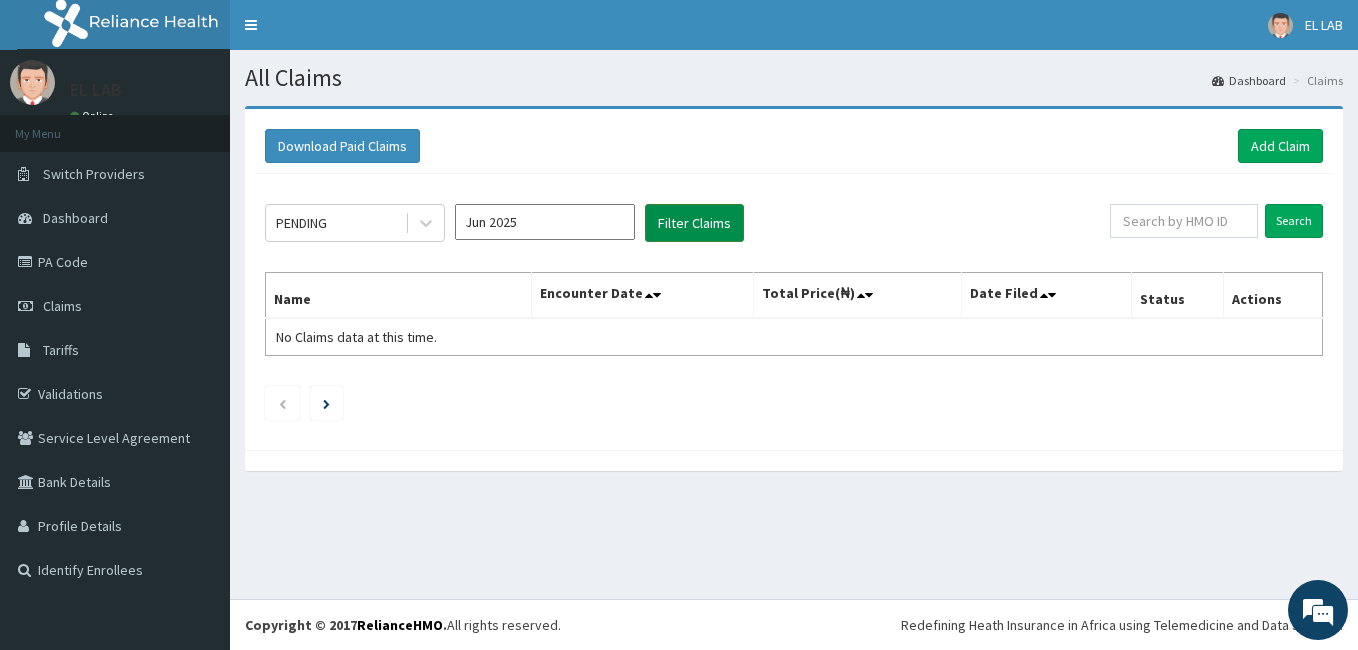 click on "Filter Claims" at bounding box center [694, 223] 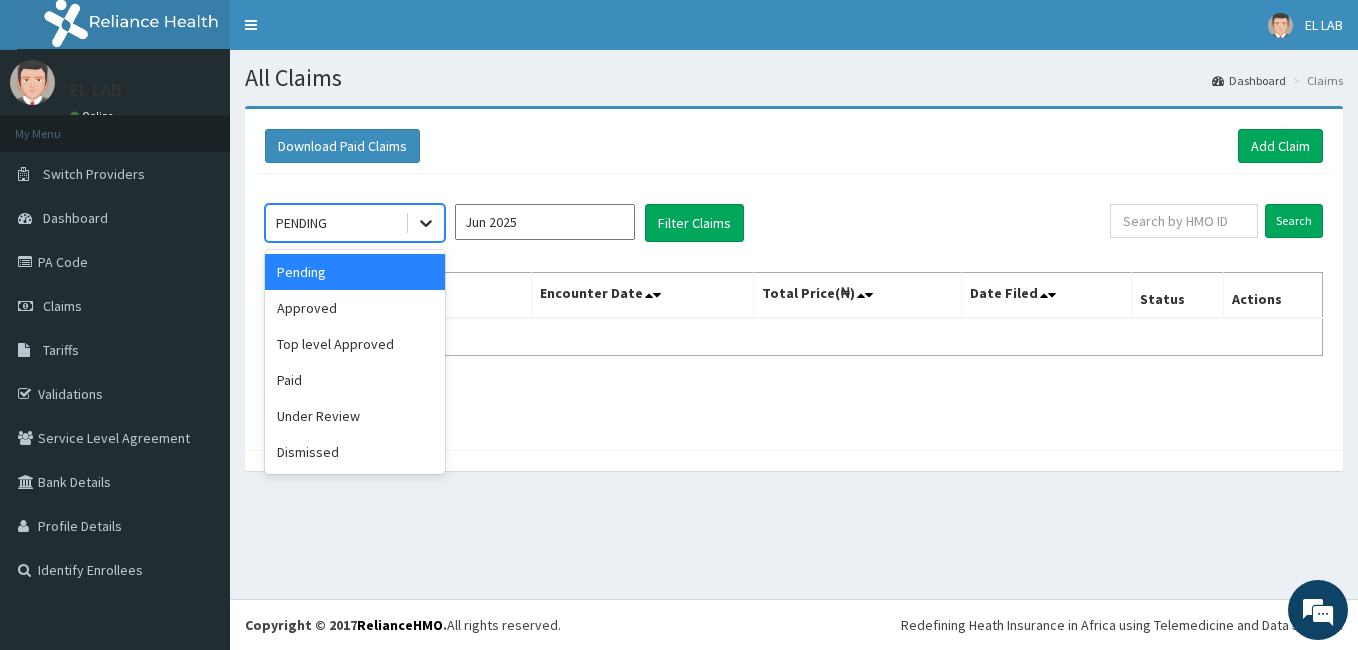 click at bounding box center [426, 223] 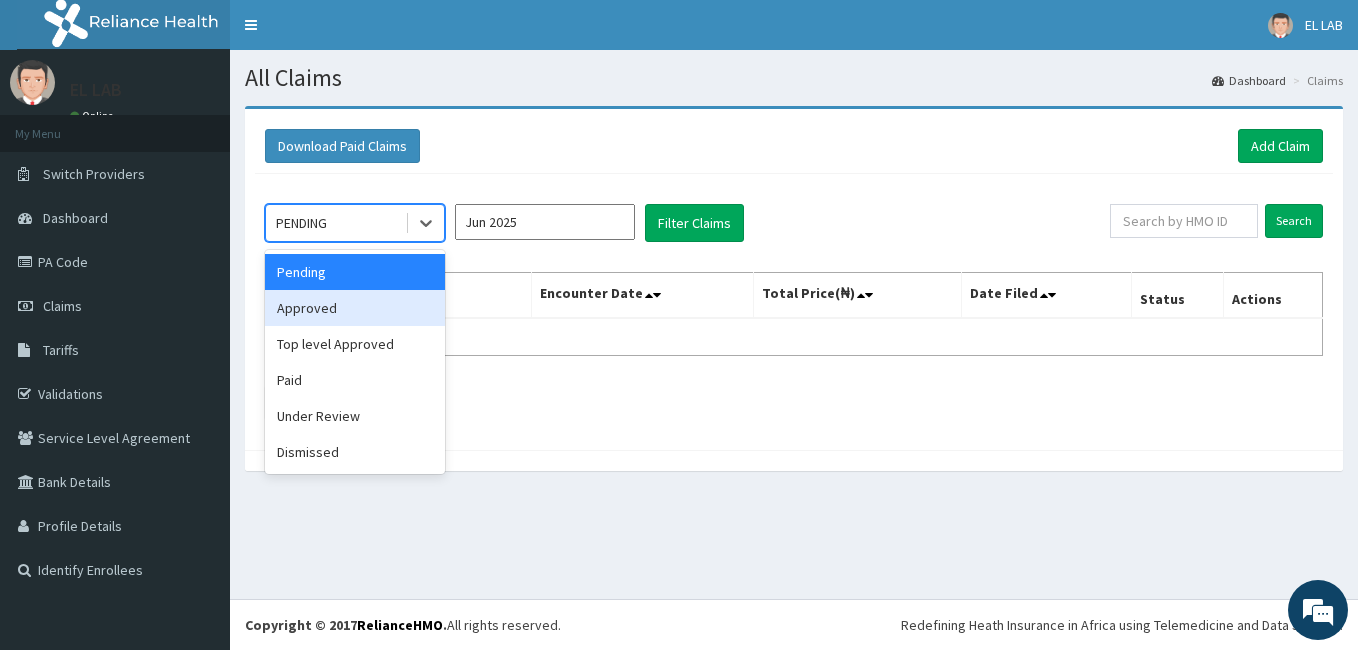 click on "Approved" at bounding box center (355, 308) 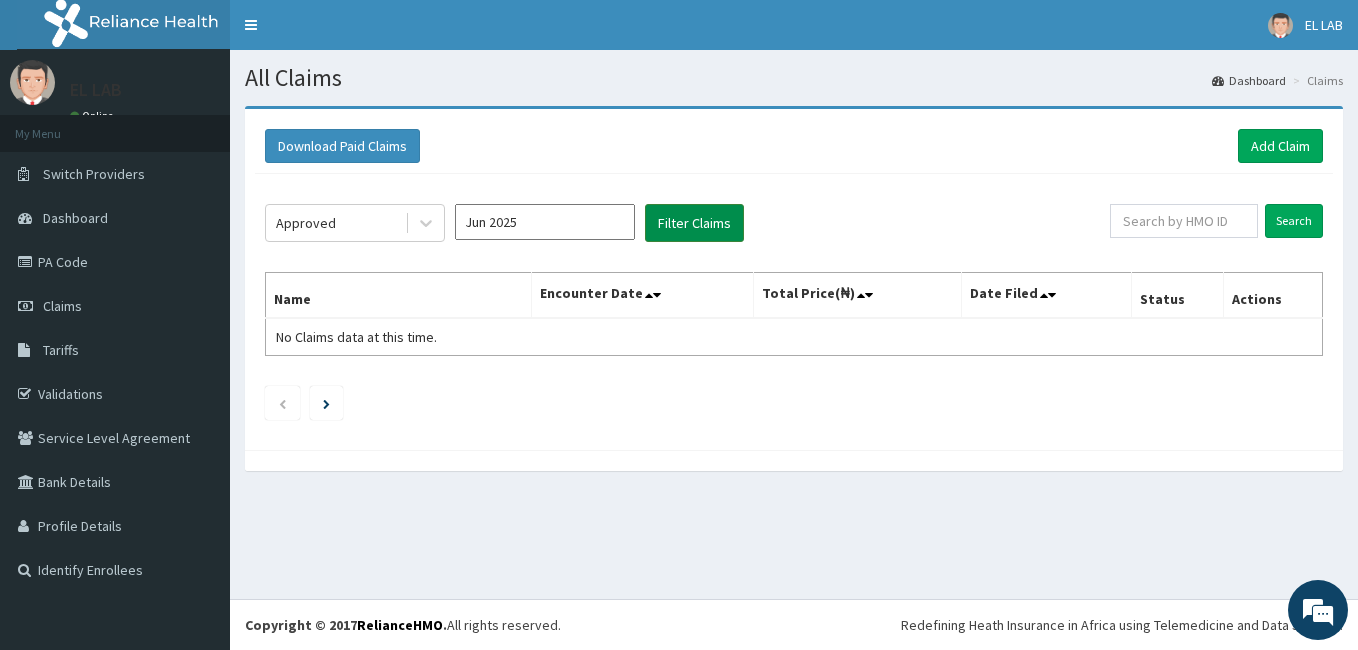 click on "Filter Claims" at bounding box center (694, 223) 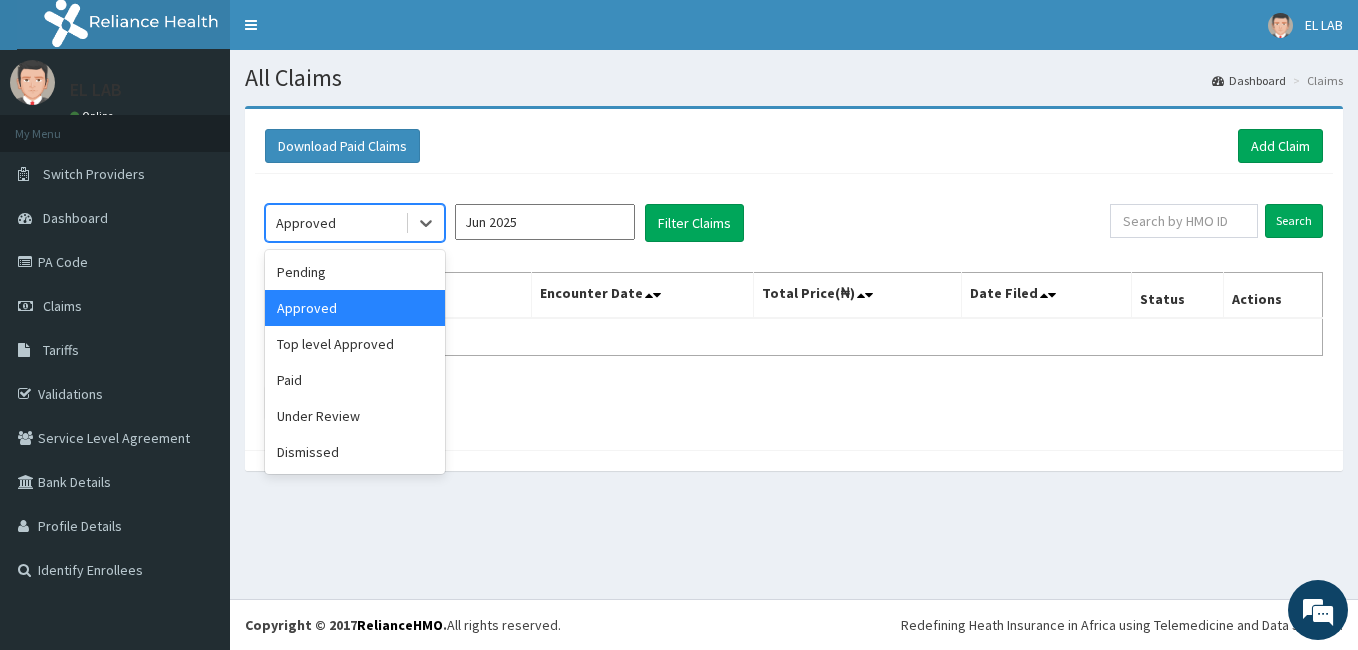 click on "Approved" at bounding box center (335, 223) 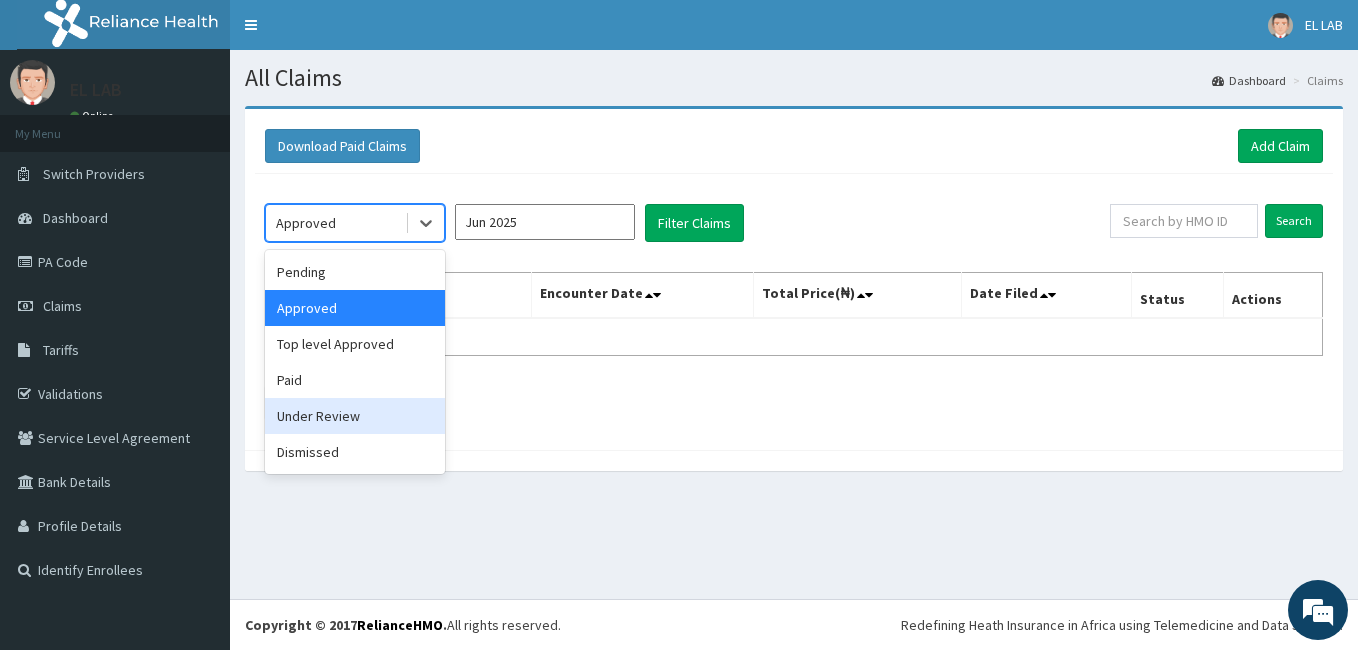 click on "Under Review" at bounding box center [355, 416] 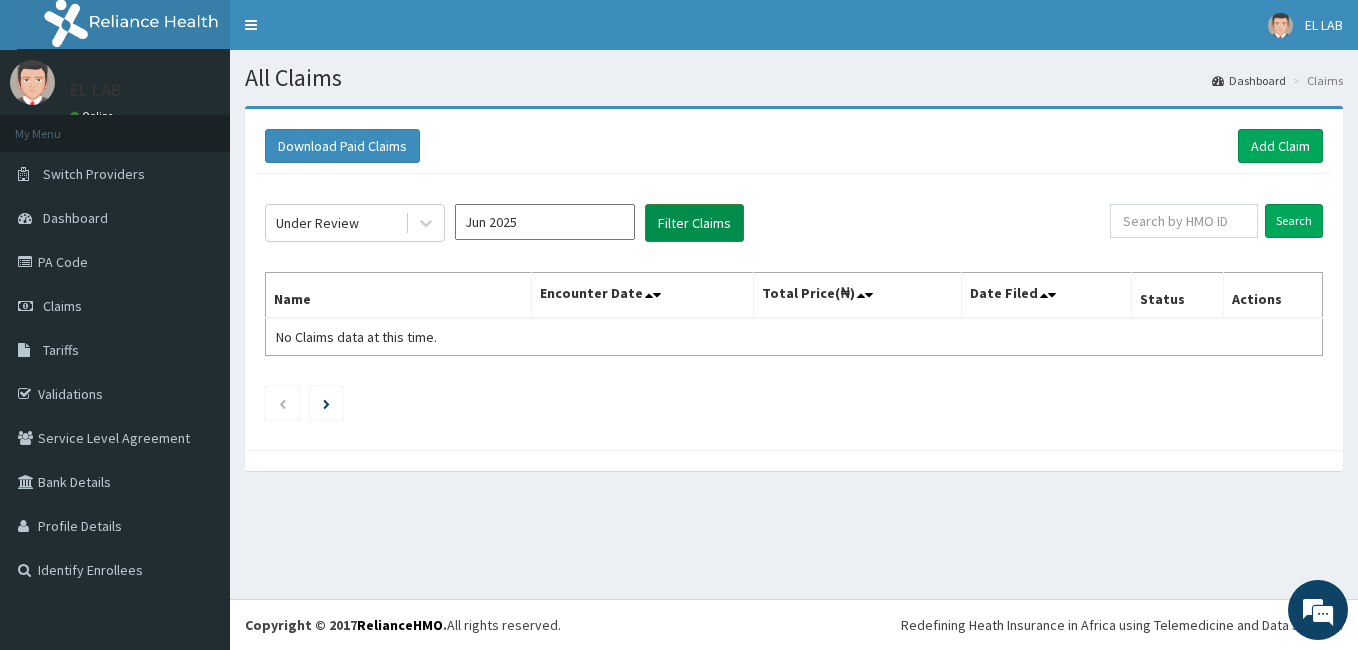 click on "Filter Claims" at bounding box center [694, 223] 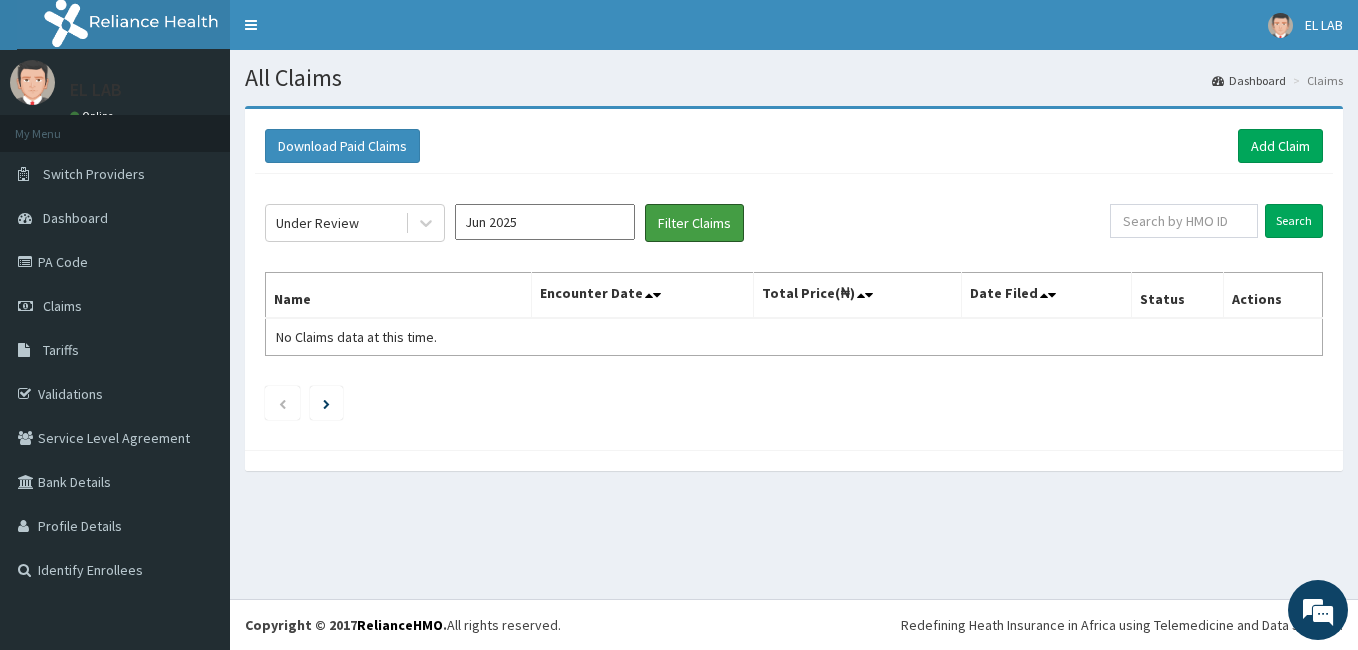 drag, startPoint x: 662, startPoint y: 229, endPoint x: 315, endPoint y: 457, distance: 415.20236 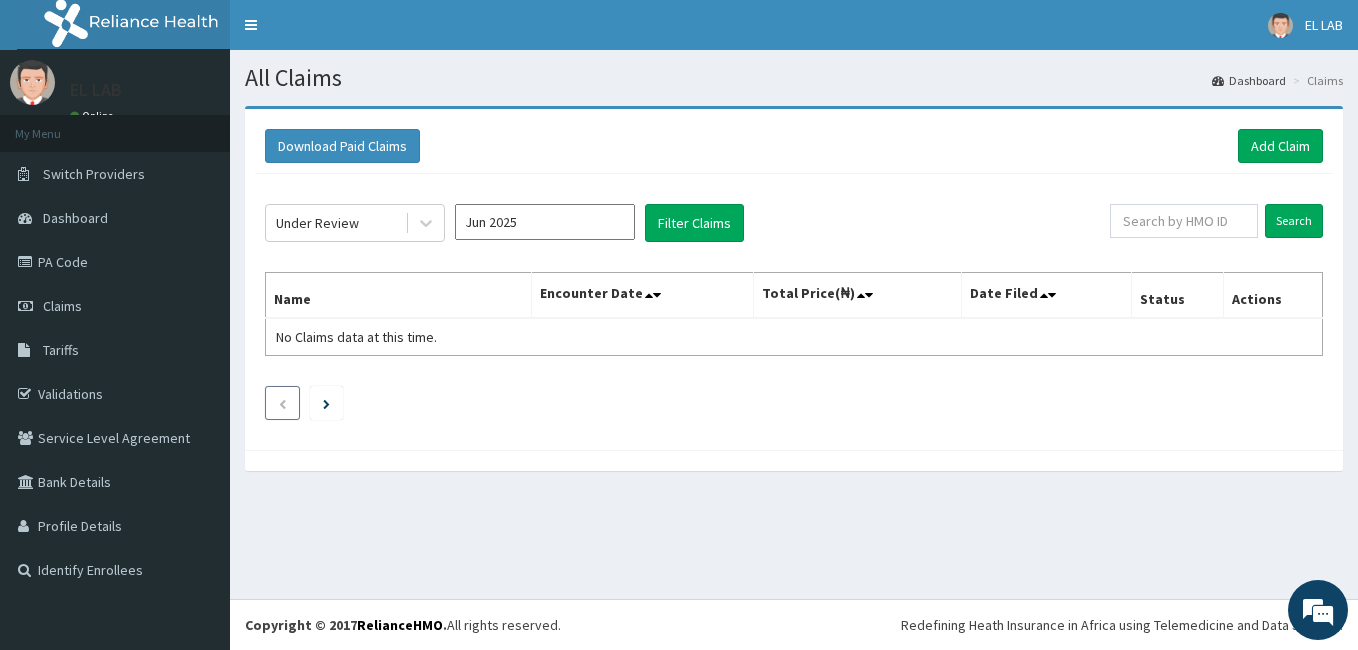 click at bounding box center (282, 404) 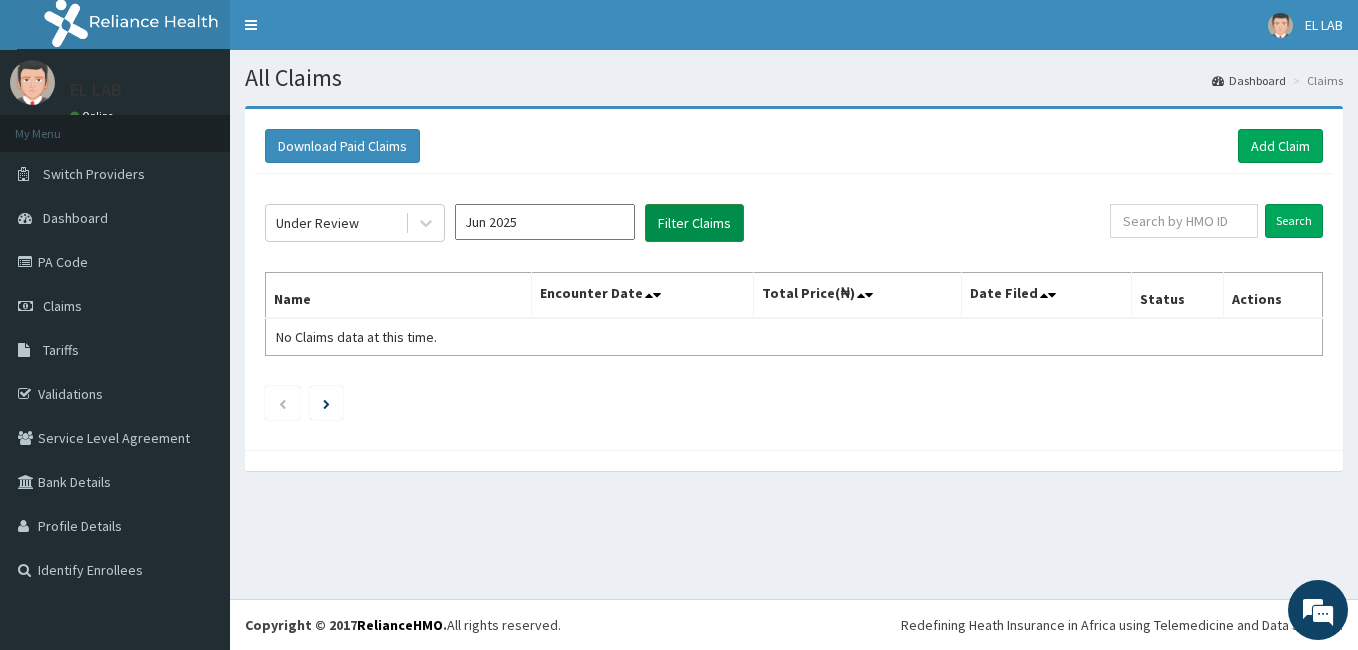 click on "Filter Claims" at bounding box center [694, 223] 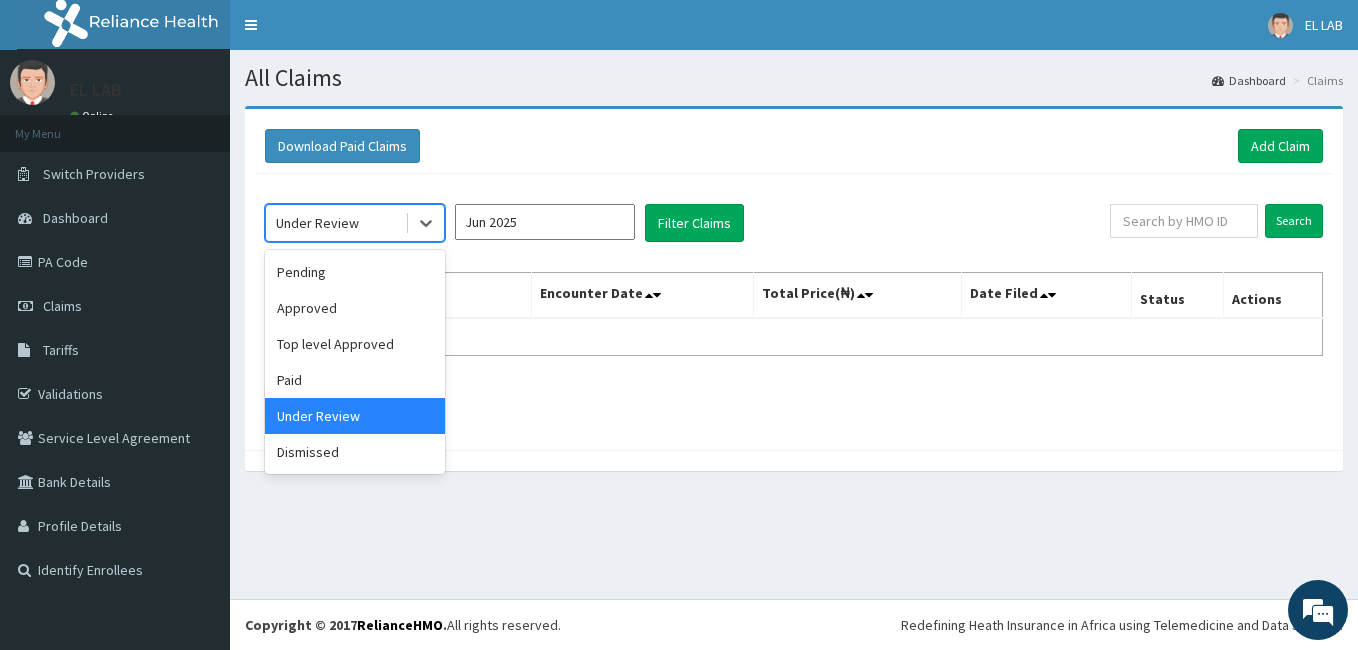 click on "Under Review" at bounding box center [335, 223] 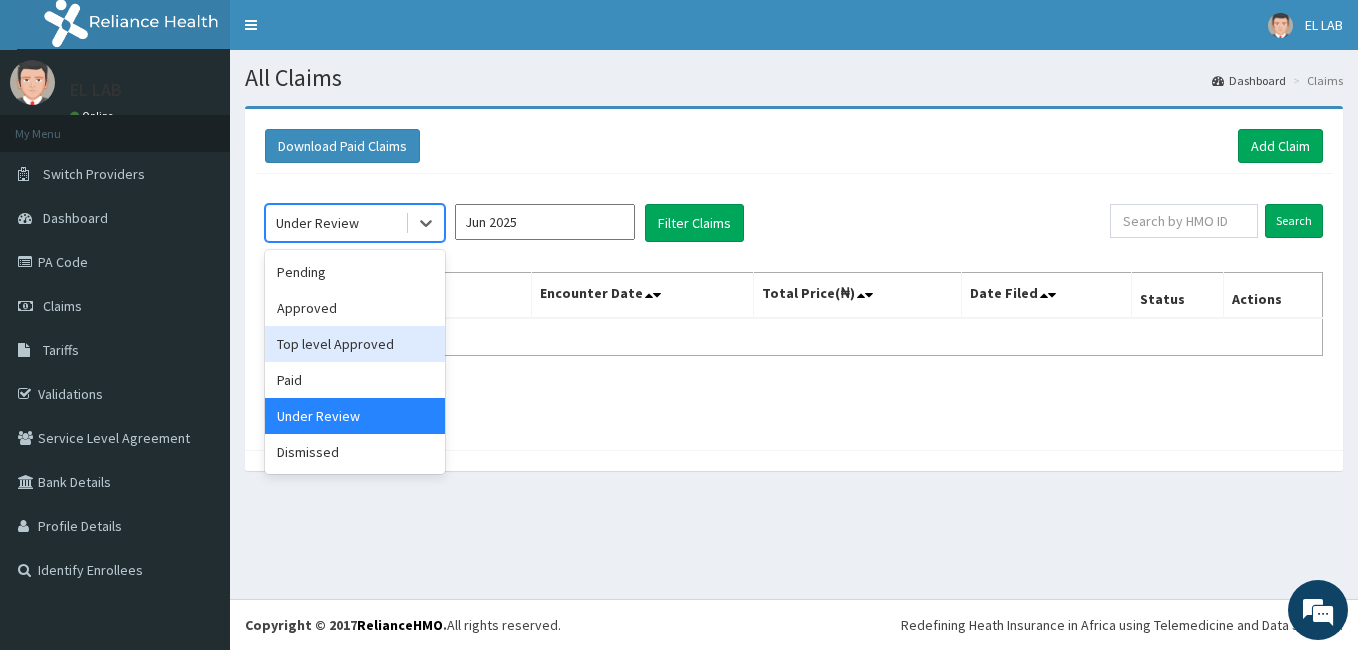 click on "Top level Approved" at bounding box center [355, 344] 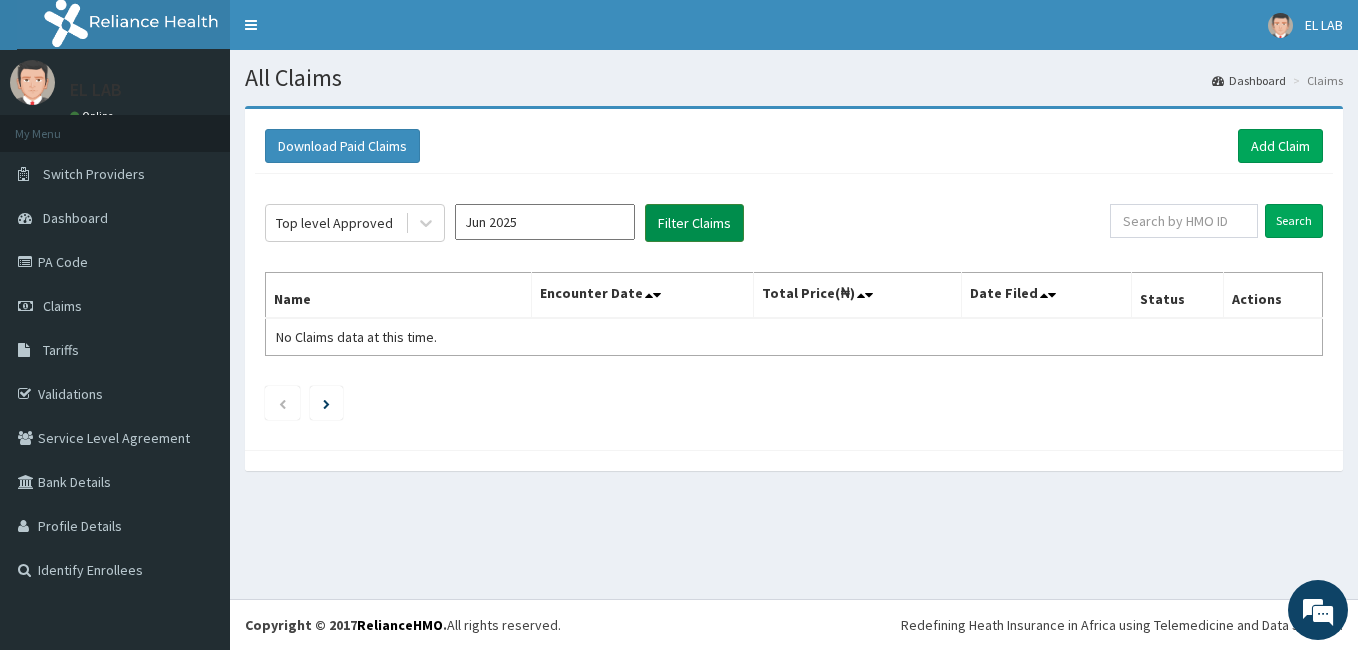 click on "Filter Claims" at bounding box center (694, 223) 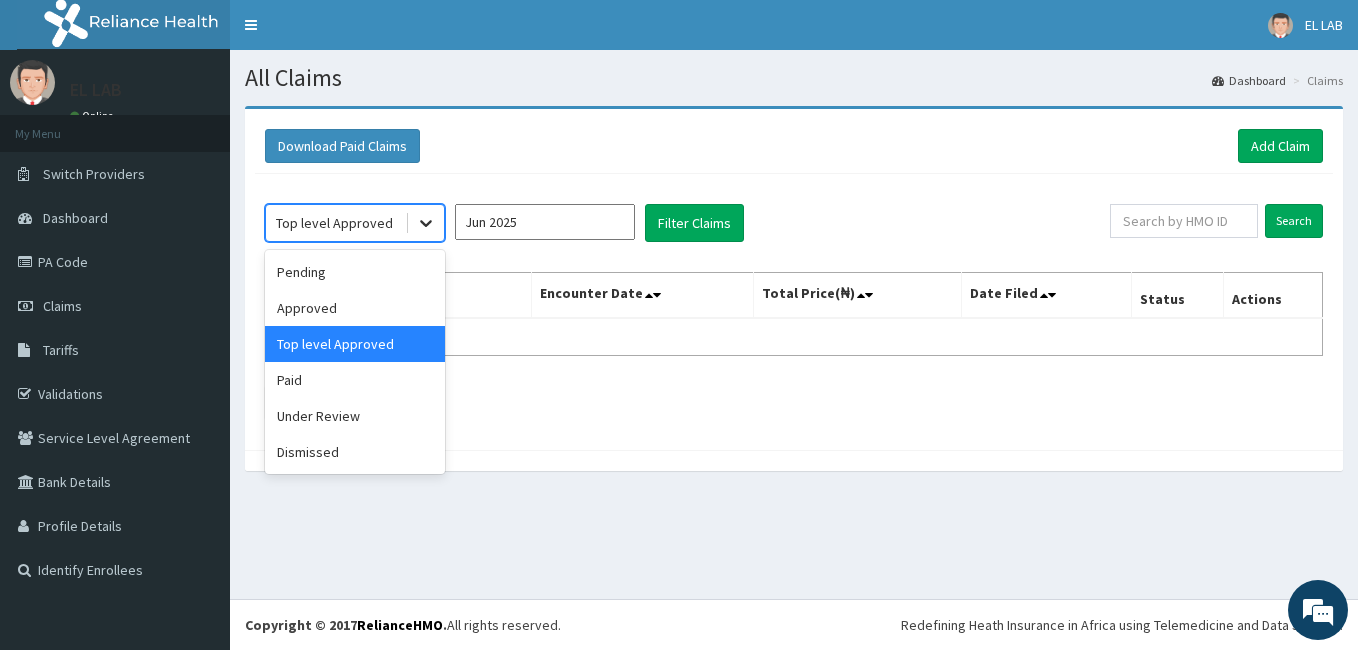 click 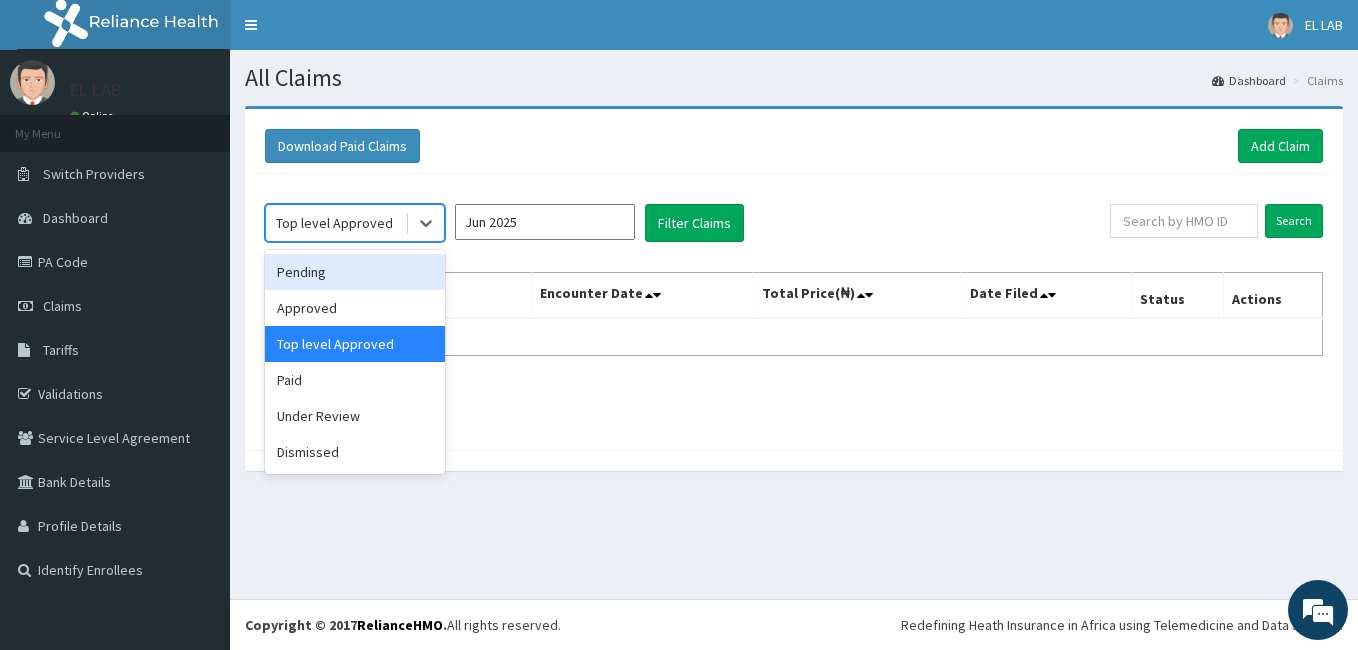 click on "Pending" at bounding box center [355, 272] 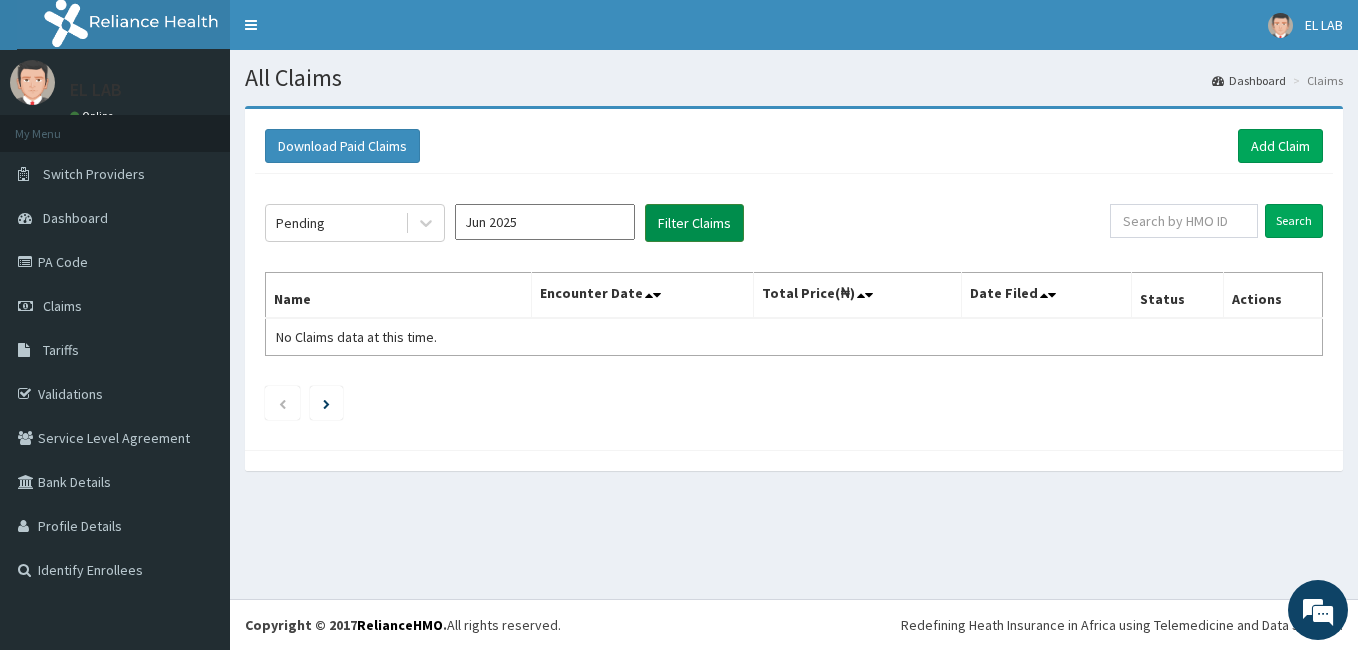 click on "Filter Claims" at bounding box center (694, 223) 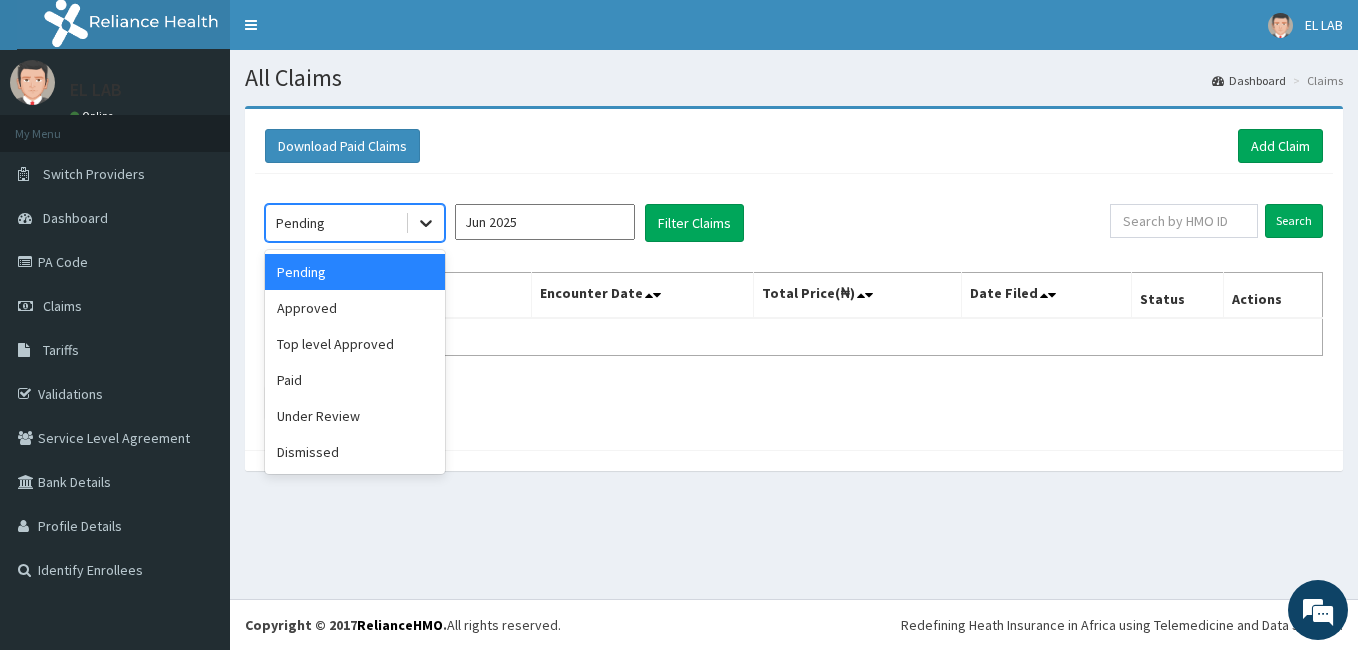 click 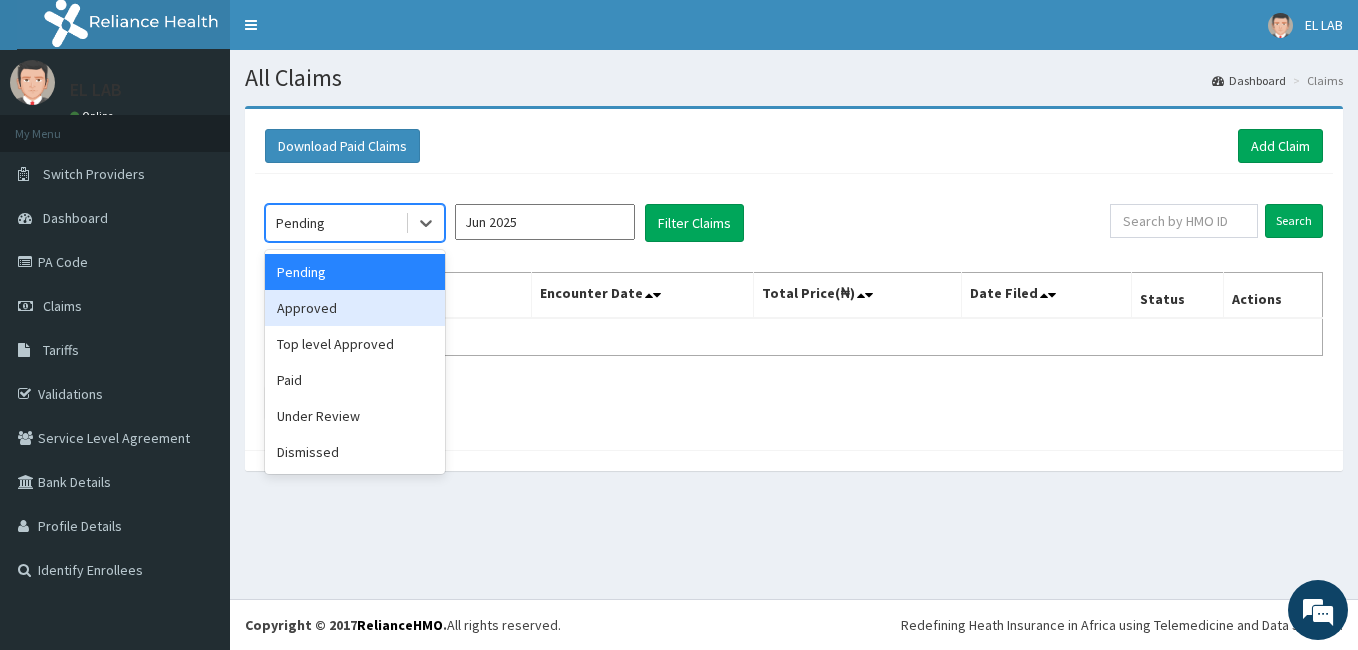 click on "Approved" at bounding box center (355, 308) 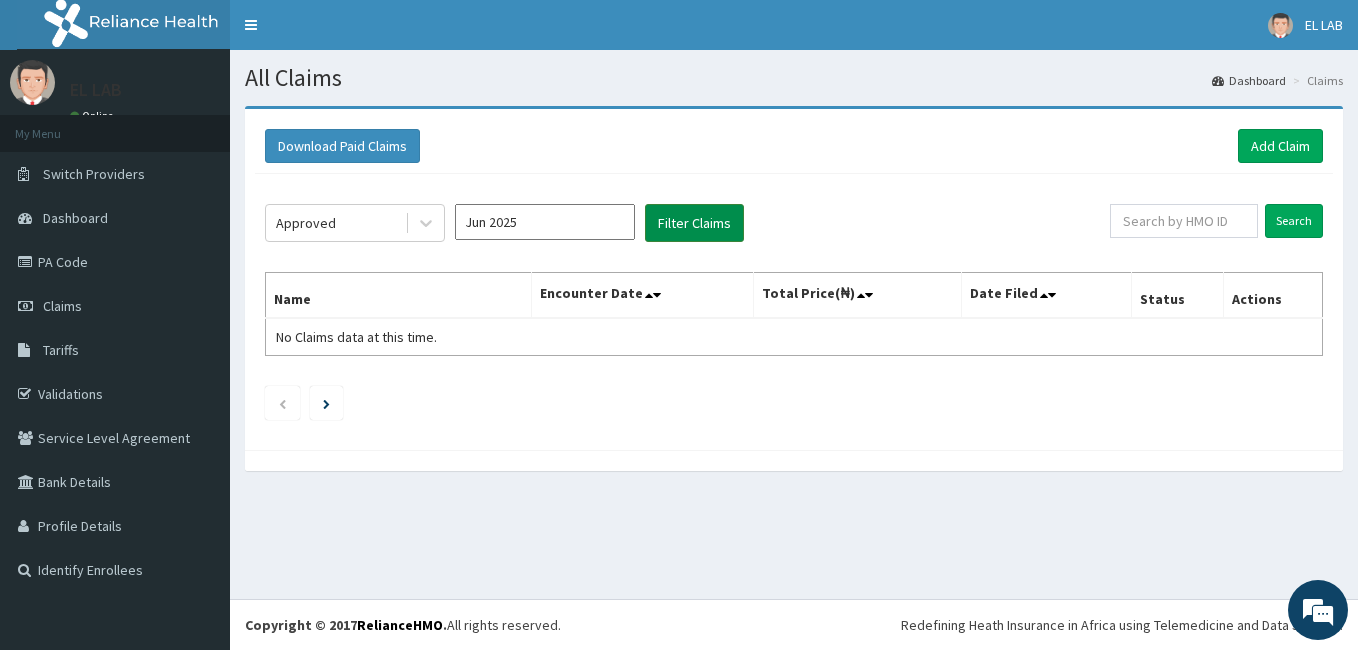 click on "Filter Claims" at bounding box center [694, 223] 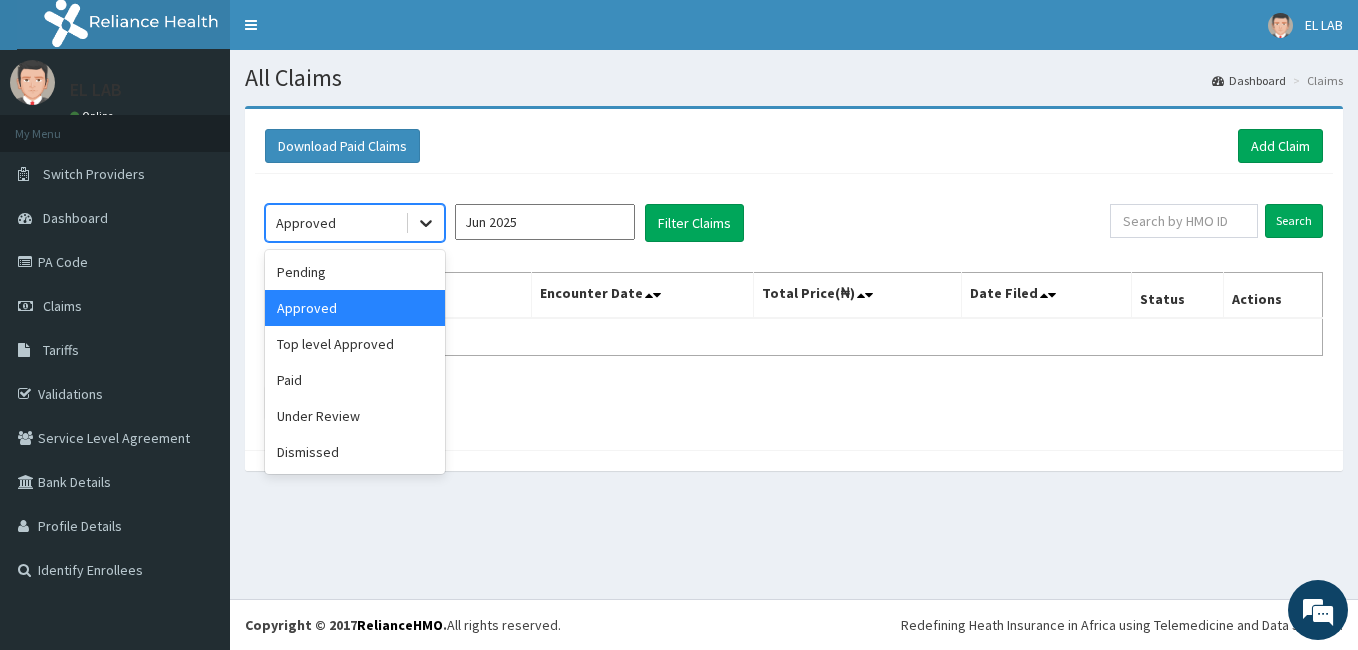 click 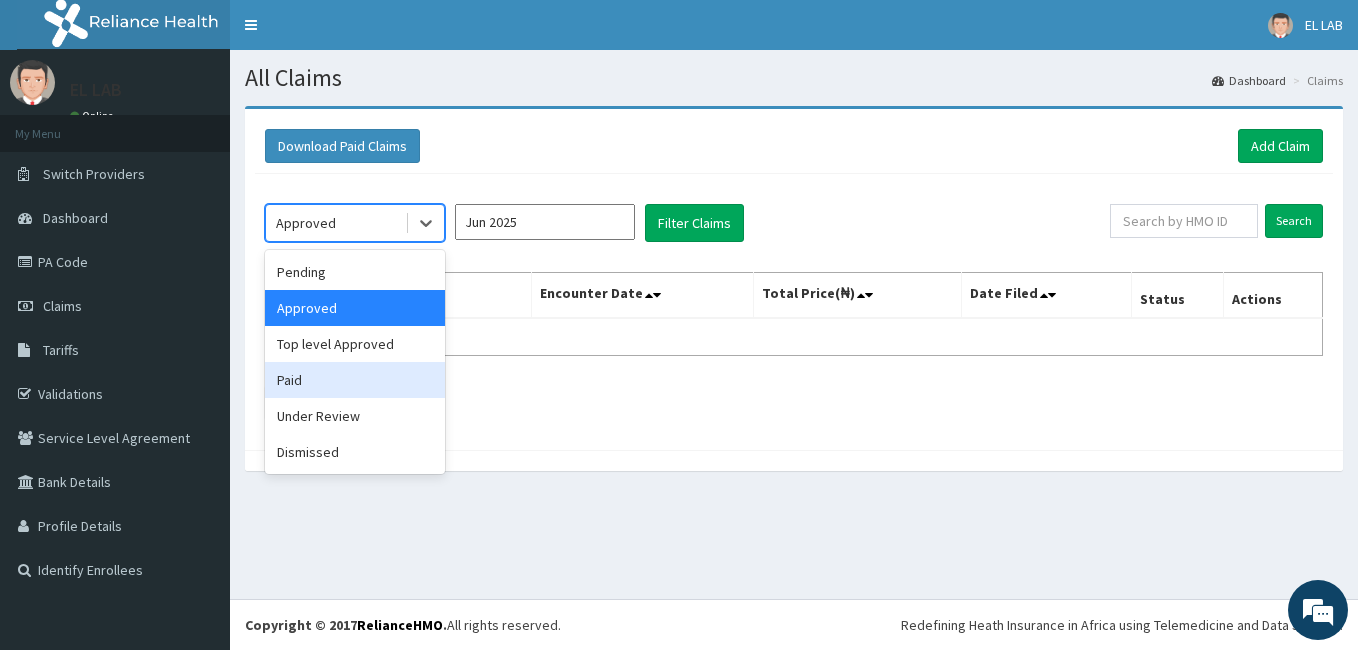 click on "Paid" at bounding box center (355, 380) 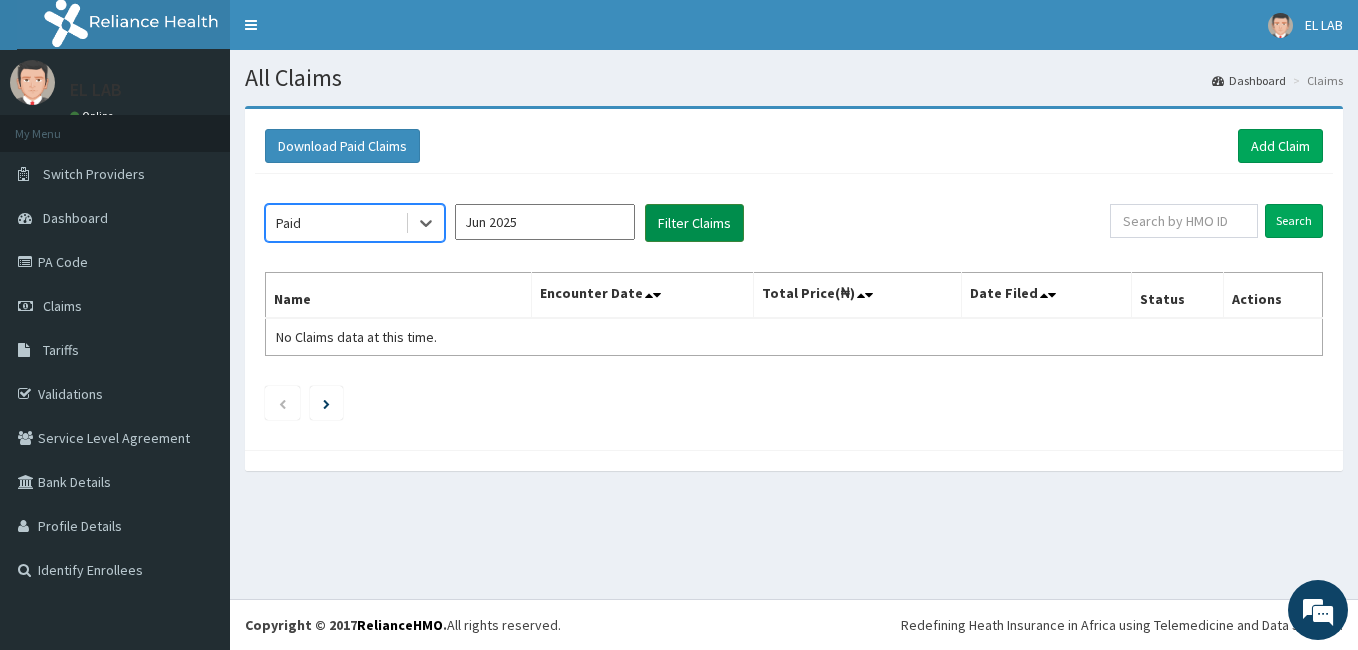 click on "Filter Claims" at bounding box center [694, 223] 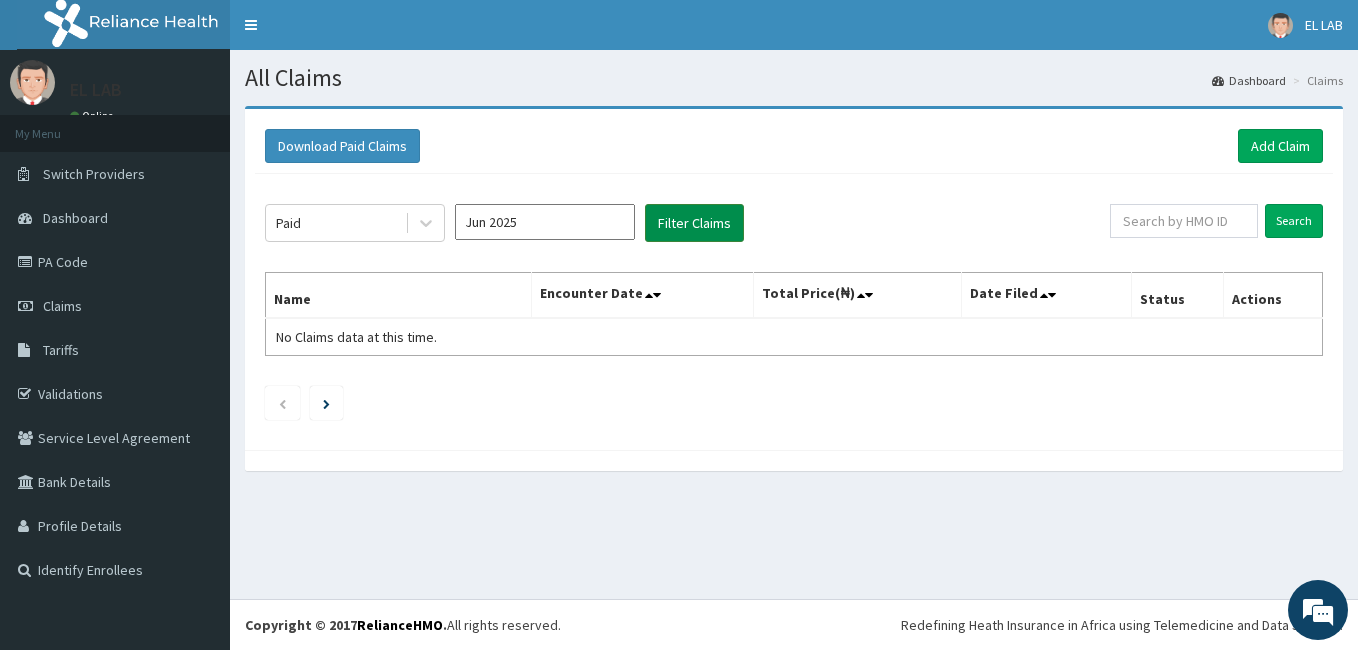 click on "Filter Claims" at bounding box center [694, 223] 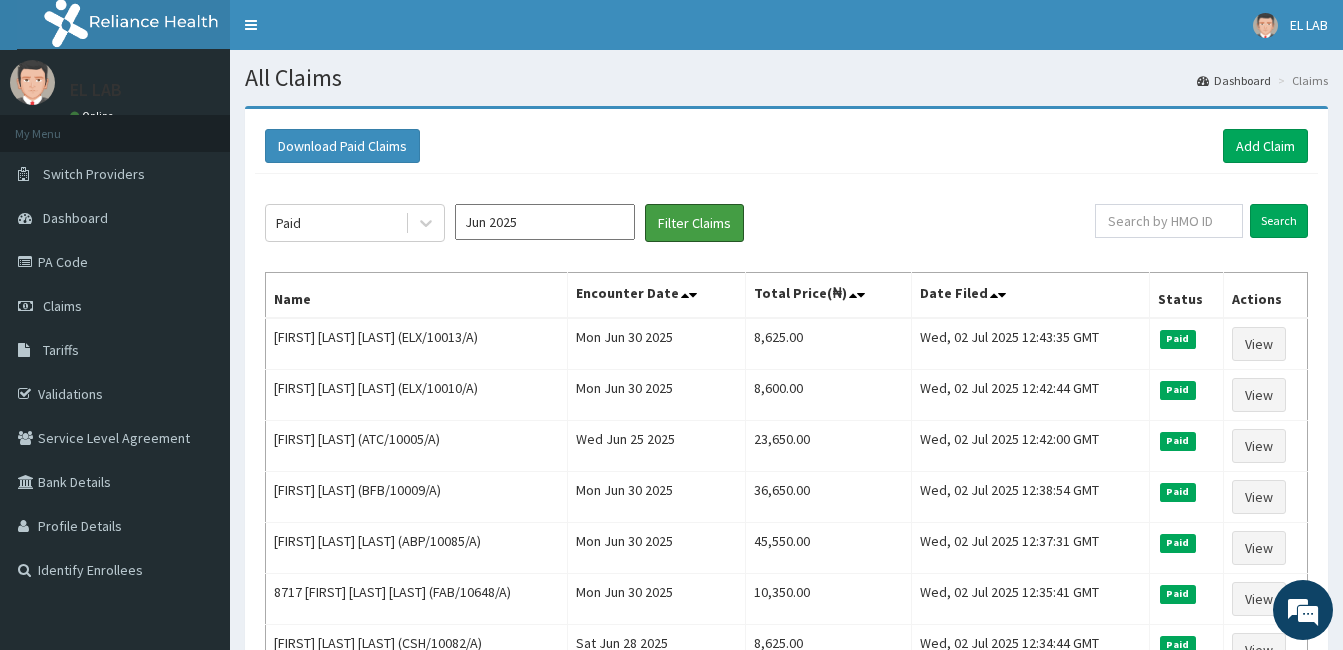 type 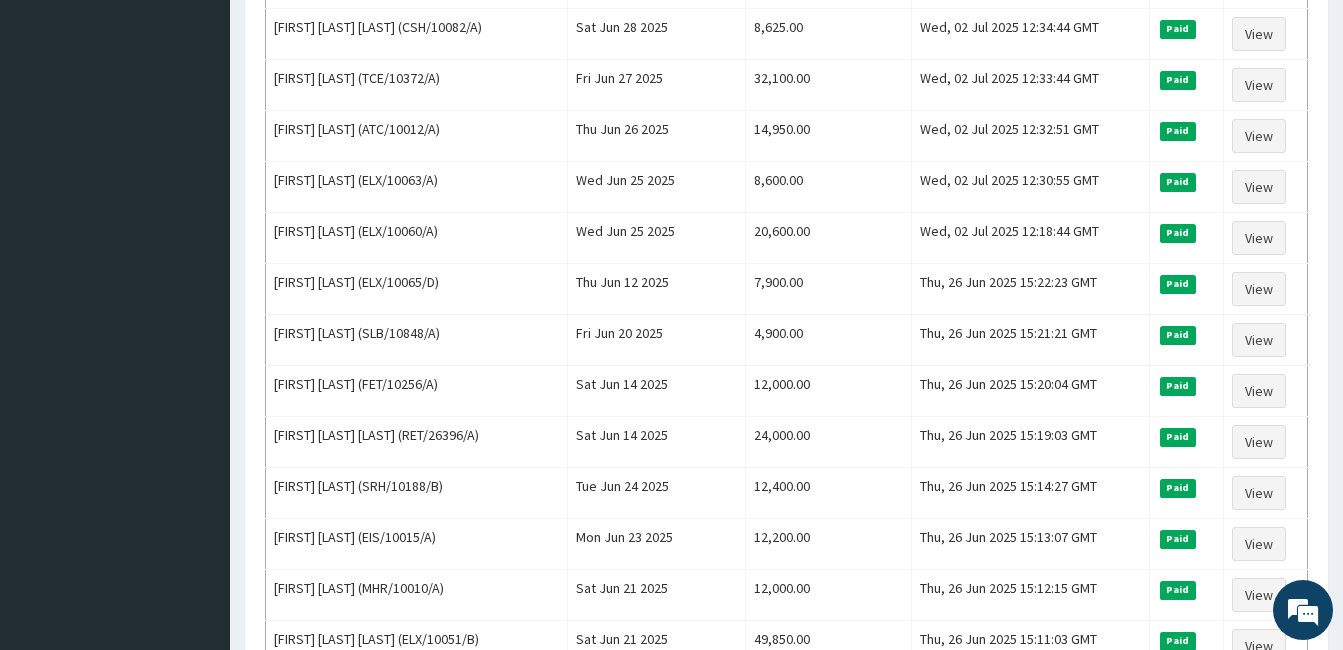 scroll, scrollTop: 680, scrollLeft: 0, axis: vertical 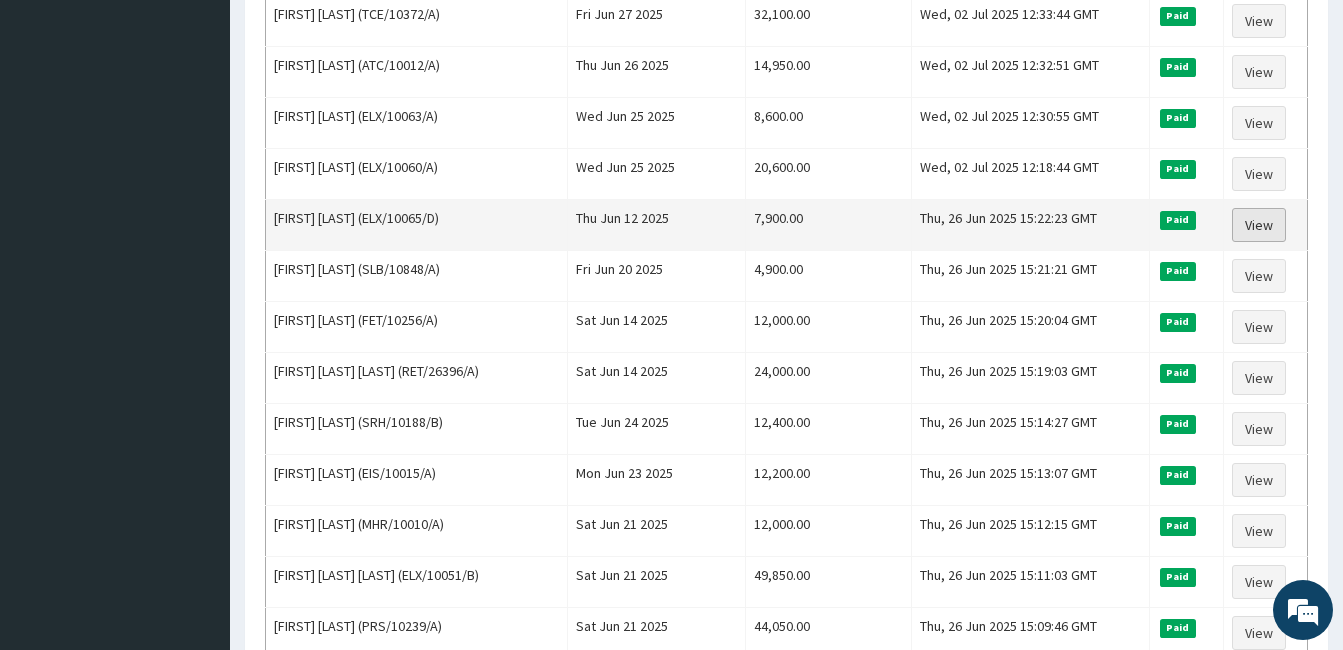 click on "View" at bounding box center (1259, 225) 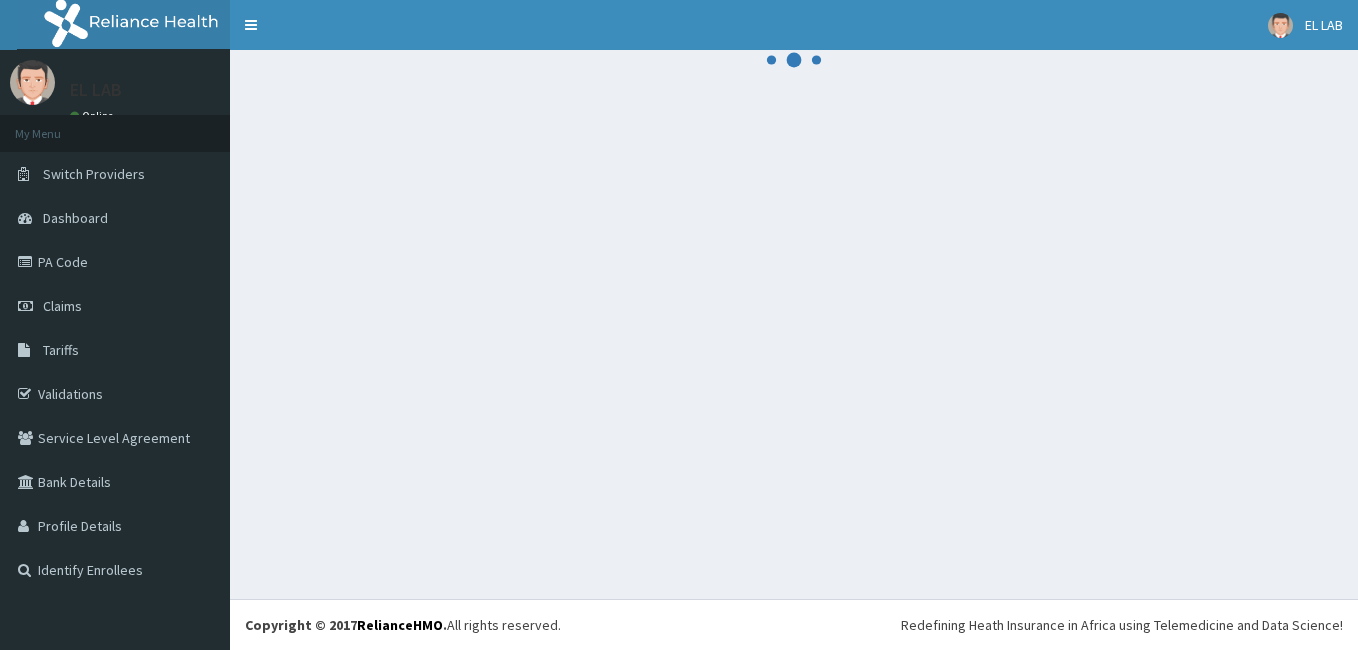 scroll, scrollTop: 0, scrollLeft: 0, axis: both 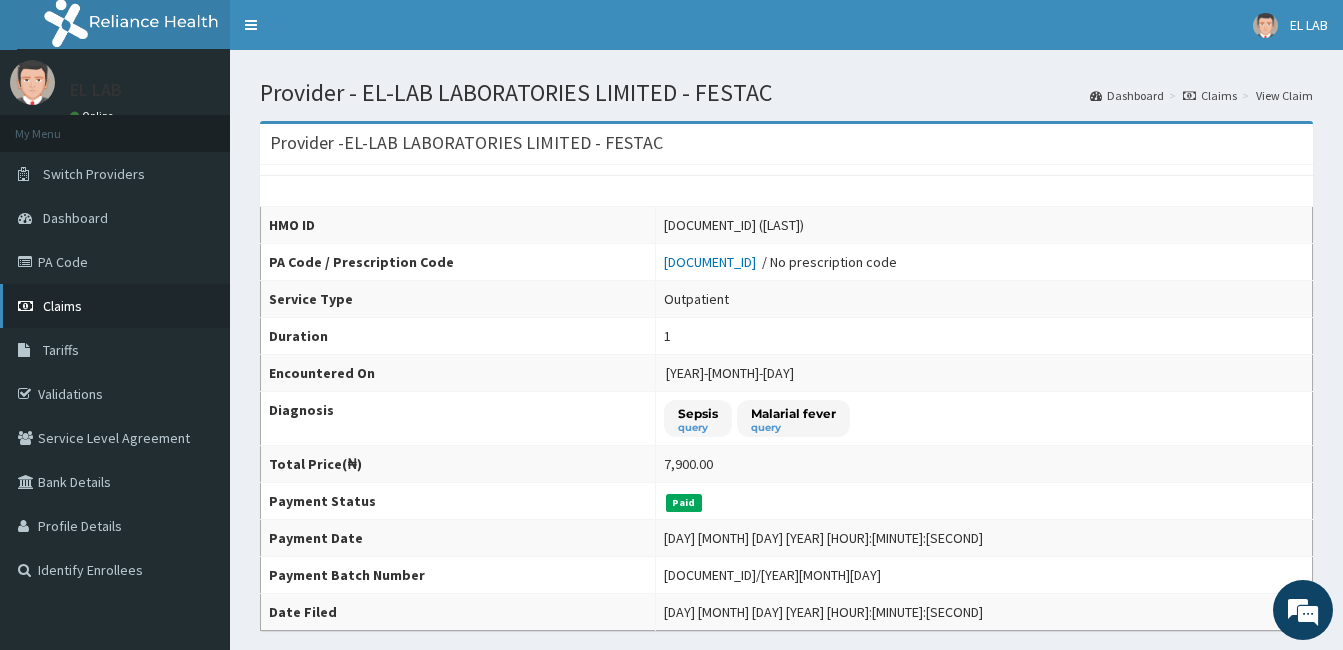 click on "Claims" at bounding box center [115, 306] 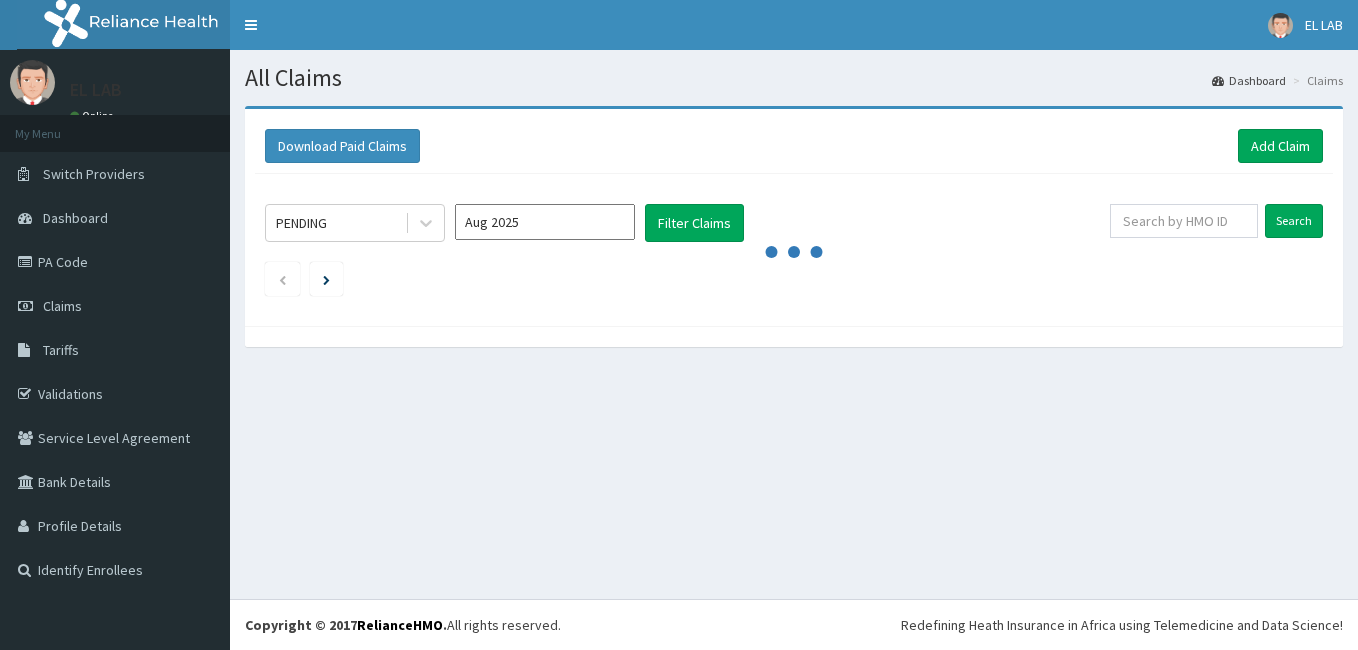 scroll, scrollTop: 0, scrollLeft: 0, axis: both 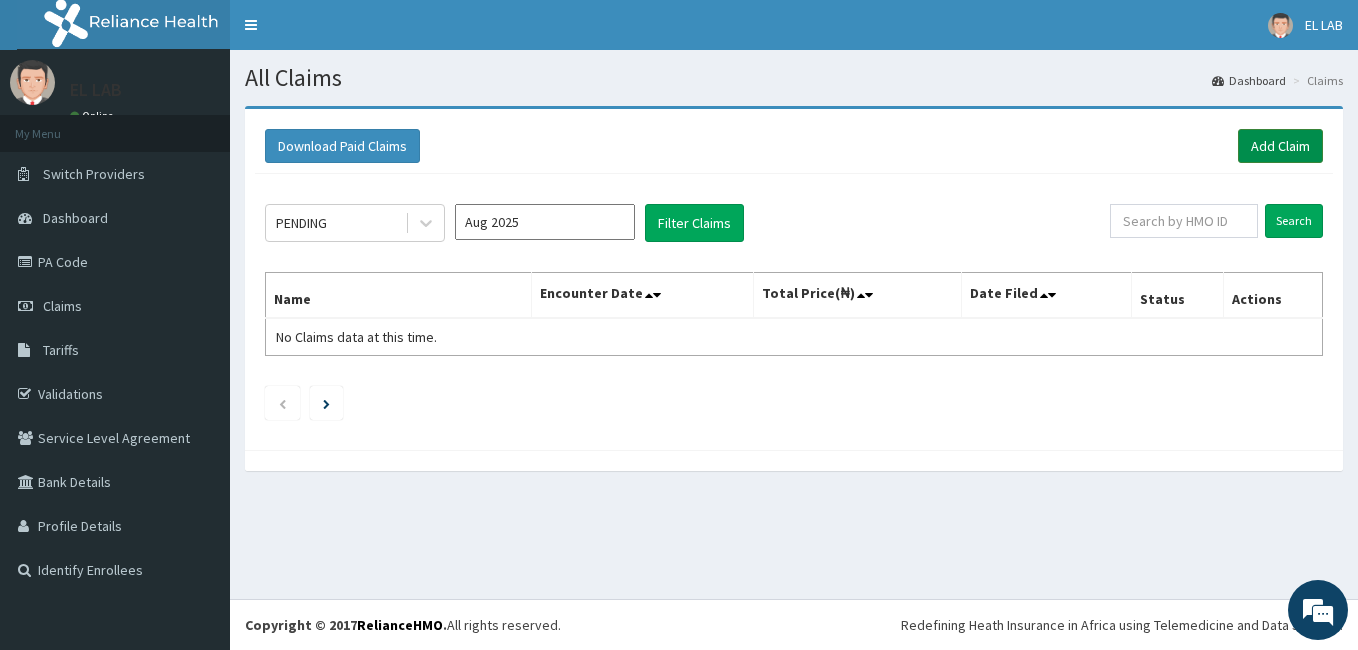 click on "Add Claim" at bounding box center [1280, 146] 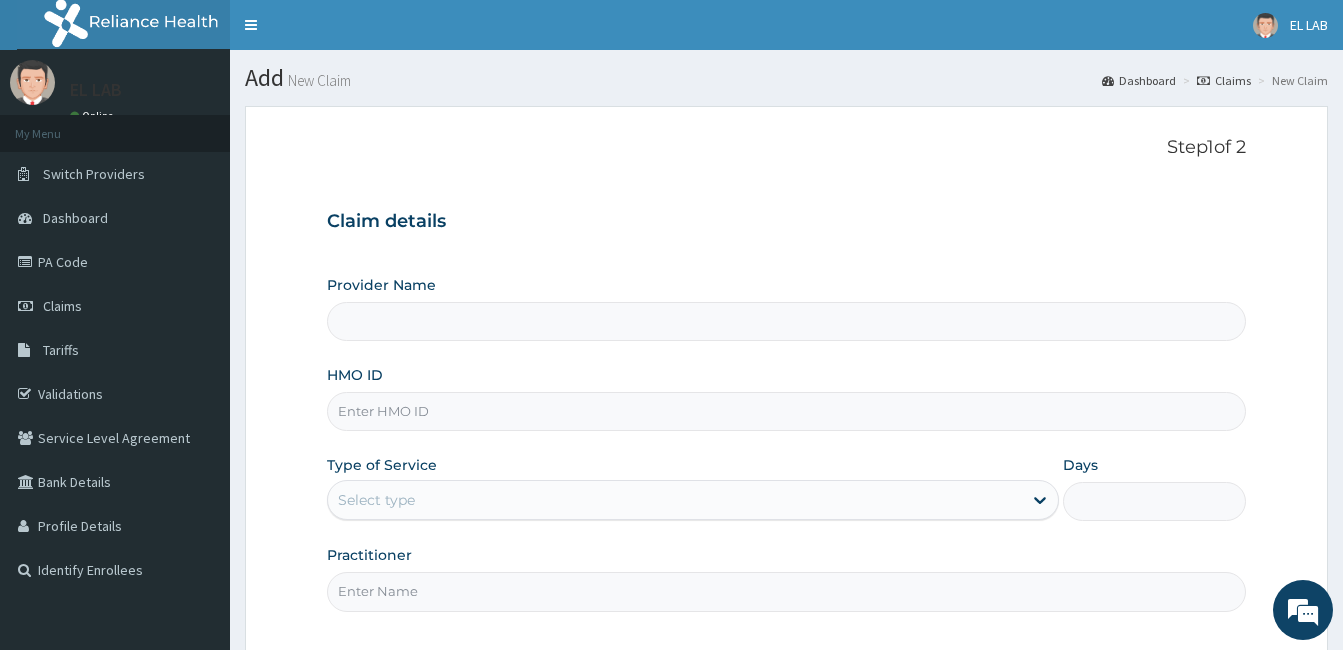 scroll, scrollTop: 0, scrollLeft: 0, axis: both 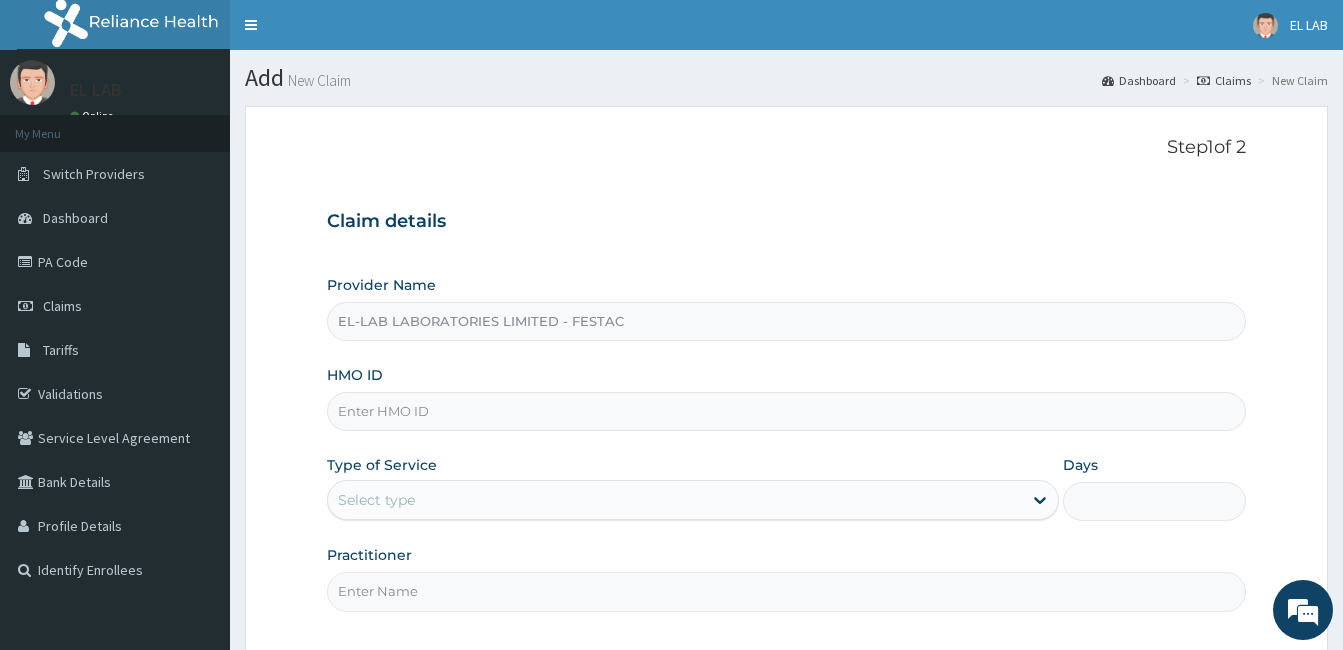 click on "HMO ID" at bounding box center [786, 411] 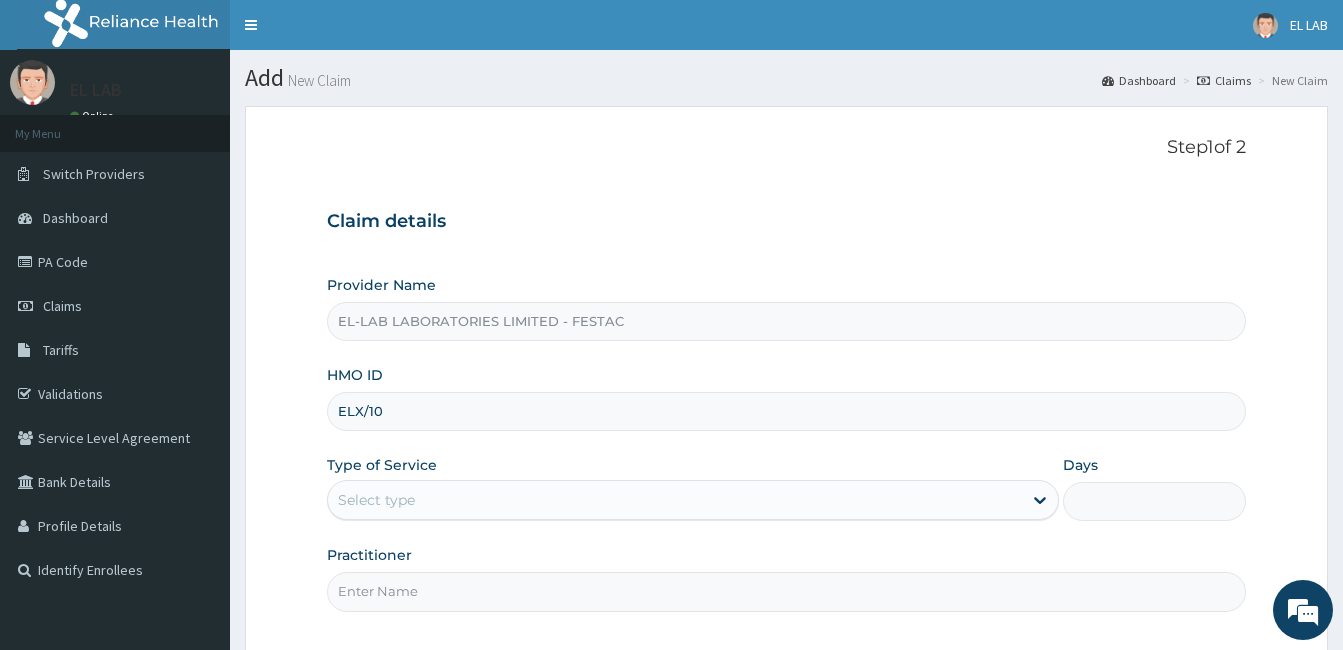 scroll, scrollTop: 0, scrollLeft: 0, axis: both 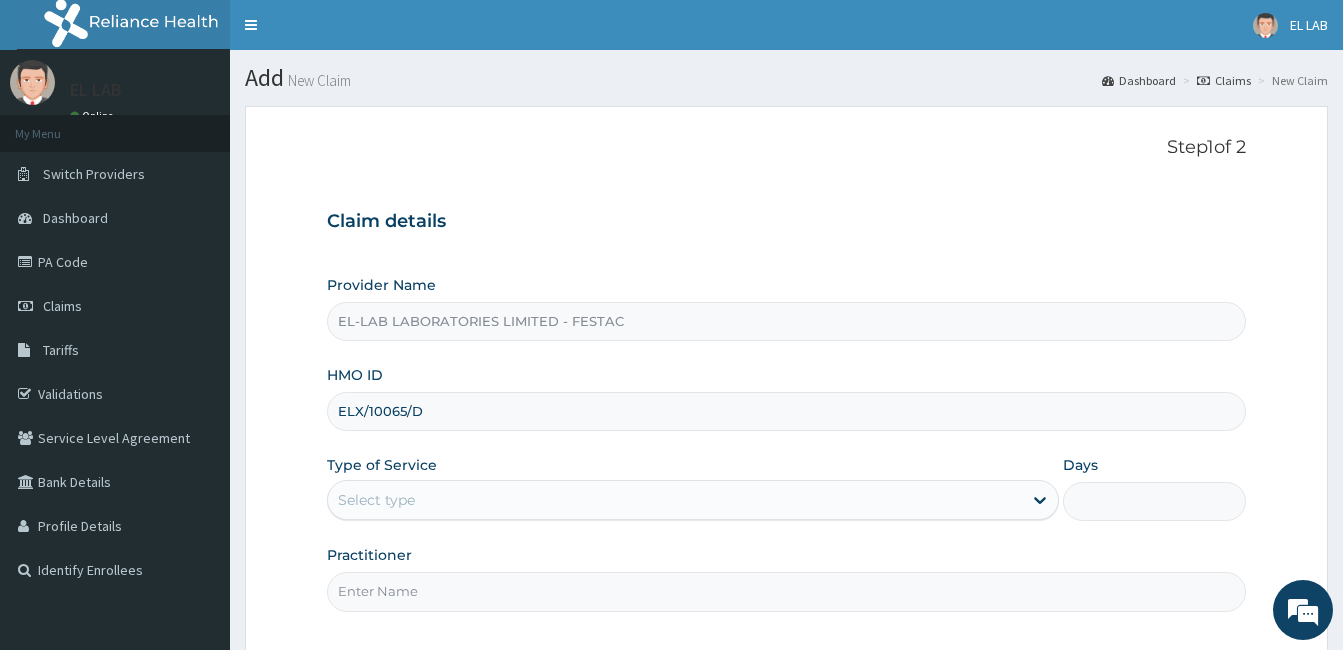type on "ELX/10065/D" 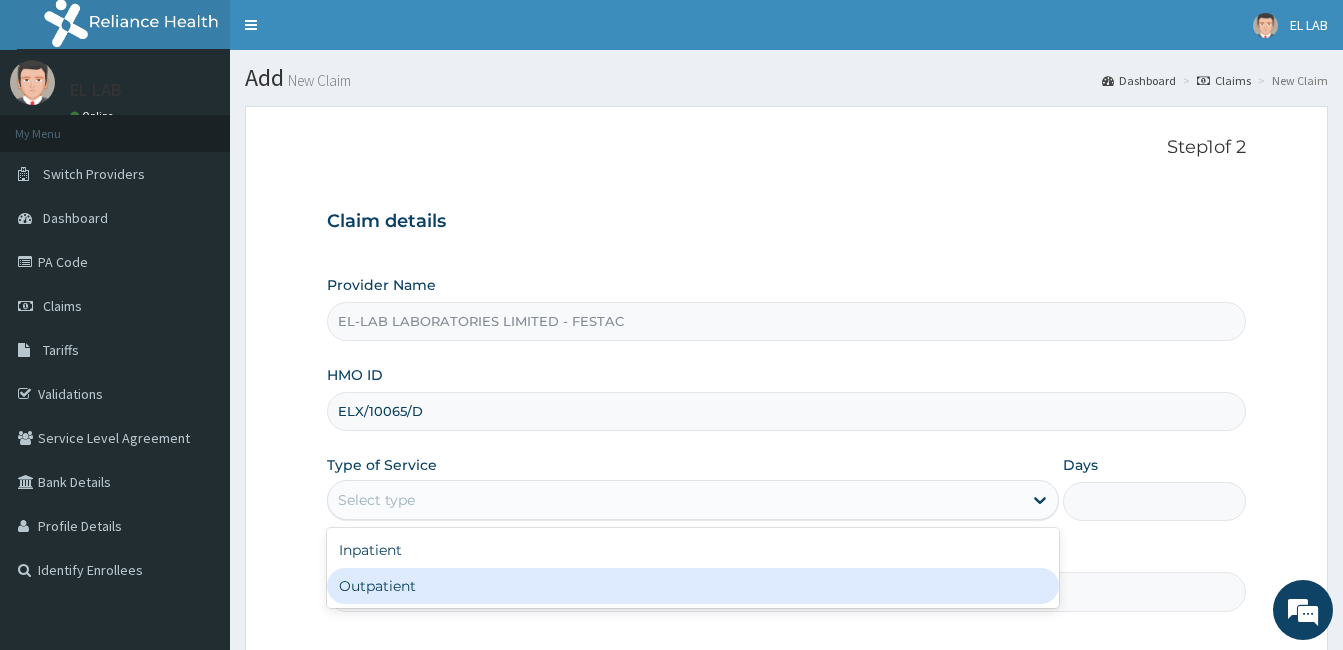 drag, startPoint x: 896, startPoint y: 490, endPoint x: 849, endPoint y: 581, distance: 102.4207 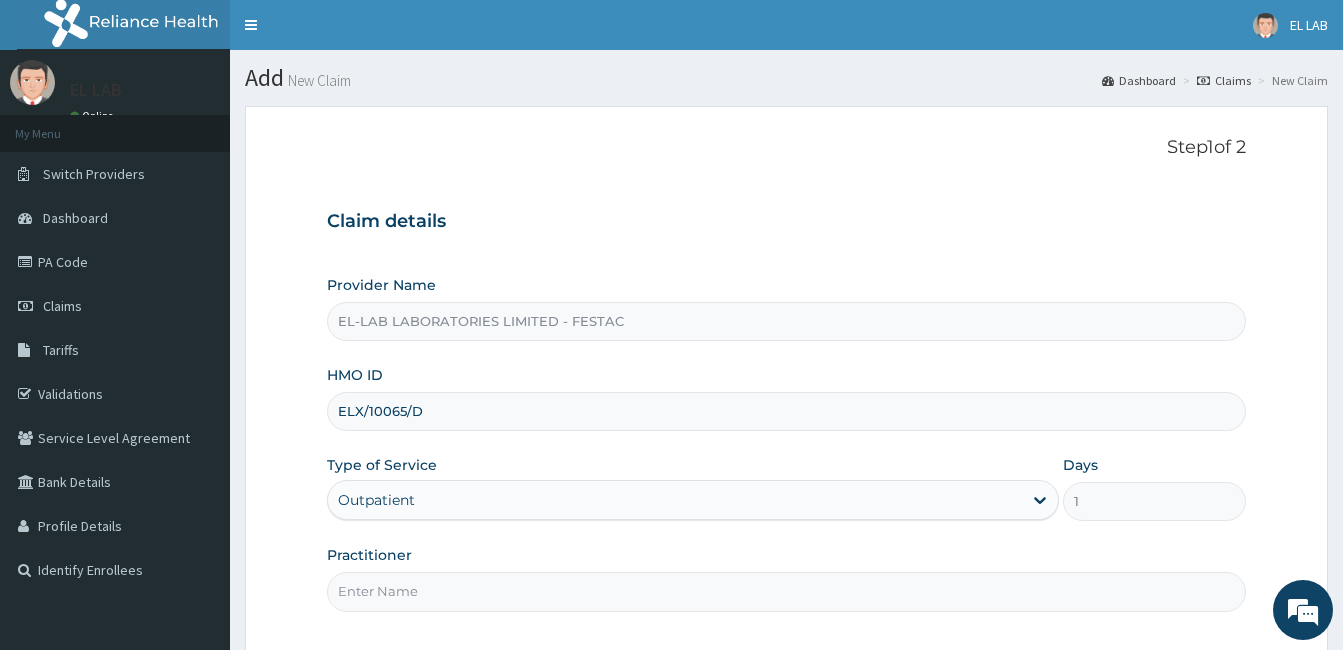 click on "Practitioner" at bounding box center (786, 591) 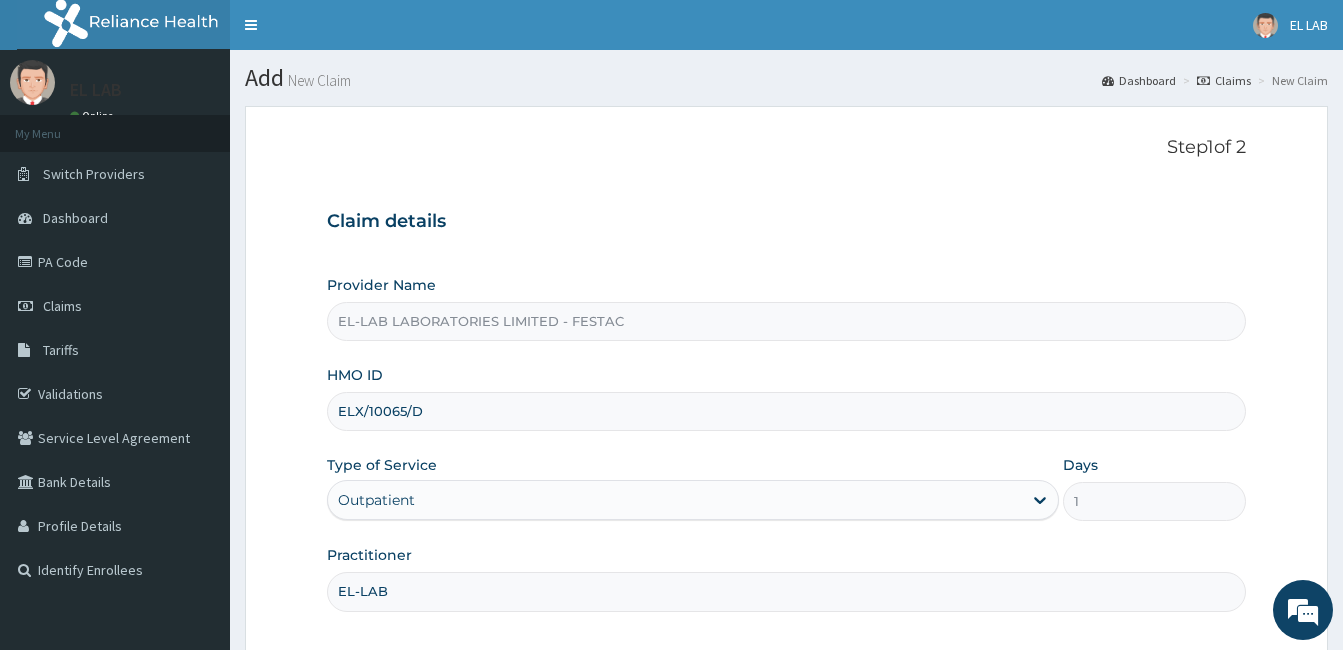 type on "EL-LAB" 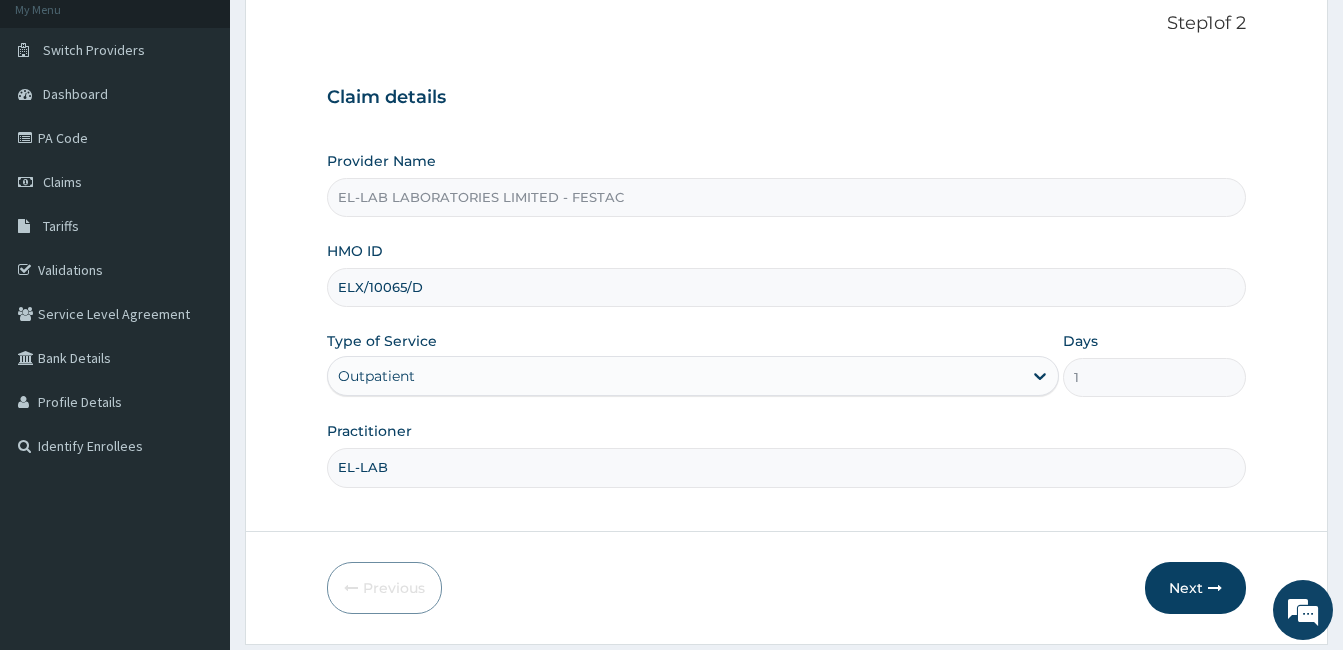 scroll, scrollTop: 185, scrollLeft: 0, axis: vertical 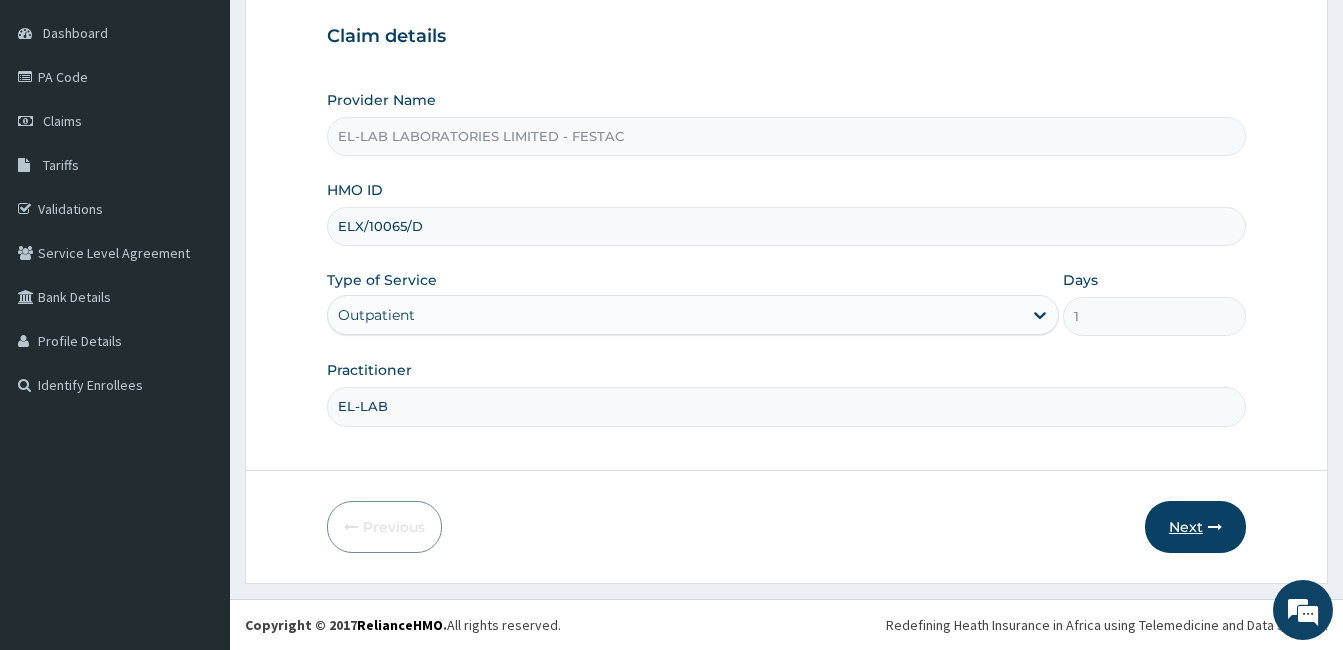 click on "Next" at bounding box center (1195, 527) 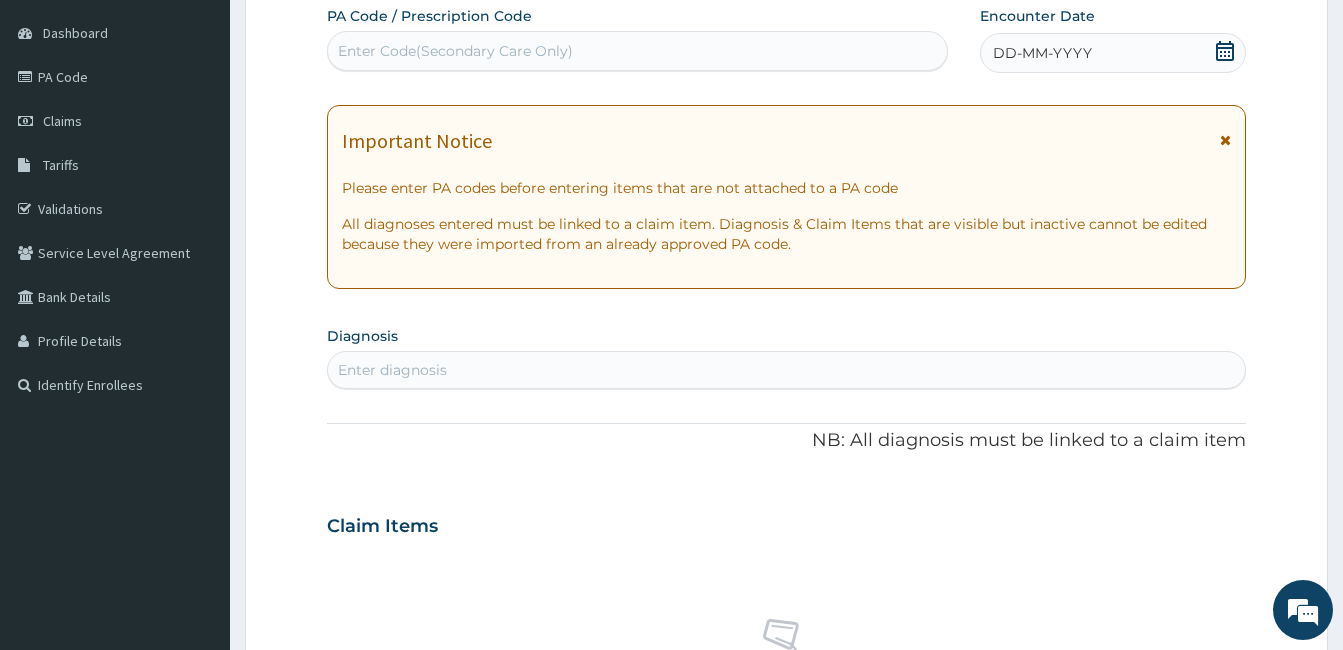 click on "Enter Code(Secondary Care Only)" at bounding box center [637, 51] 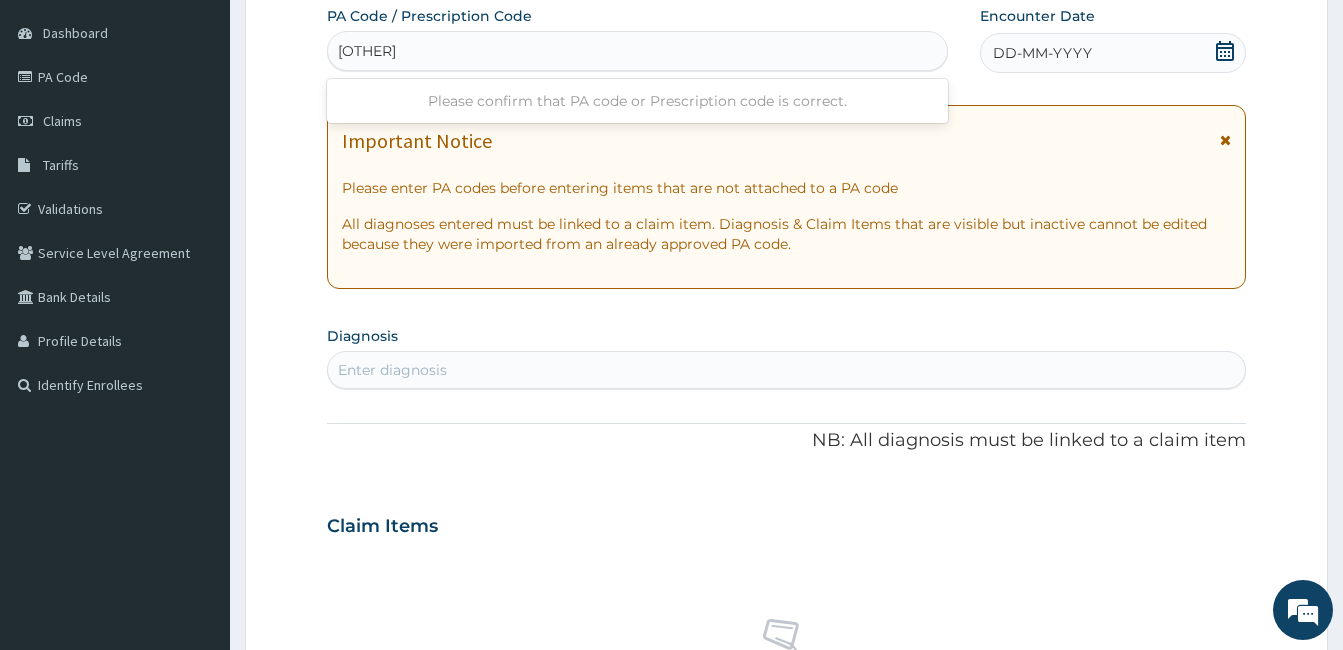 type on "PA/9FF65C" 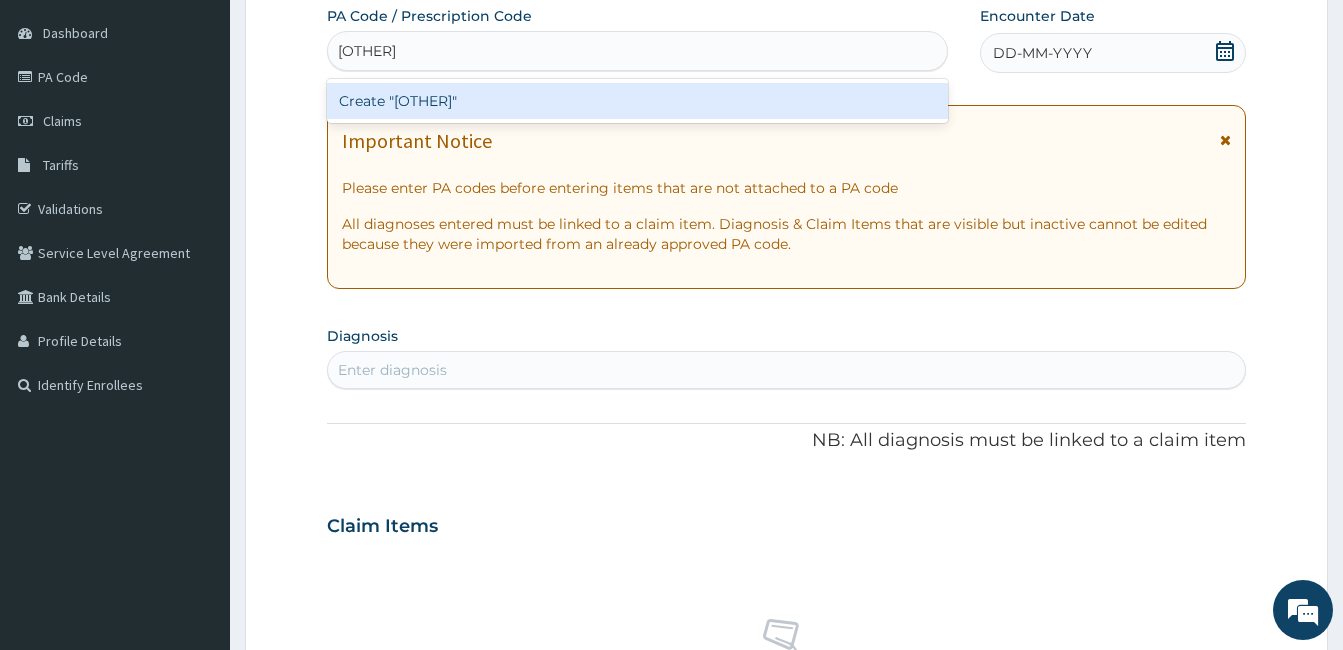 click on "Create "PA/9FF65C"" at bounding box center (637, 101) 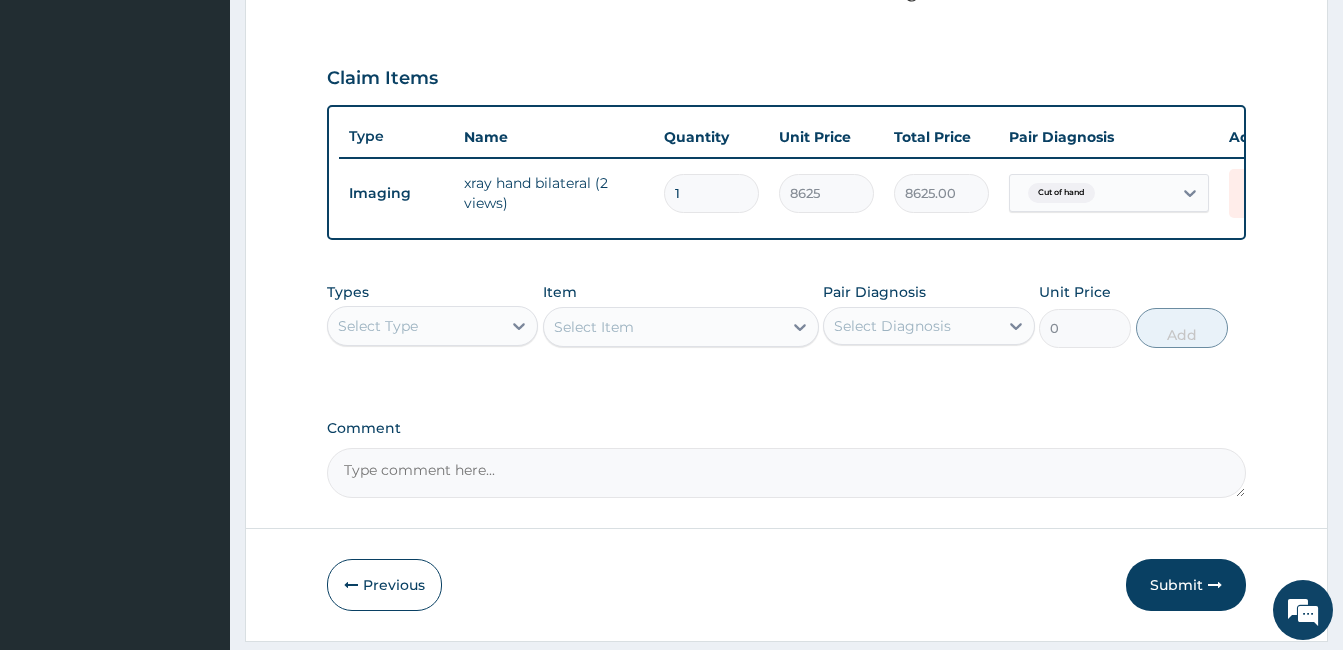 scroll, scrollTop: 712, scrollLeft: 0, axis: vertical 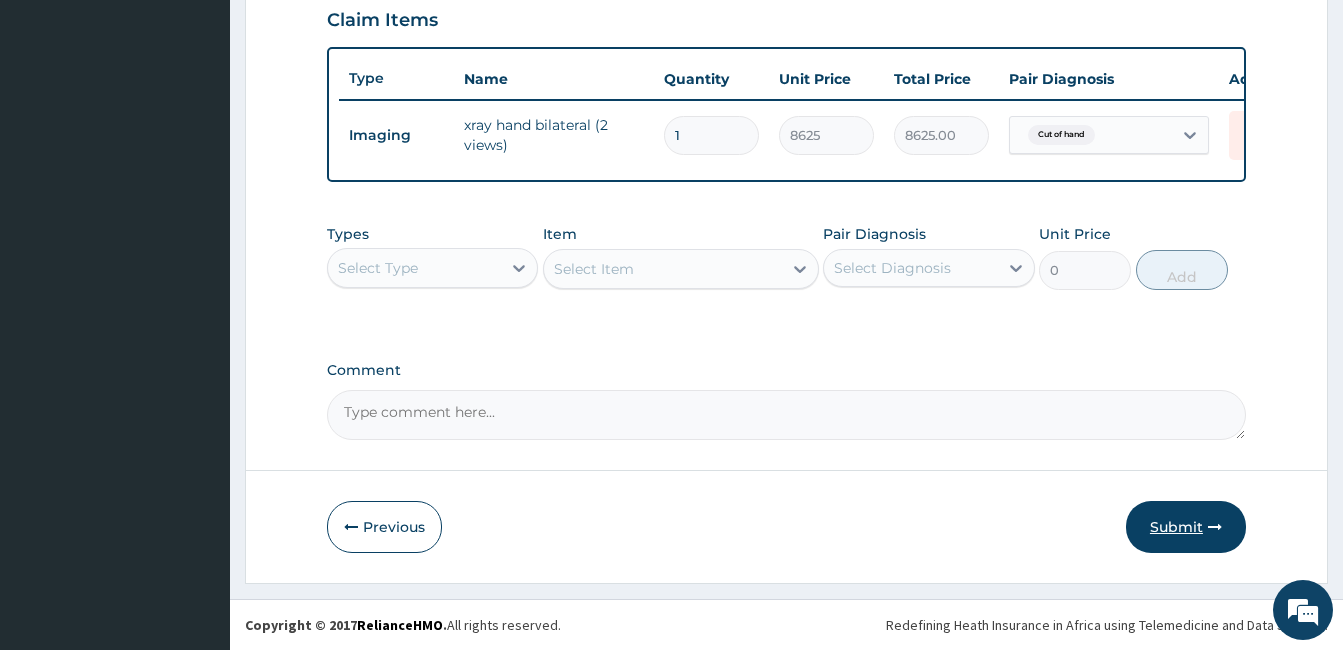click on "Submit" at bounding box center [1186, 527] 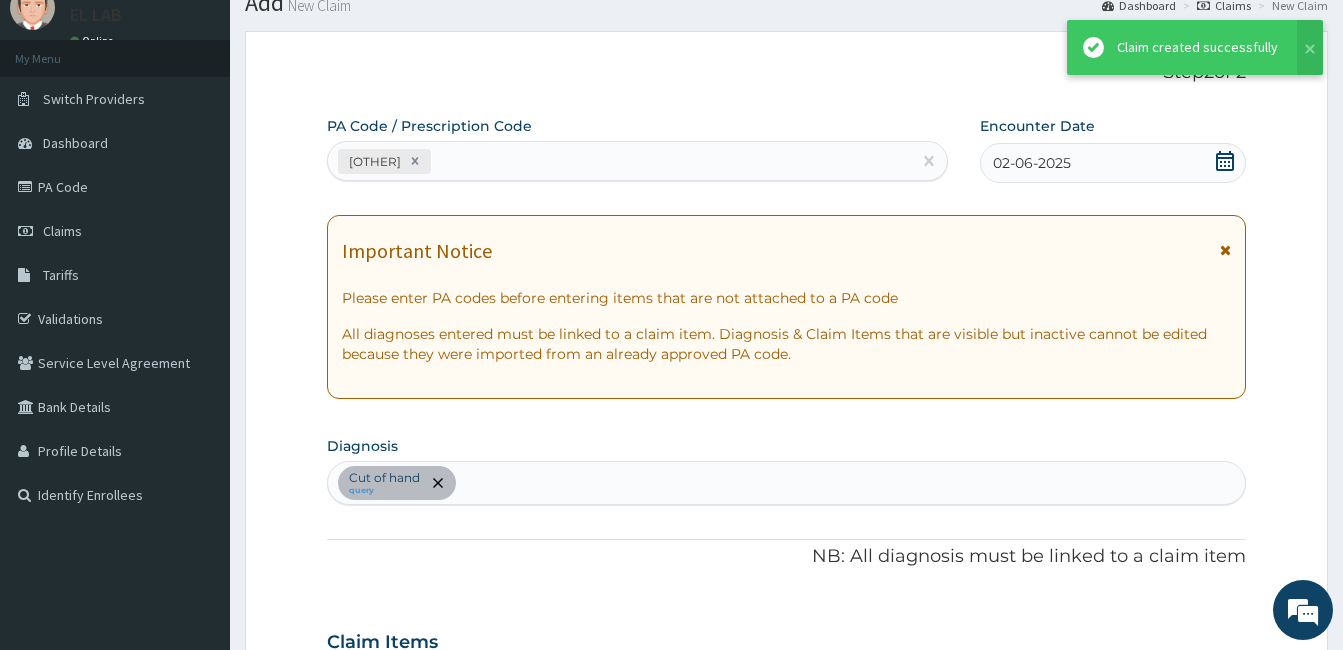 scroll, scrollTop: 712, scrollLeft: 0, axis: vertical 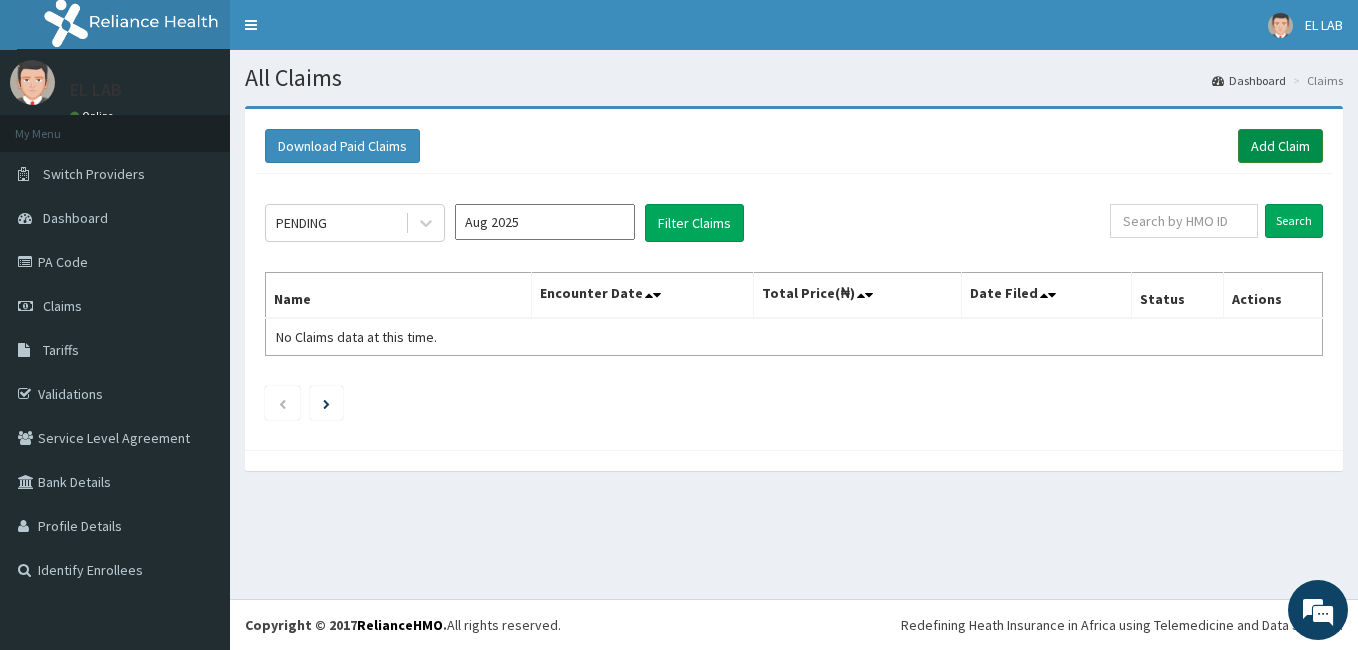 click on "Add Claim" at bounding box center (1280, 146) 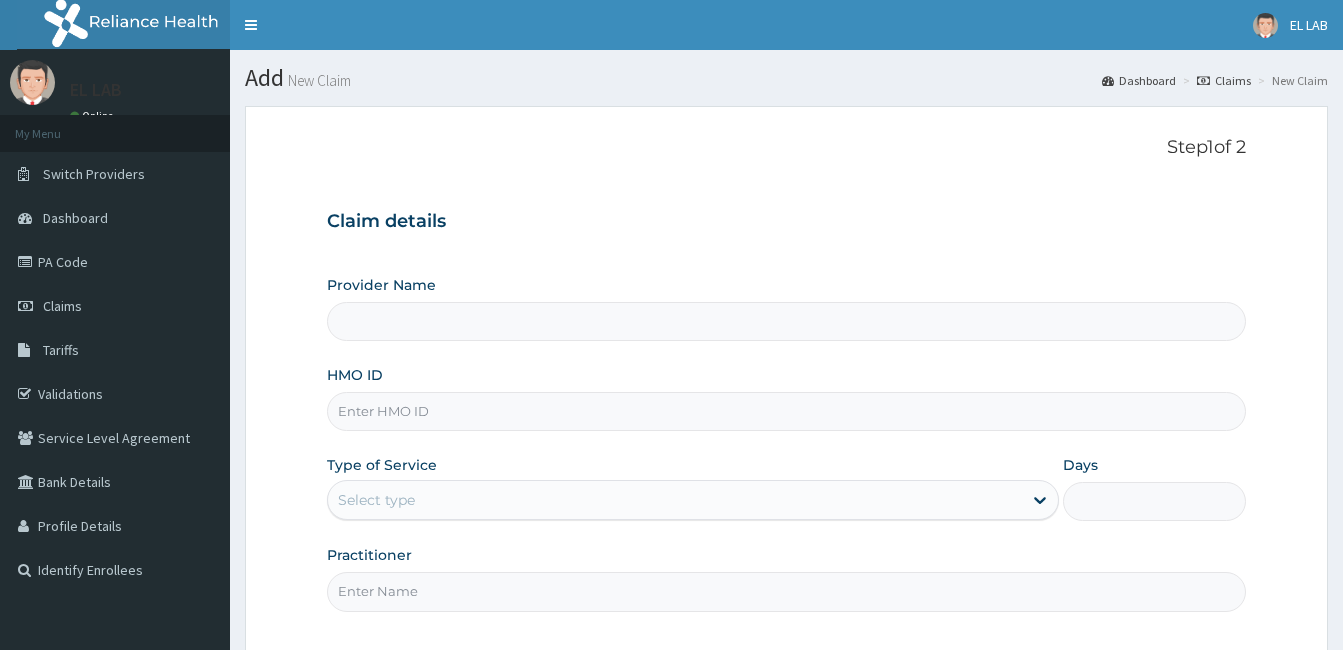 scroll, scrollTop: 0, scrollLeft: 0, axis: both 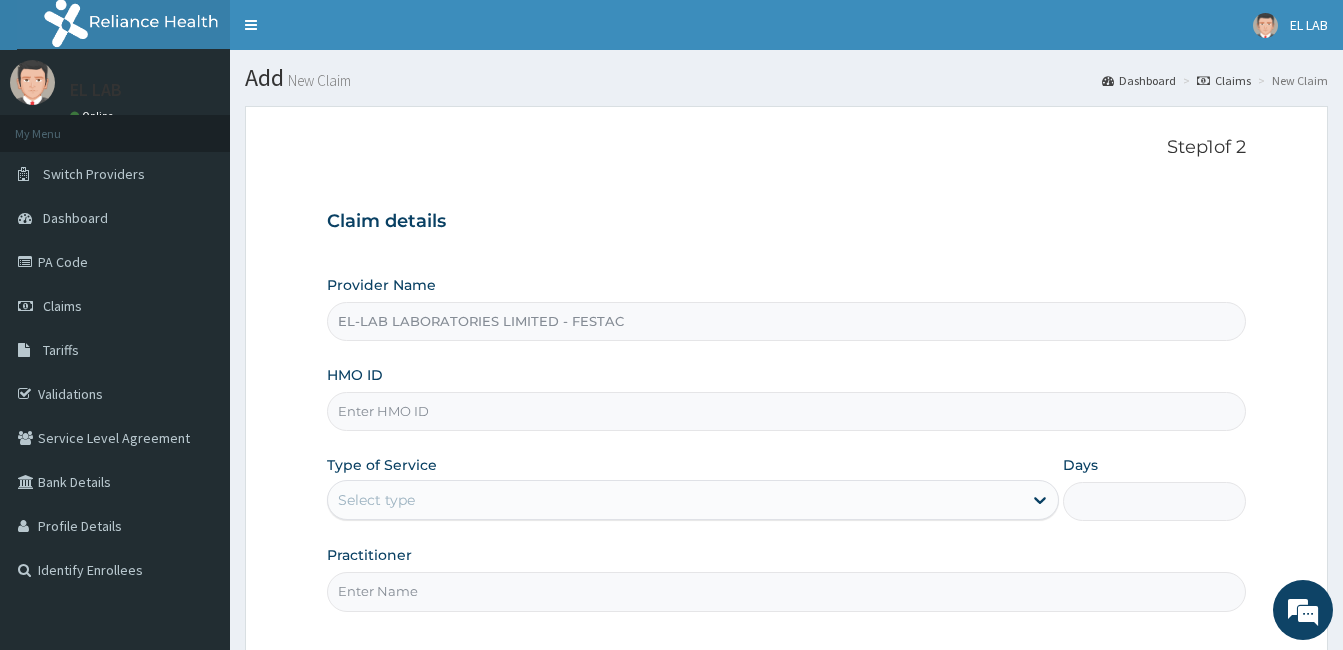 click on "HMO ID" at bounding box center [786, 411] 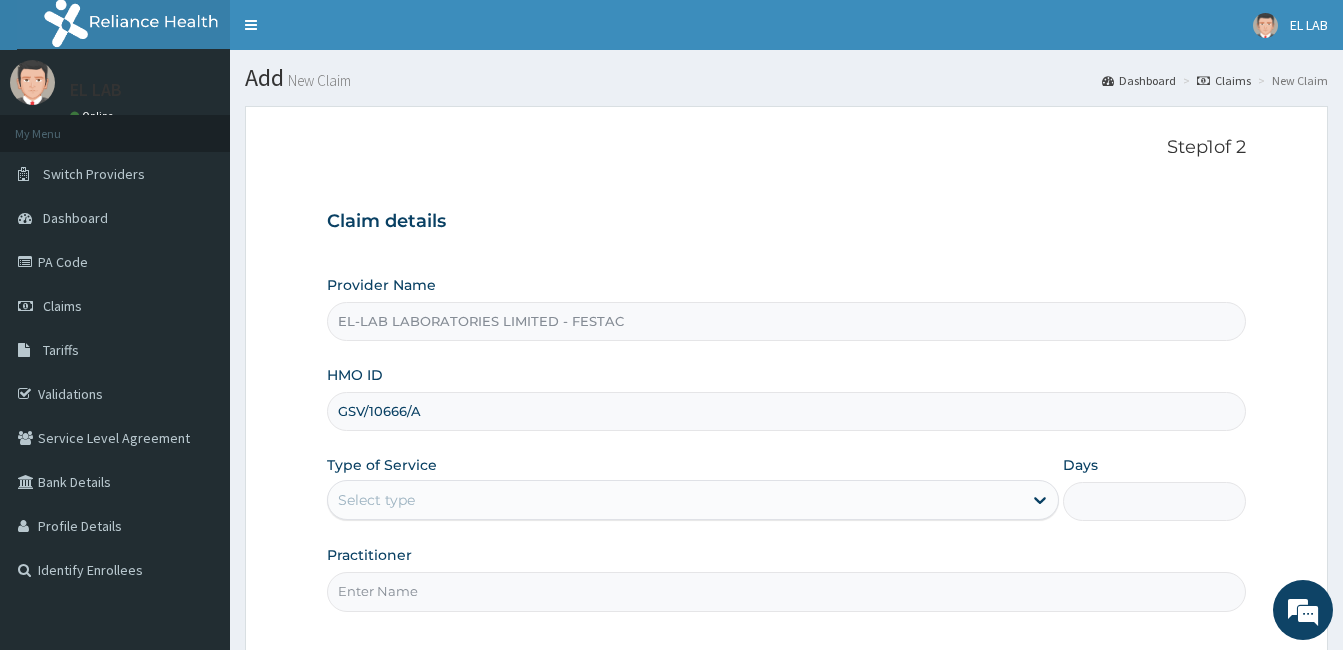 type on "GSV/10666/A" 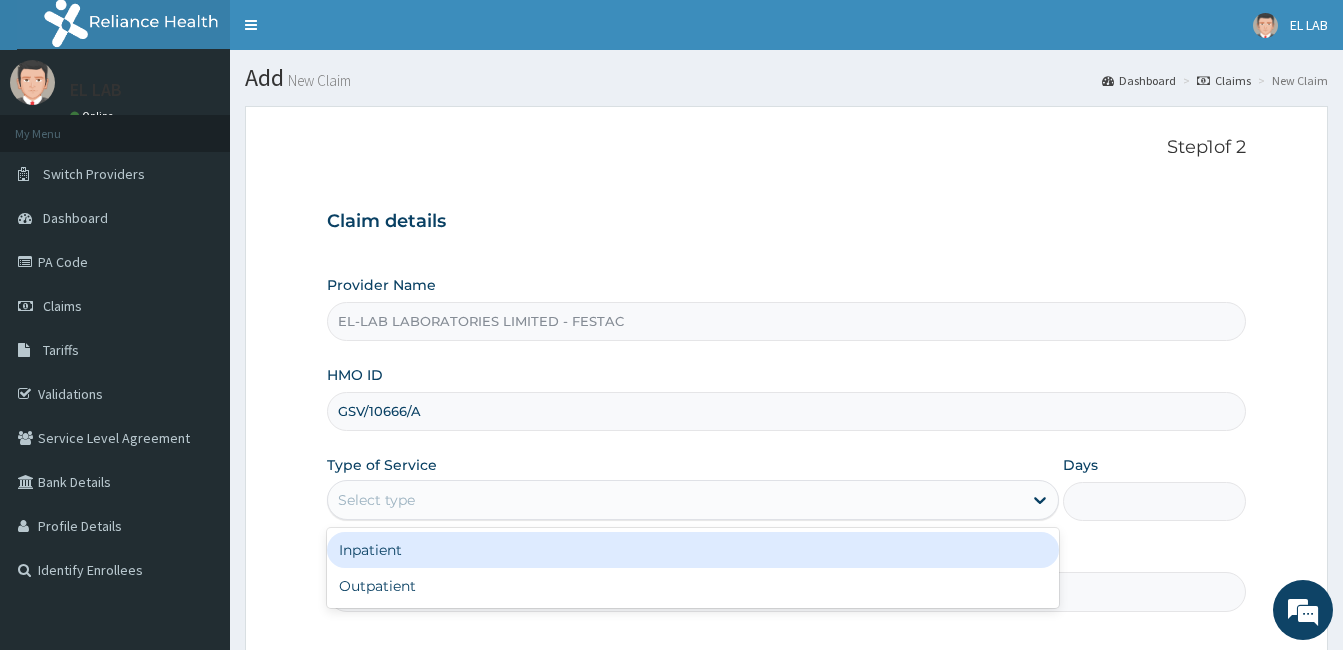 click on "Select type" at bounding box center [675, 500] 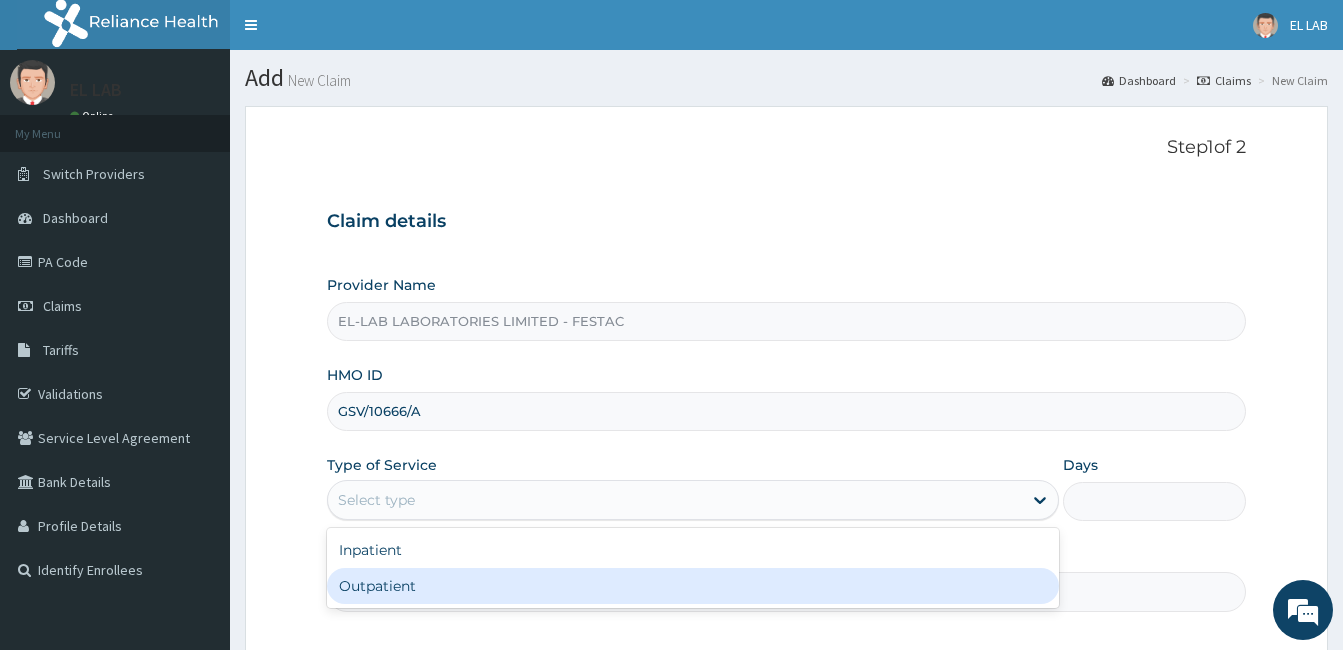 click on "Outpatient" at bounding box center (693, 586) 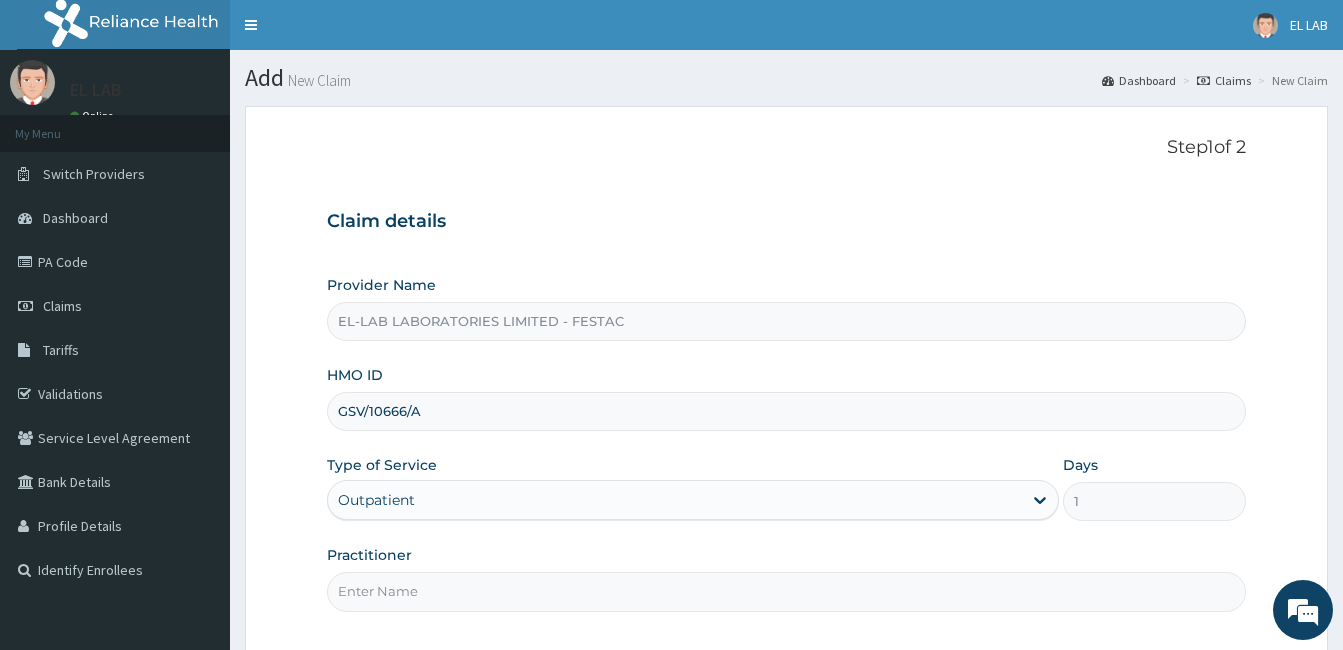 click on "Practitioner" at bounding box center [786, 591] 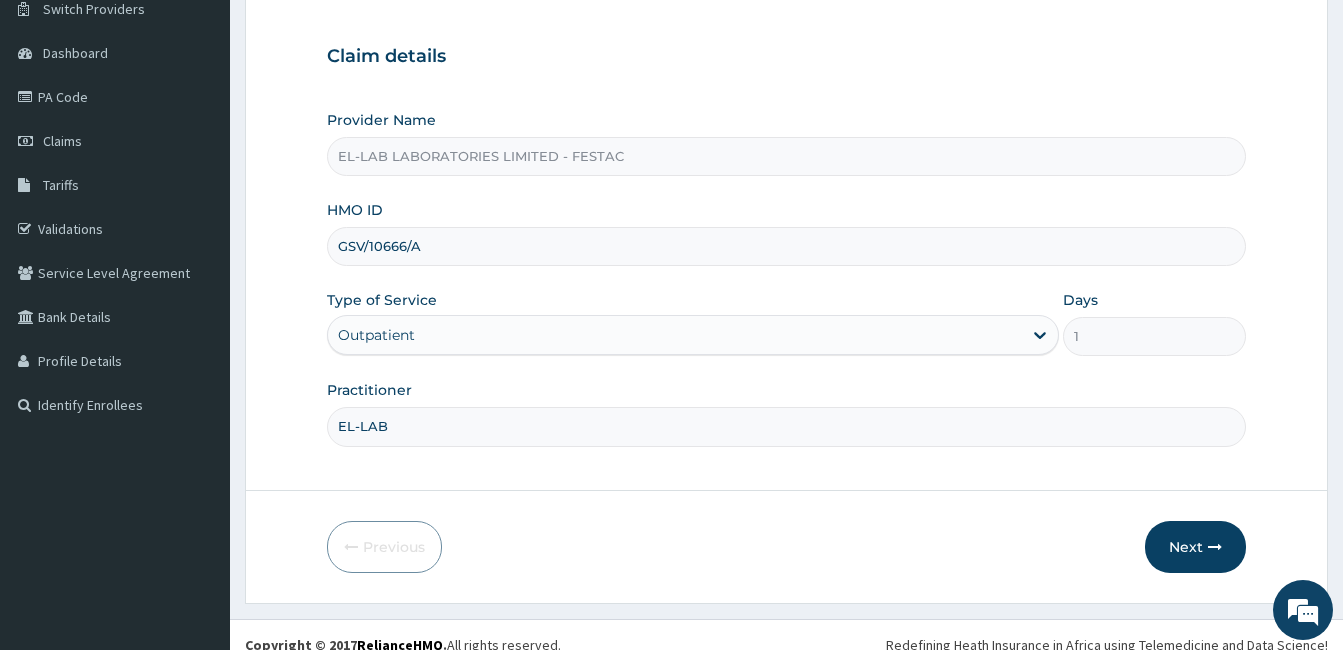 scroll, scrollTop: 185, scrollLeft: 0, axis: vertical 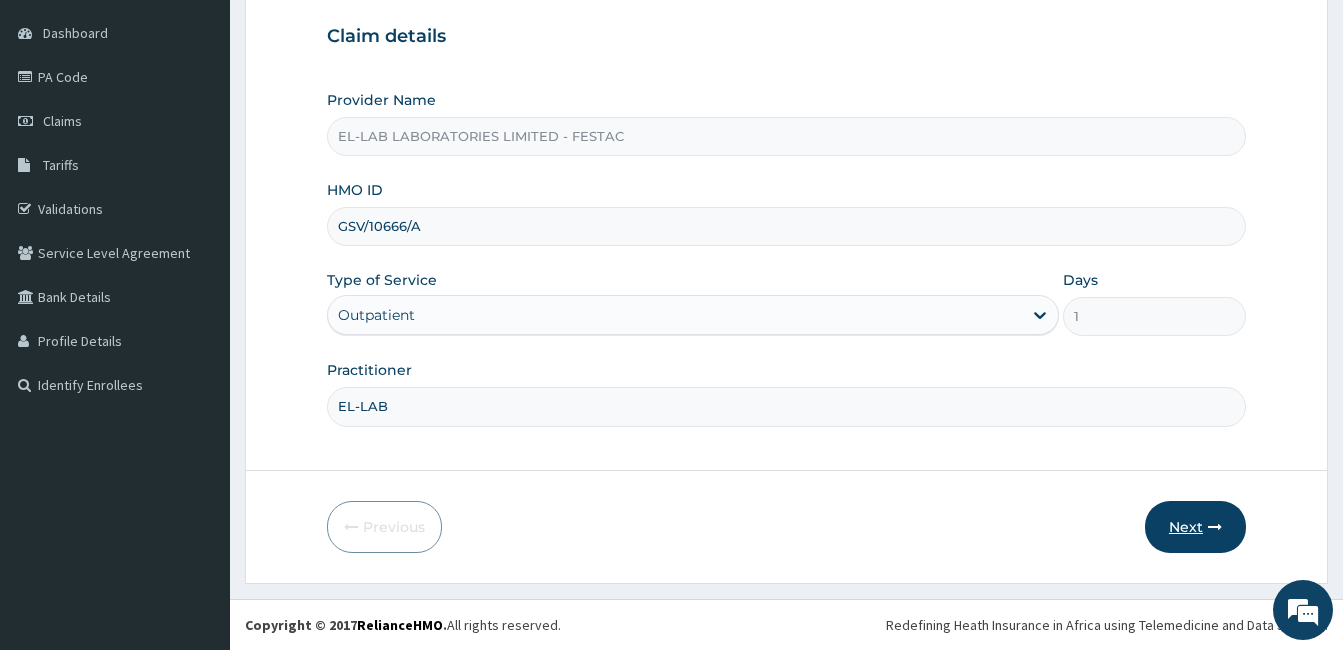type on "EL-LAB" 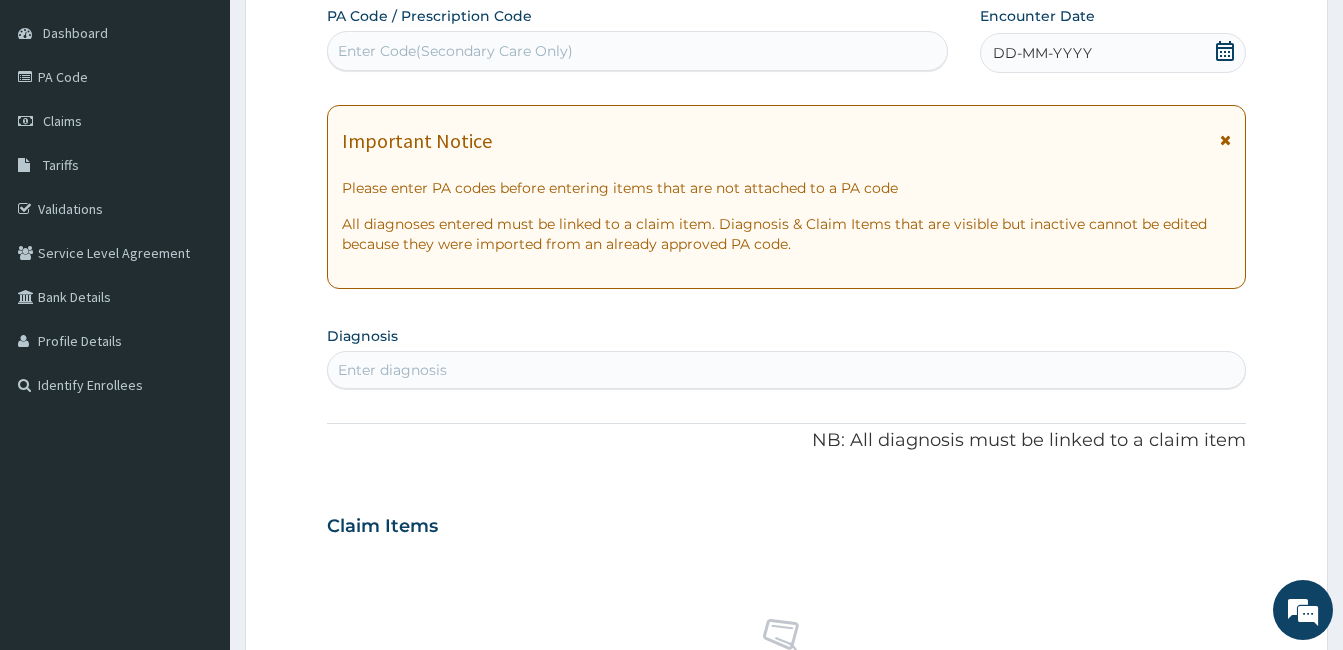 click on "Enter Code(Secondary Care Only)" at bounding box center [637, 51] 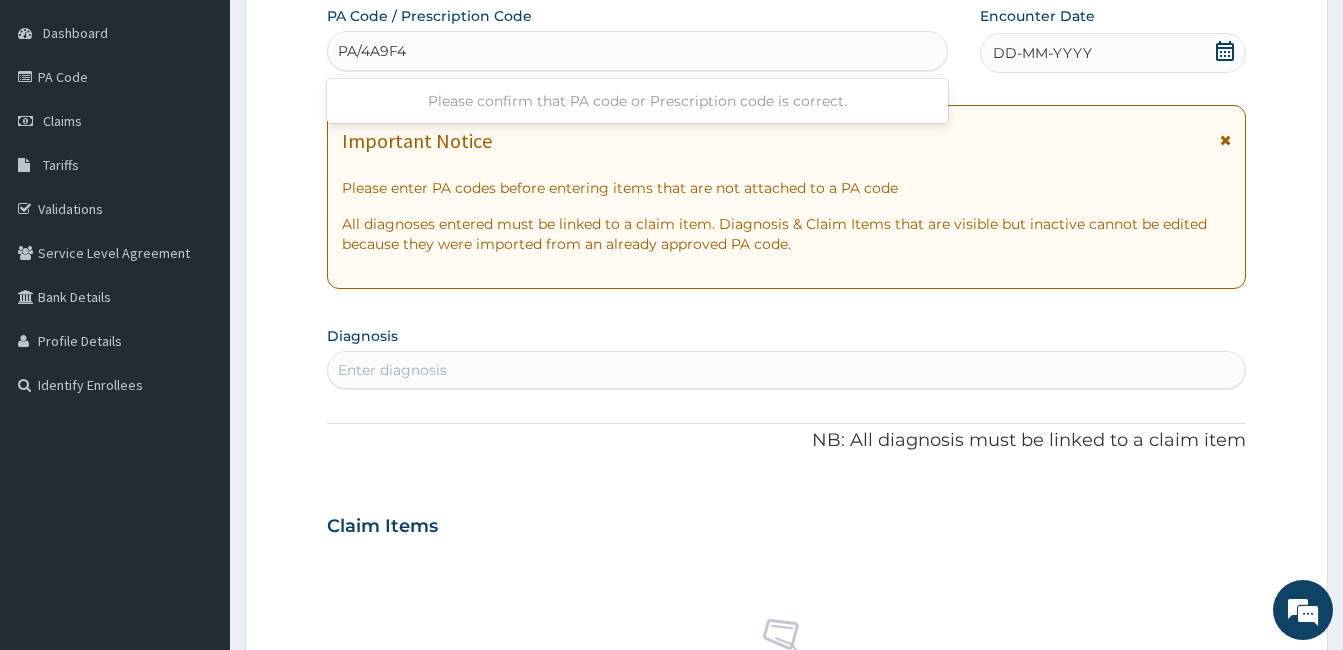 type on "PA/4A9F4B" 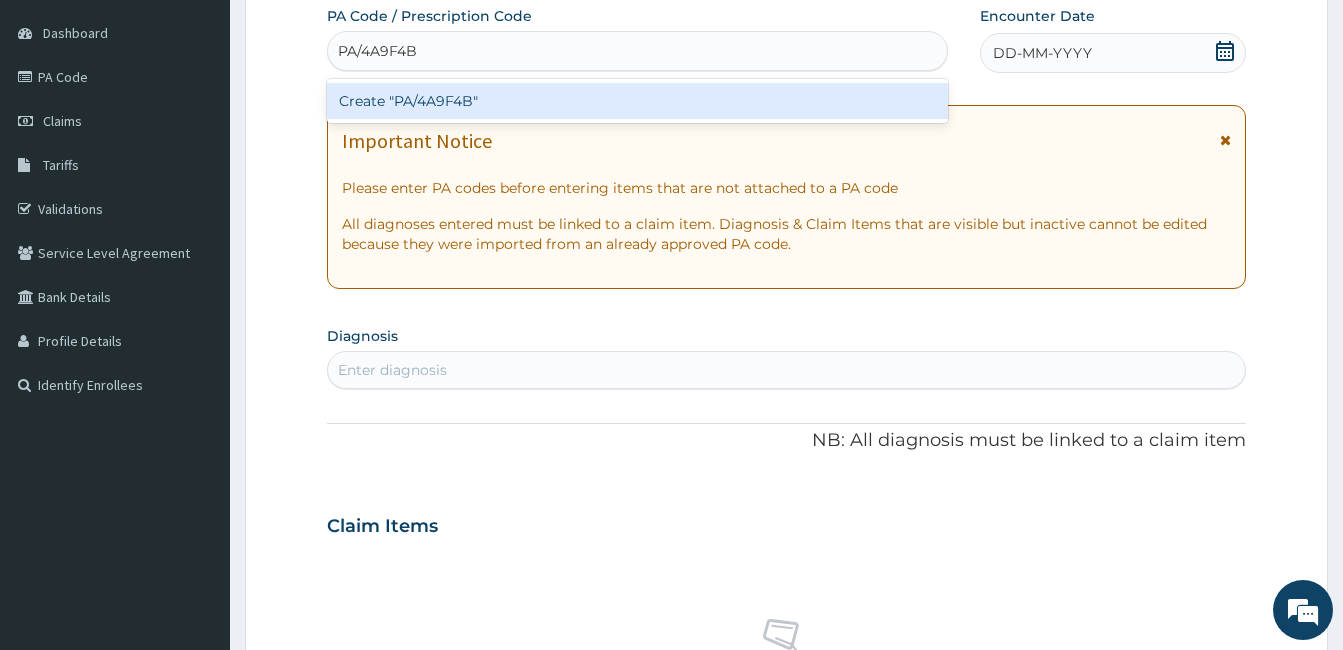 click on "Create "PA/4A9F4B"" at bounding box center [637, 101] 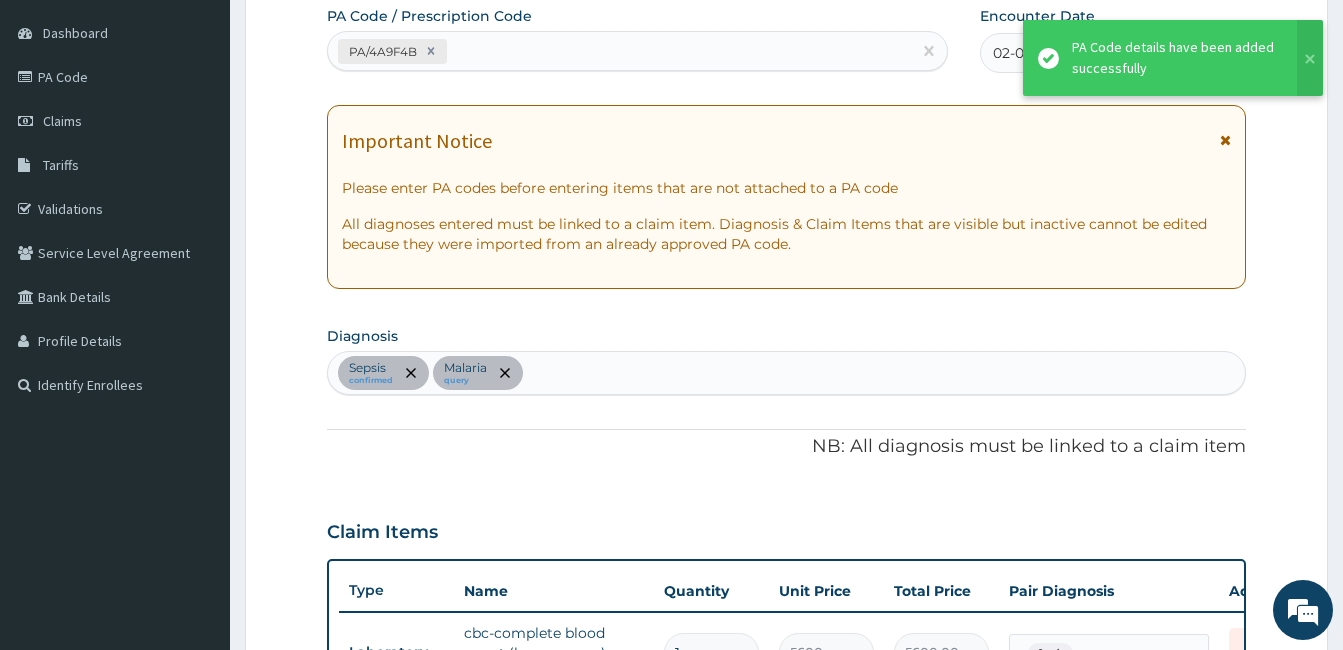 scroll, scrollTop: 587, scrollLeft: 0, axis: vertical 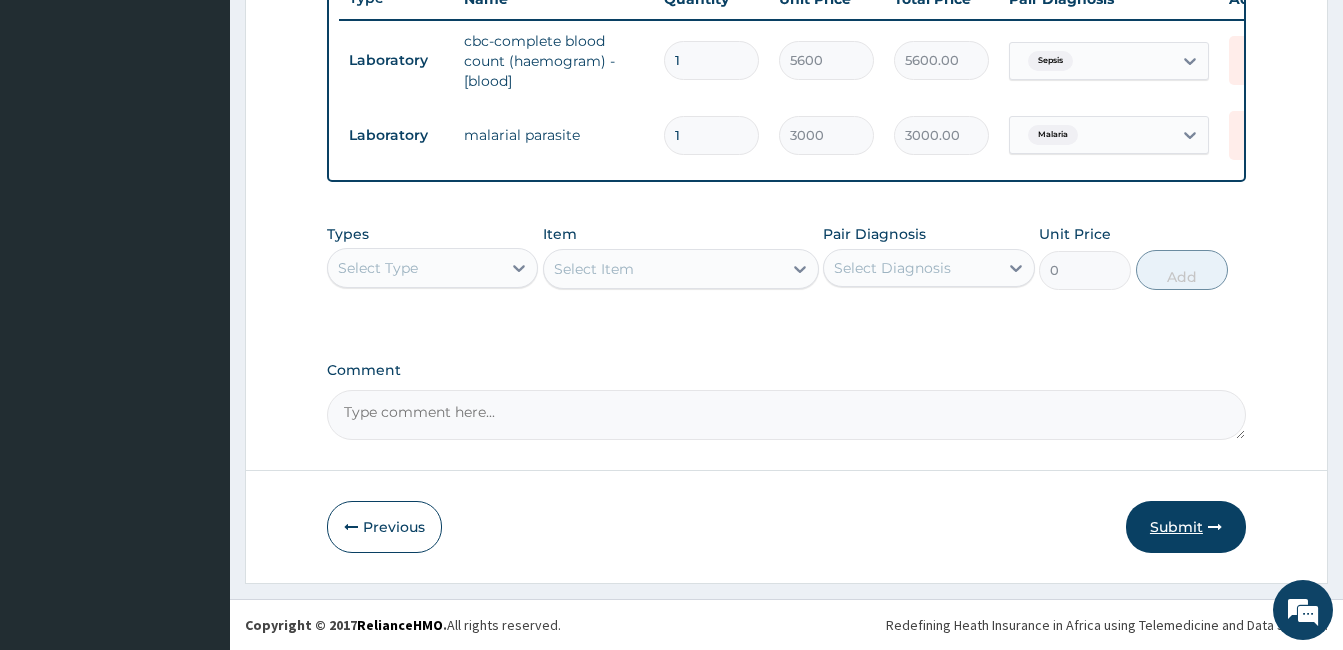 click on "Submit" at bounding box center (1186, 527) 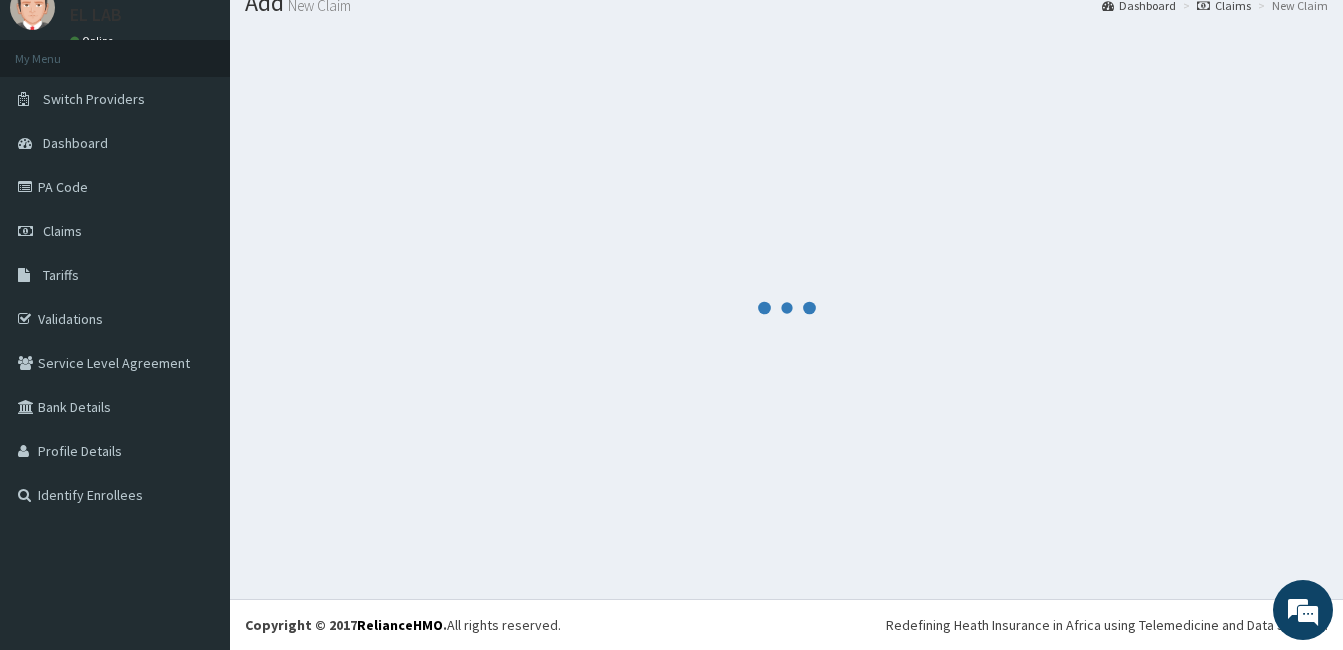 scroll, scrollTop: 792, scrollLeft: 0, axis: vertical 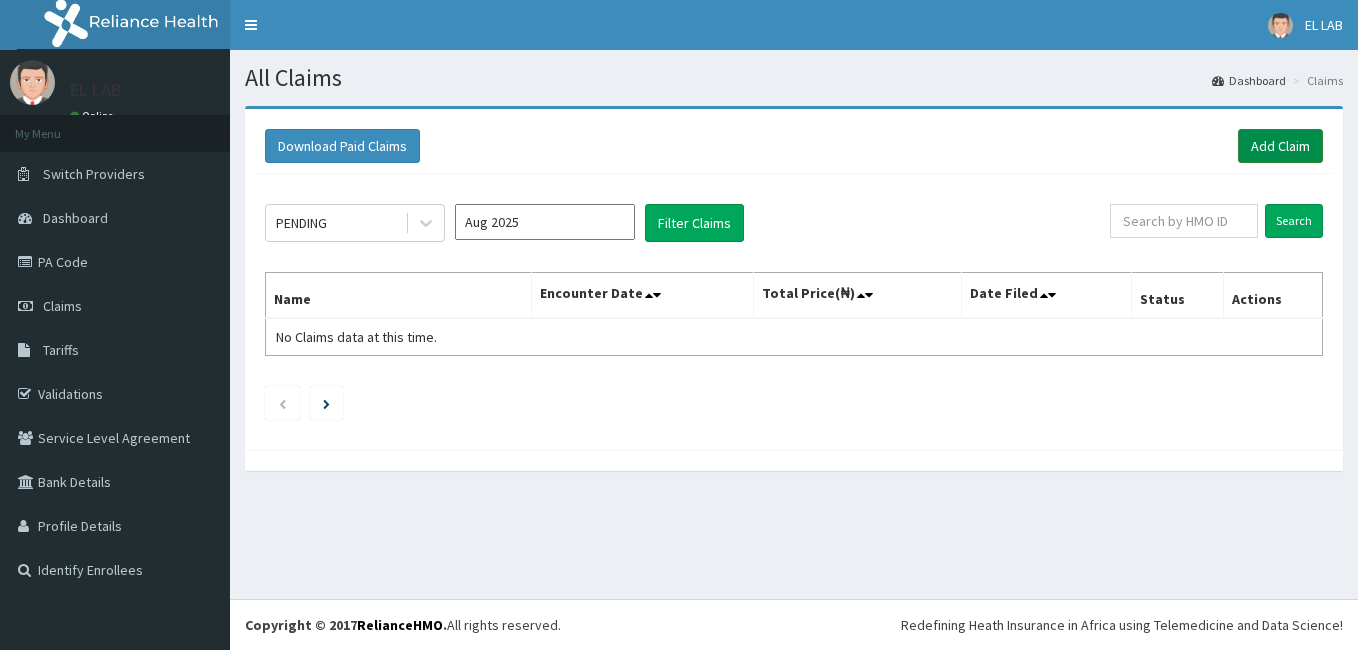click on "Add Claim" at bounding box center (1280, 146) 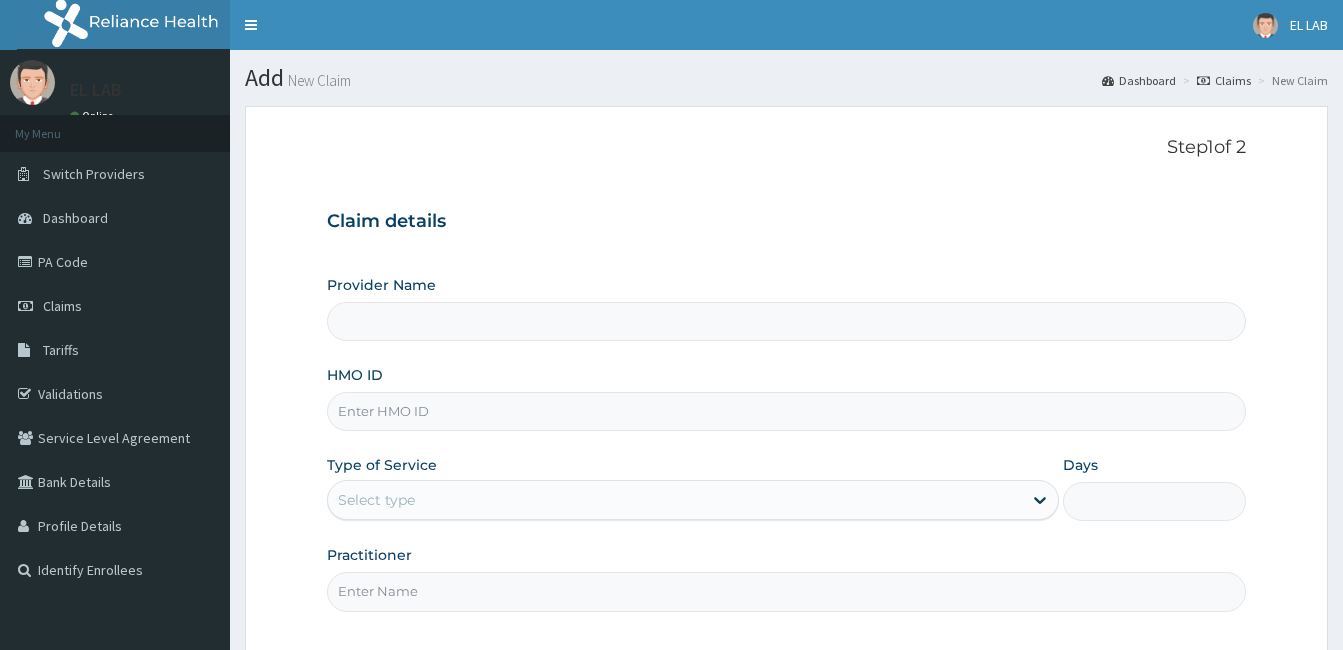 scroll, scrollTop: 0, scrollLeft: 0, axis: both 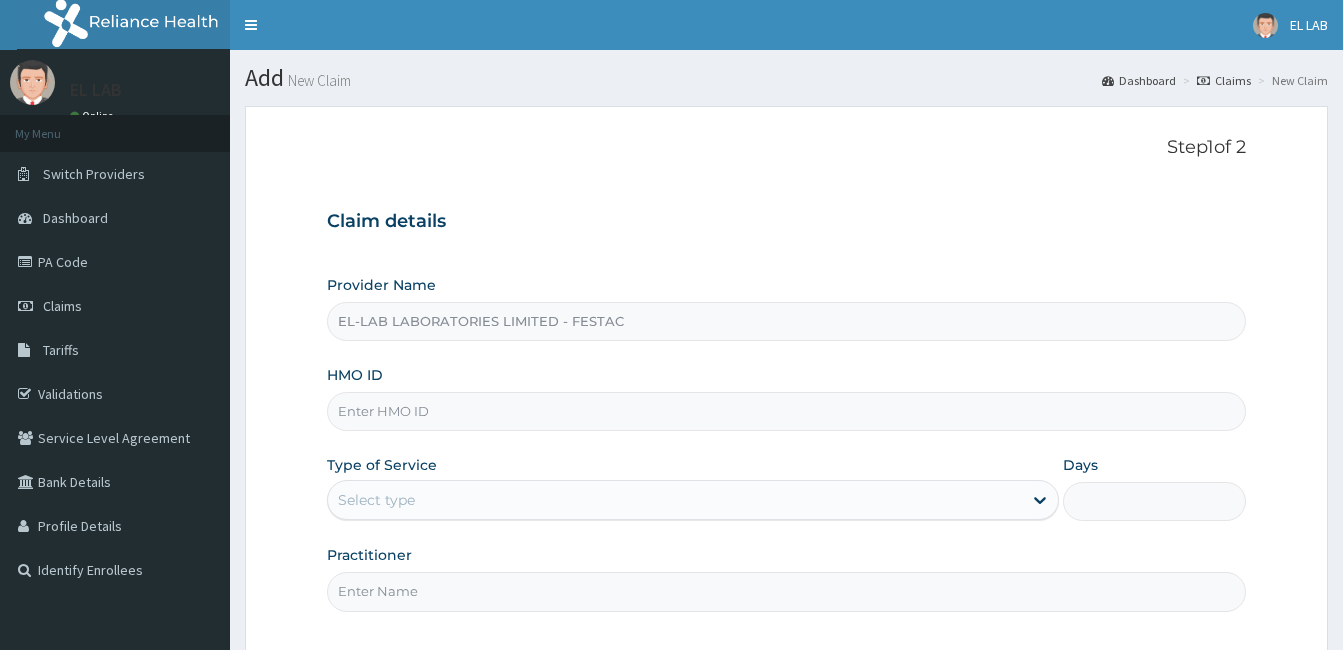 click on "HMO ID" at bounding box center [786, 411] 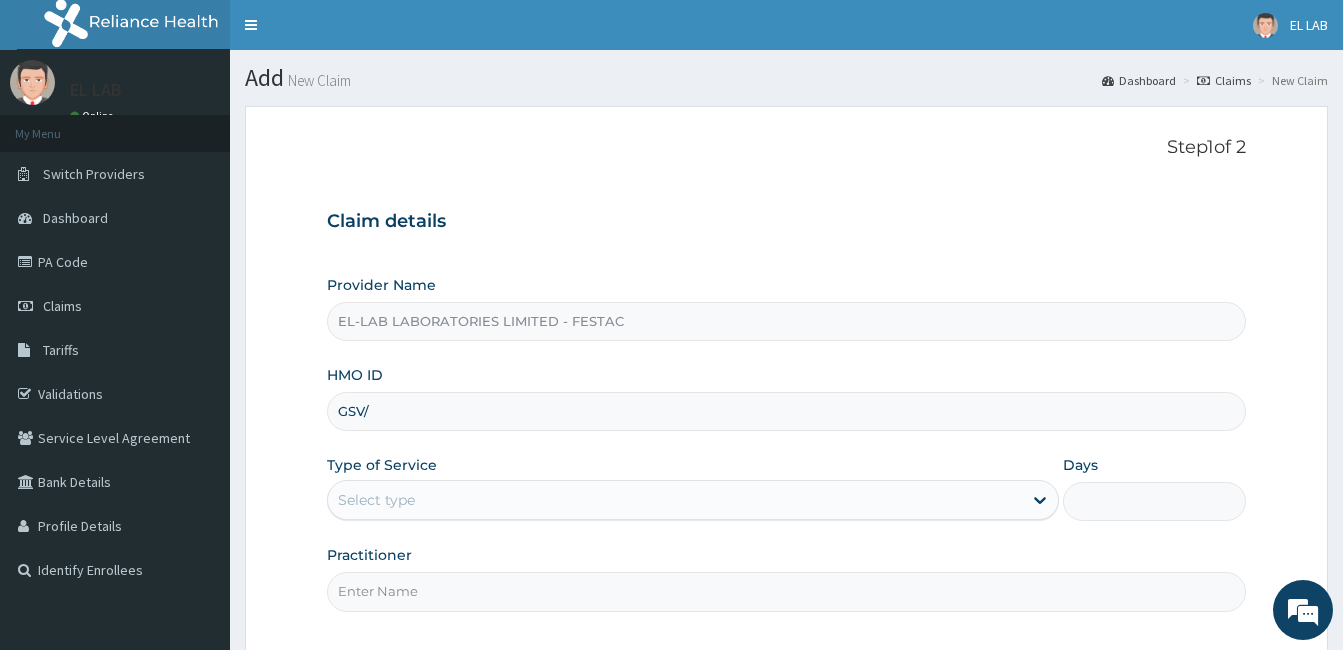scroll, scrollTop: 0, scrollLeft: 0, axis: both 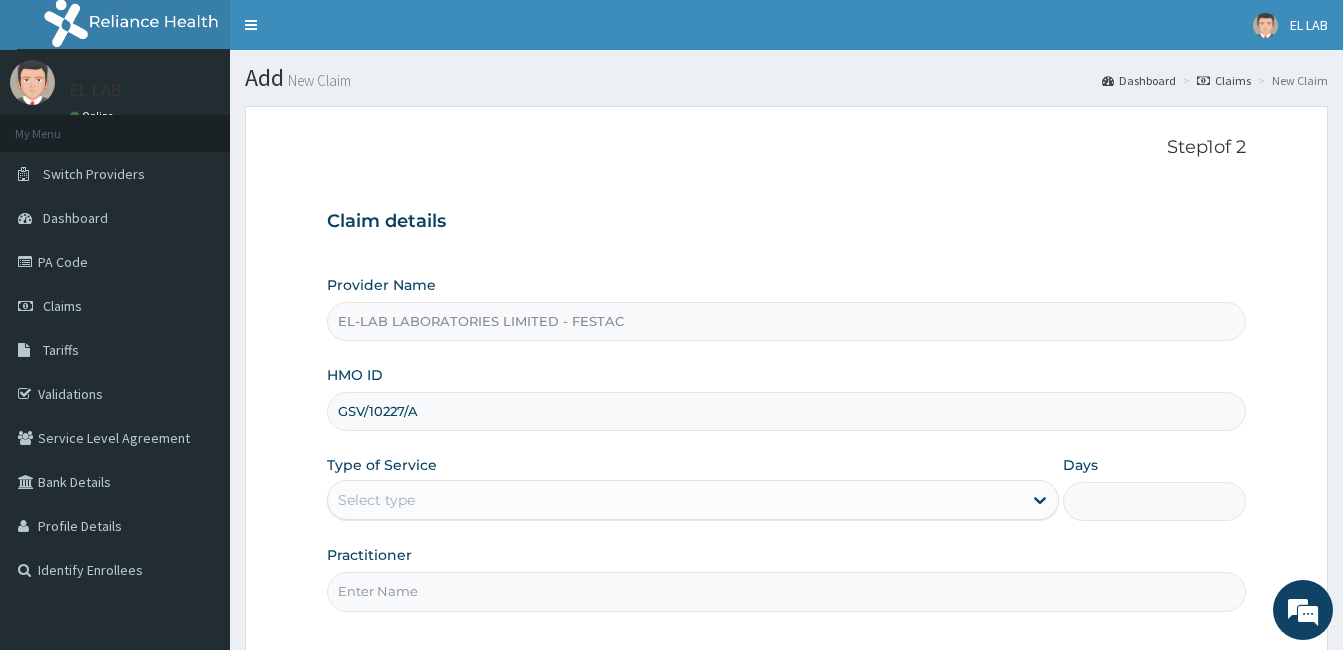 type on "GSV/10227/A" 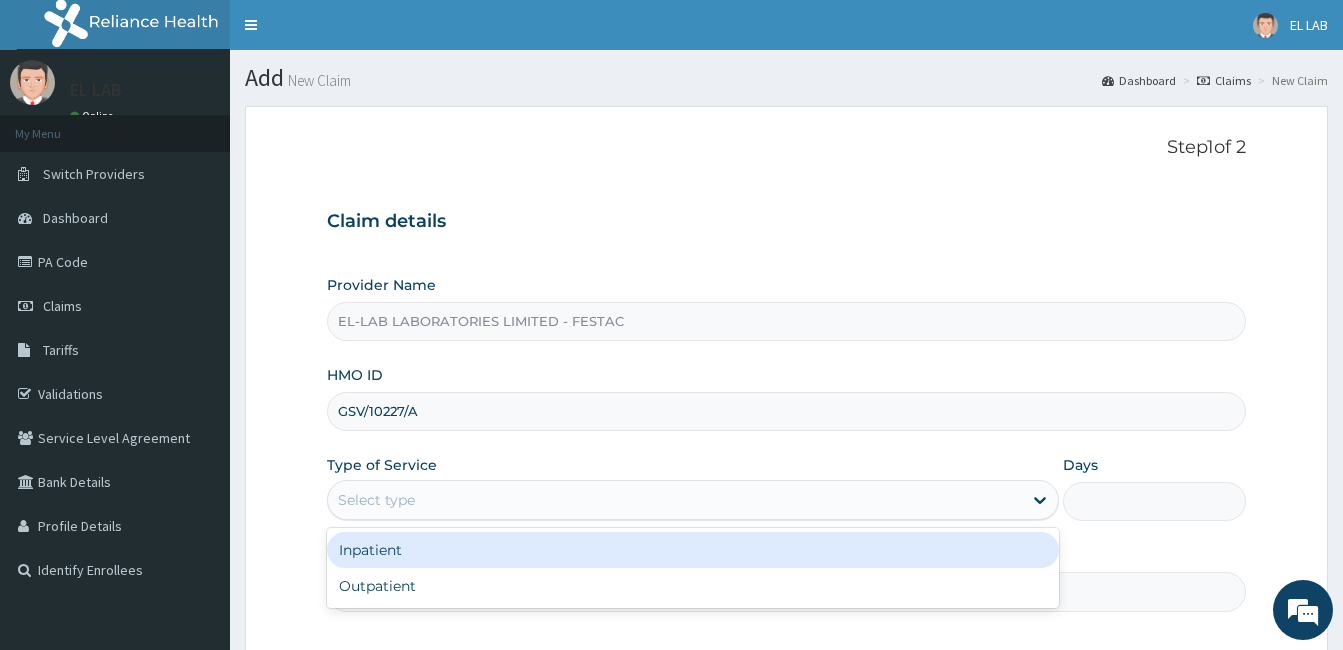 click on "Select type" at bounding box center [675, 500] 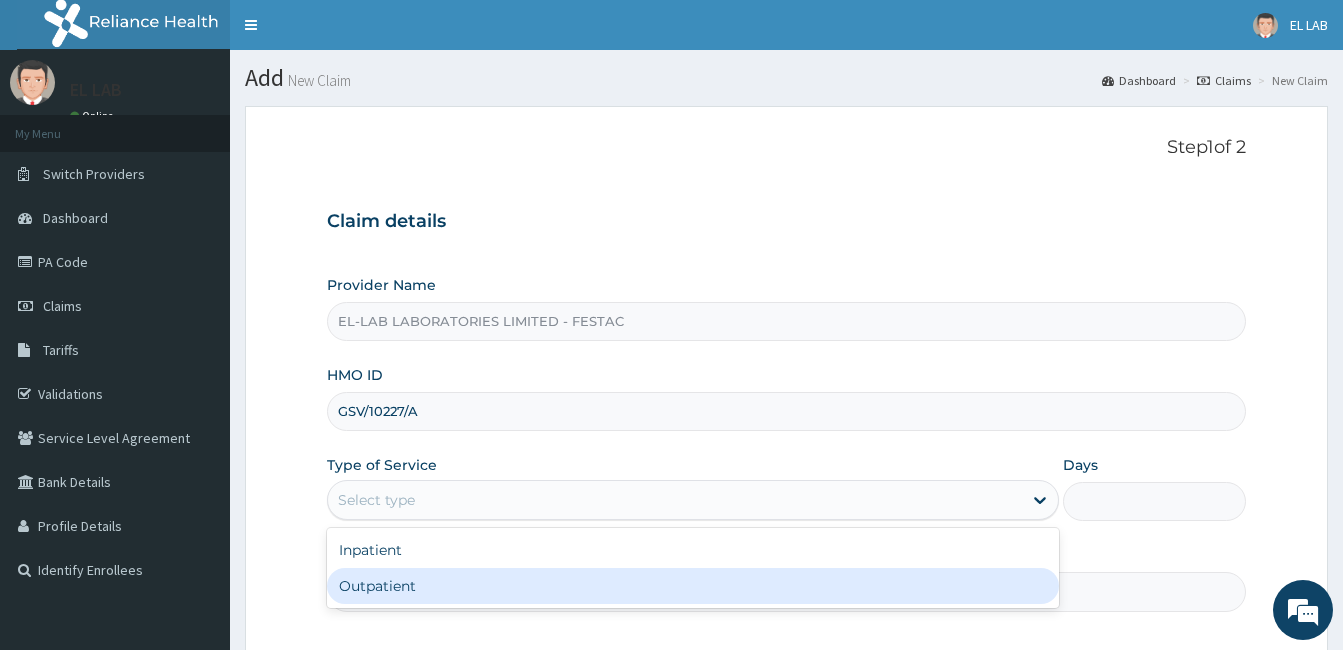 click on "Outpatient" at bounding box center [693, 586] 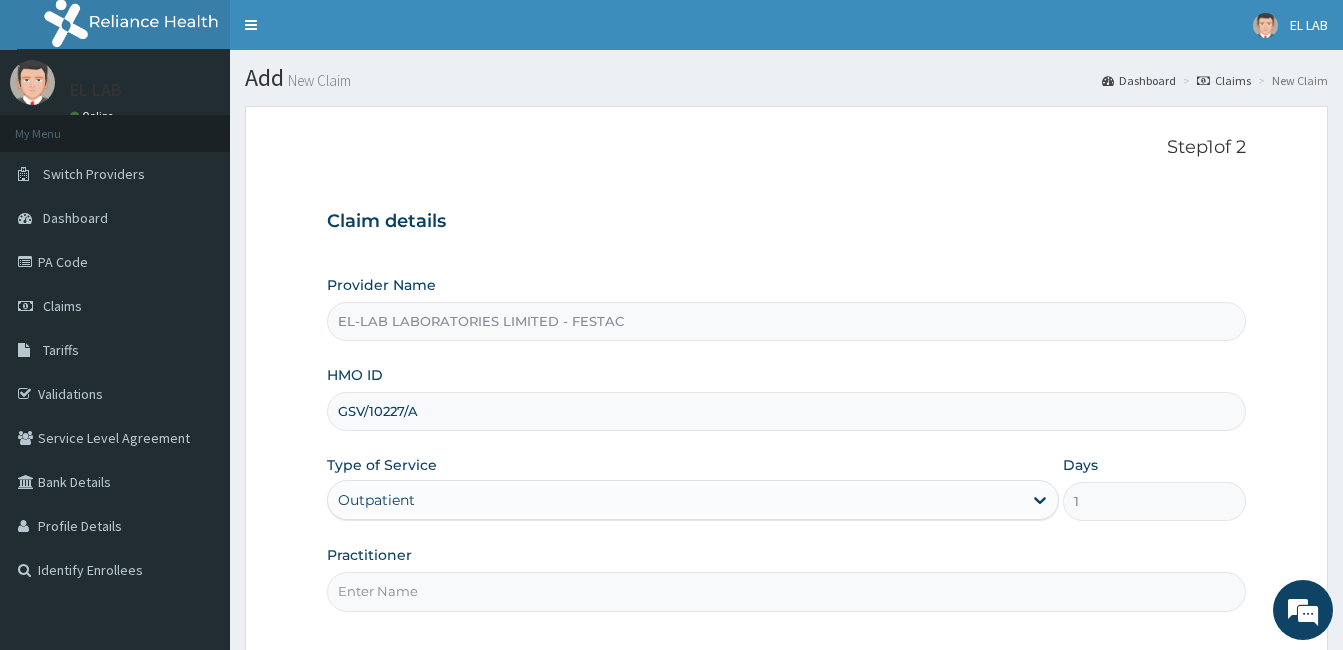 click on "Practitioner" at bounding box center (786, 591) 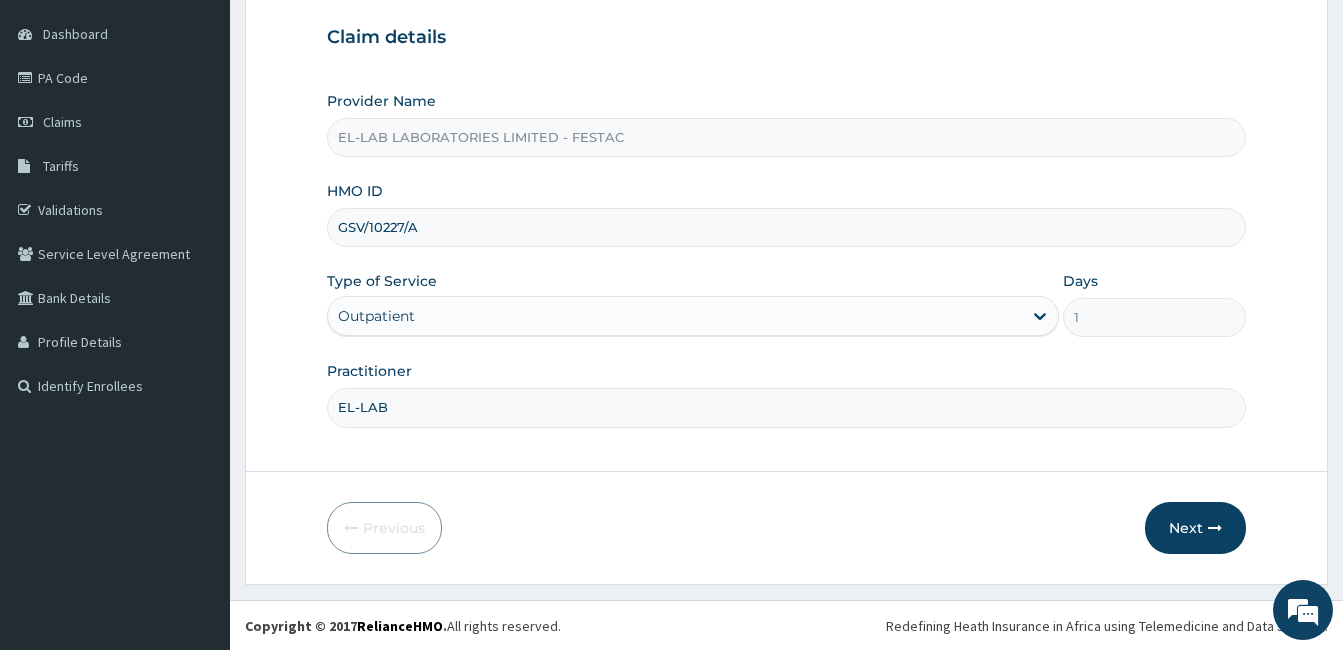 scroll, scrollTop: 185, scrollLeft: 0, axis: vertical 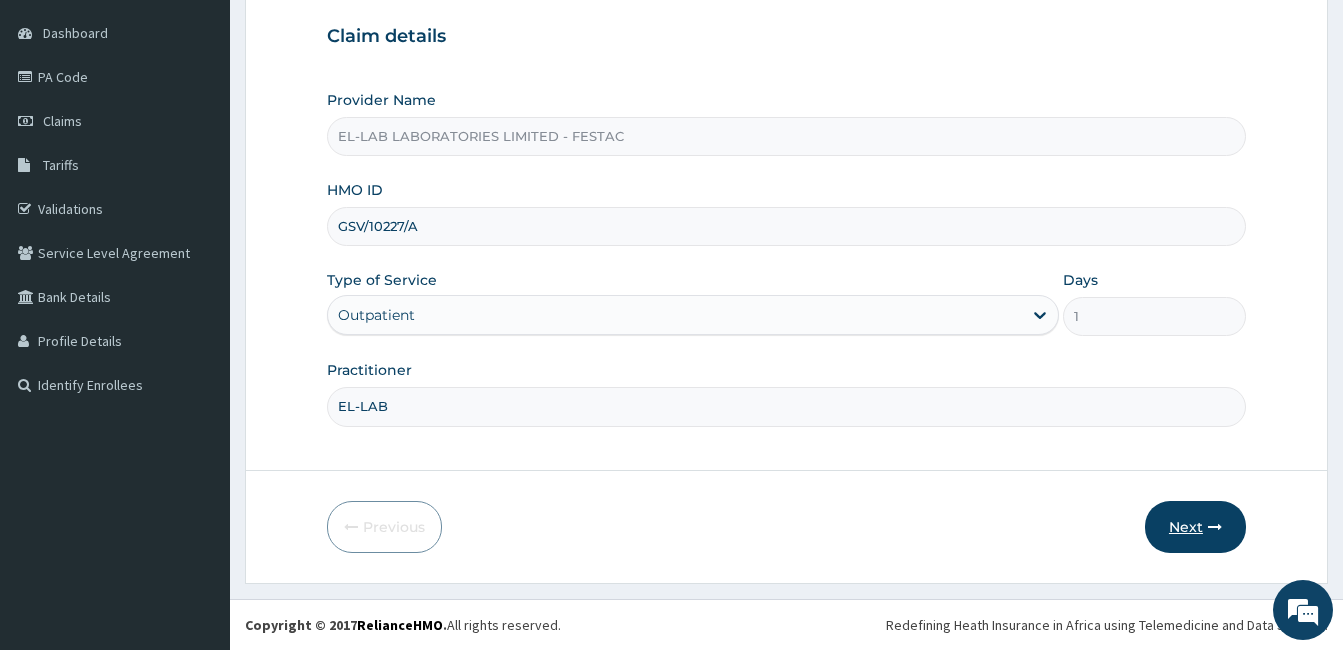 type on "EL-LAB" 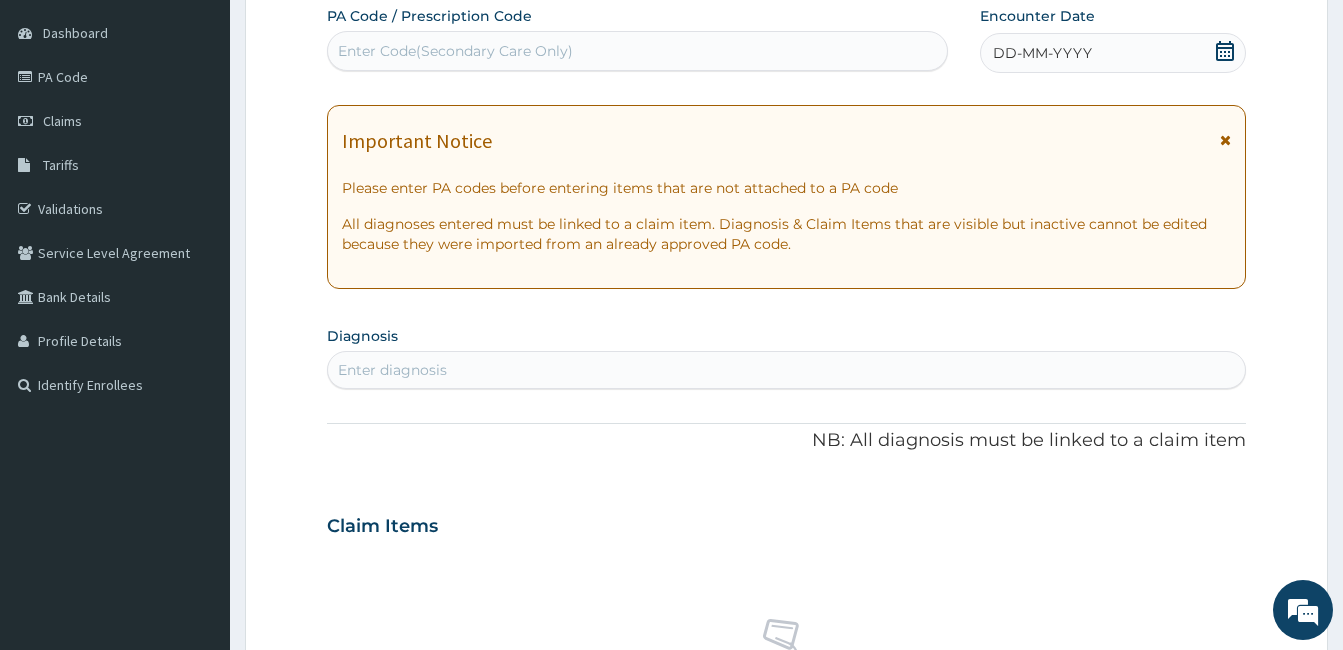 click on "Enter Code(Secondary Care Only)" at bounding box center [637, 51] 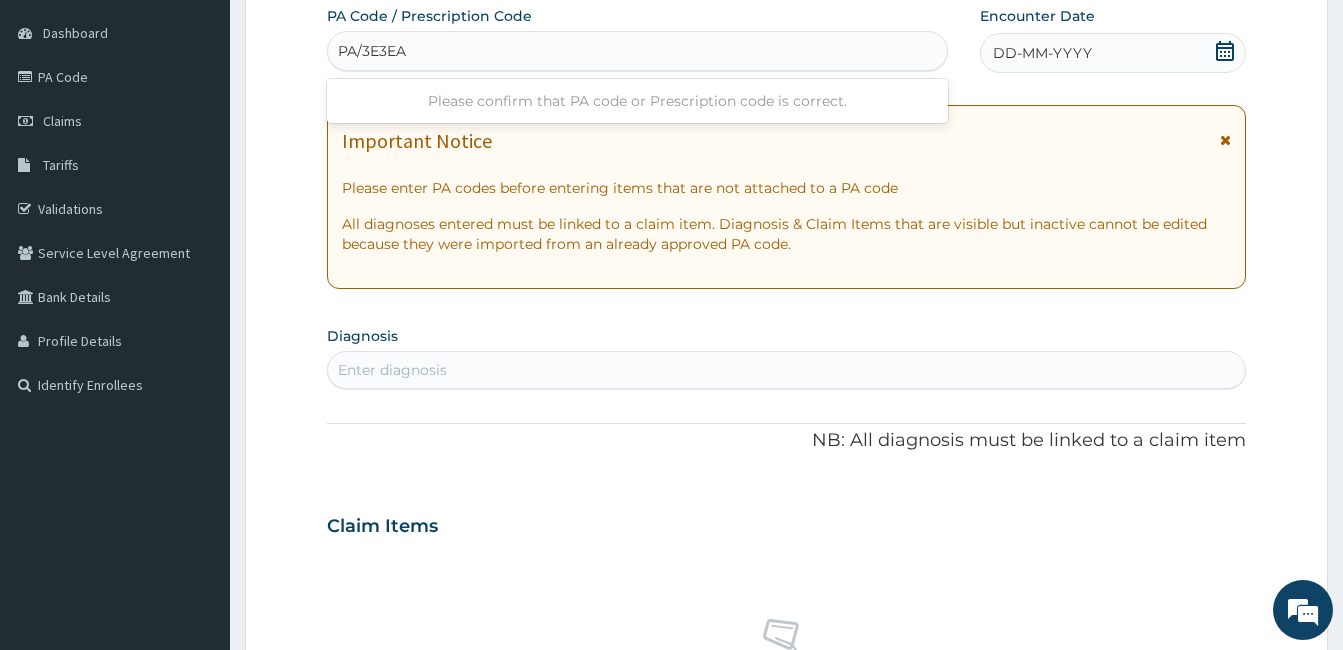 type on "PA/3E3EAA" 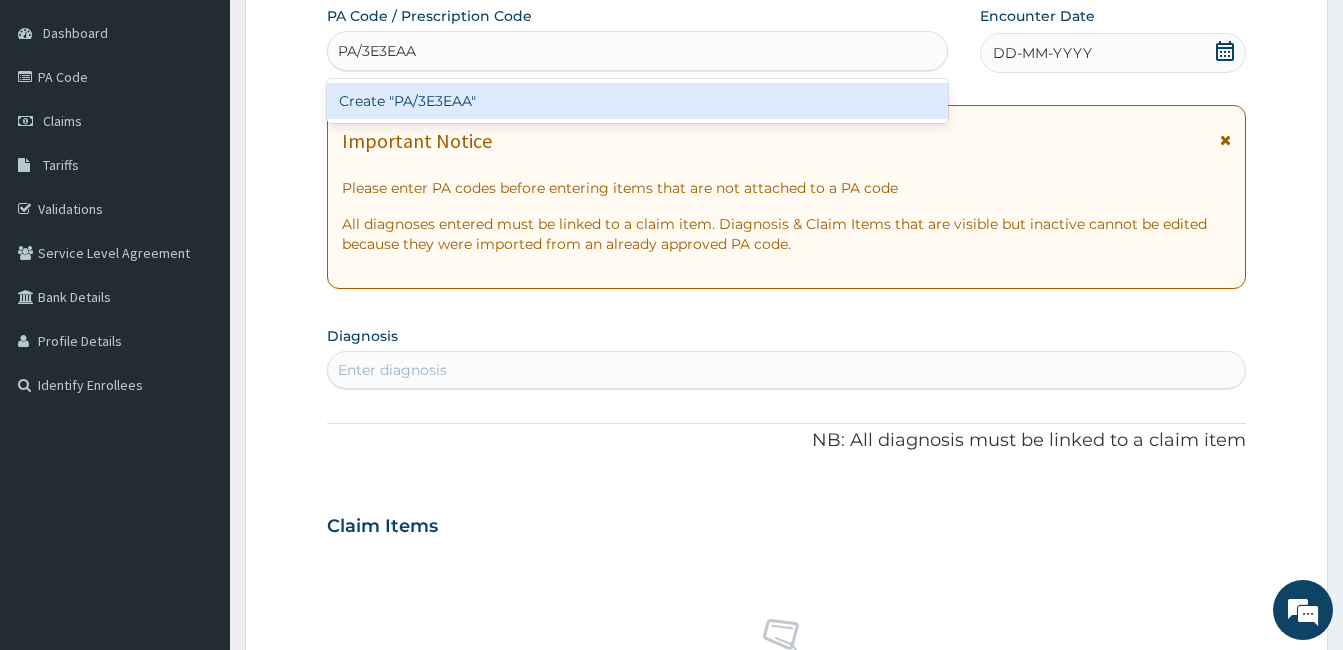 click on "Create "PA/3E3EAA"" at bounding box center [637, 101] 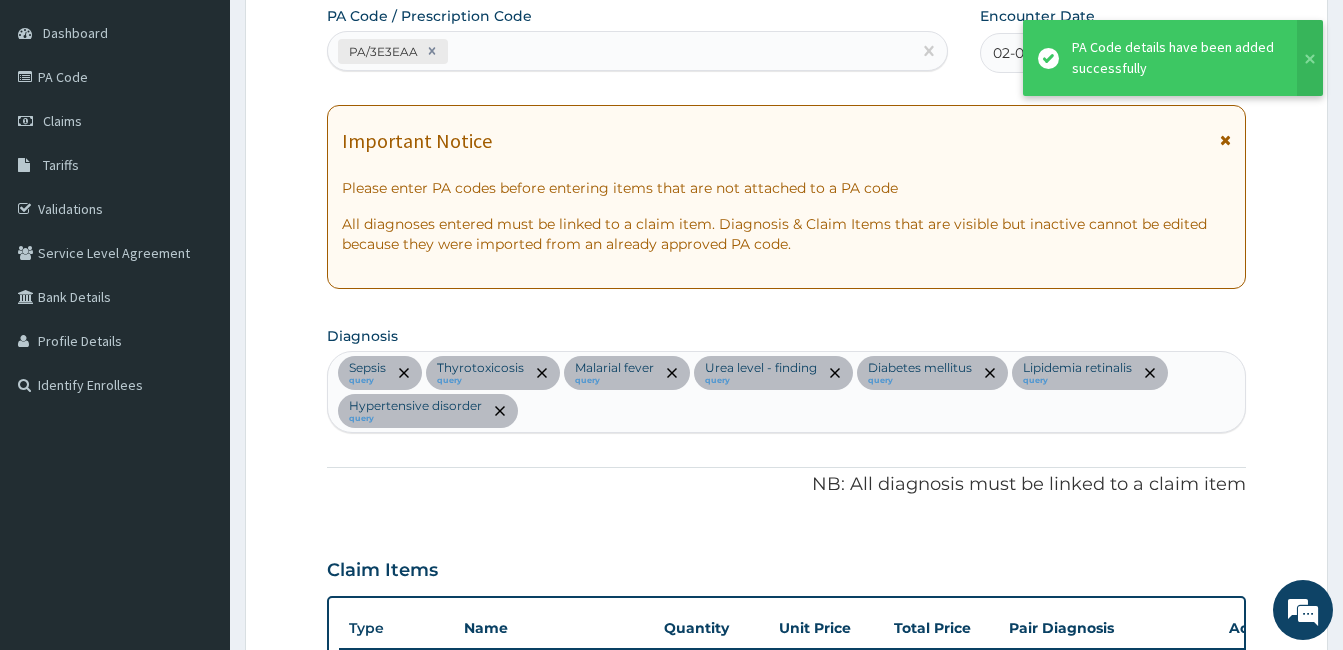 scroll, scrollTop: 1028, scrollLeft: 0, axis: vertical 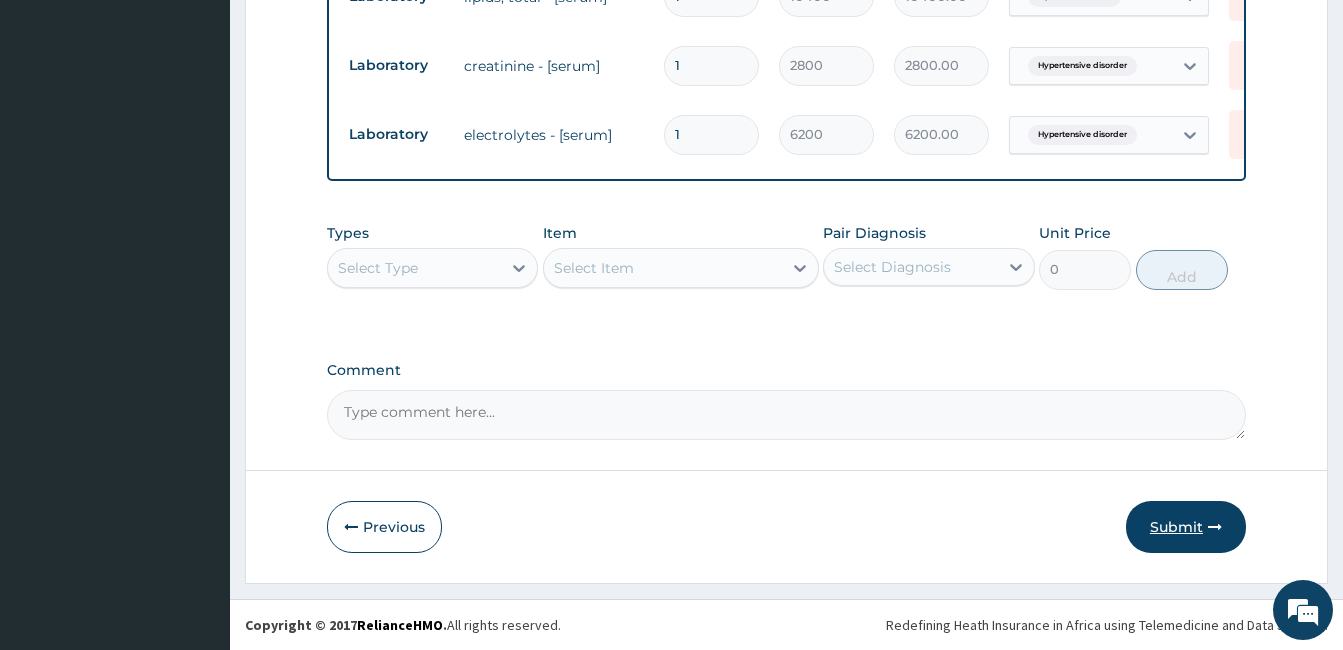 click on "Submit" at bounding box center (1186, 527) 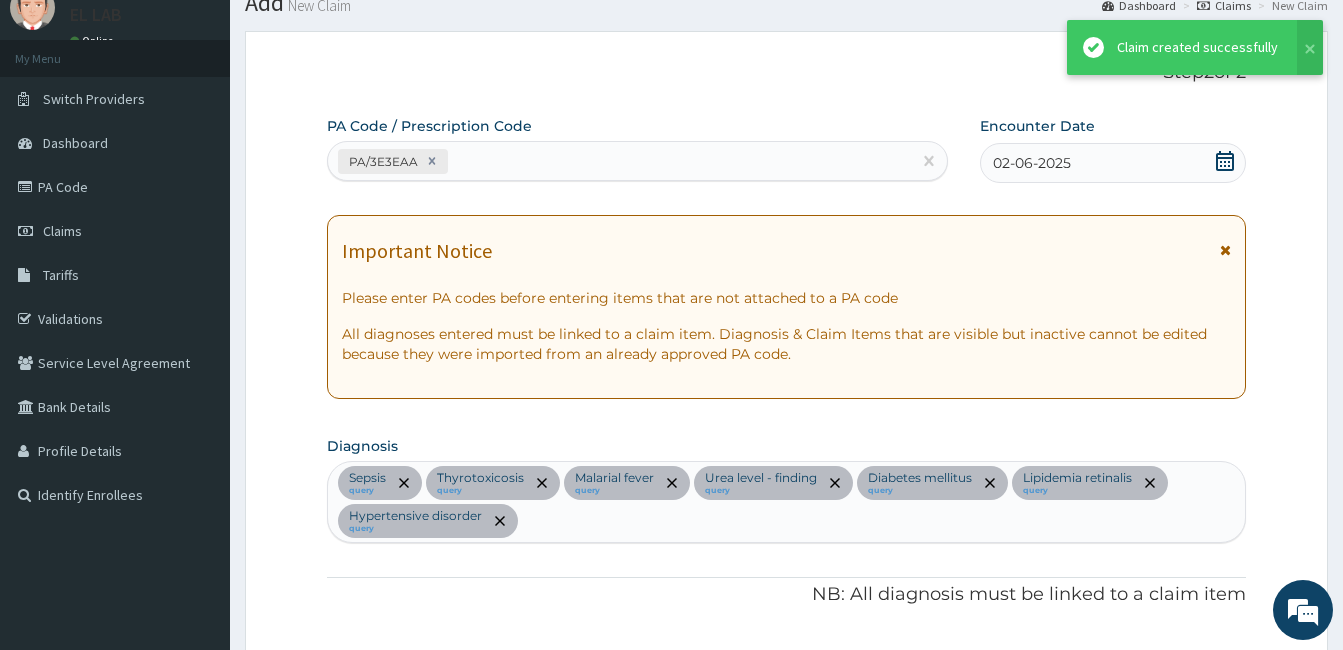scroll, scrollTop: 1233, scrollLeft: 0, axis: vertical 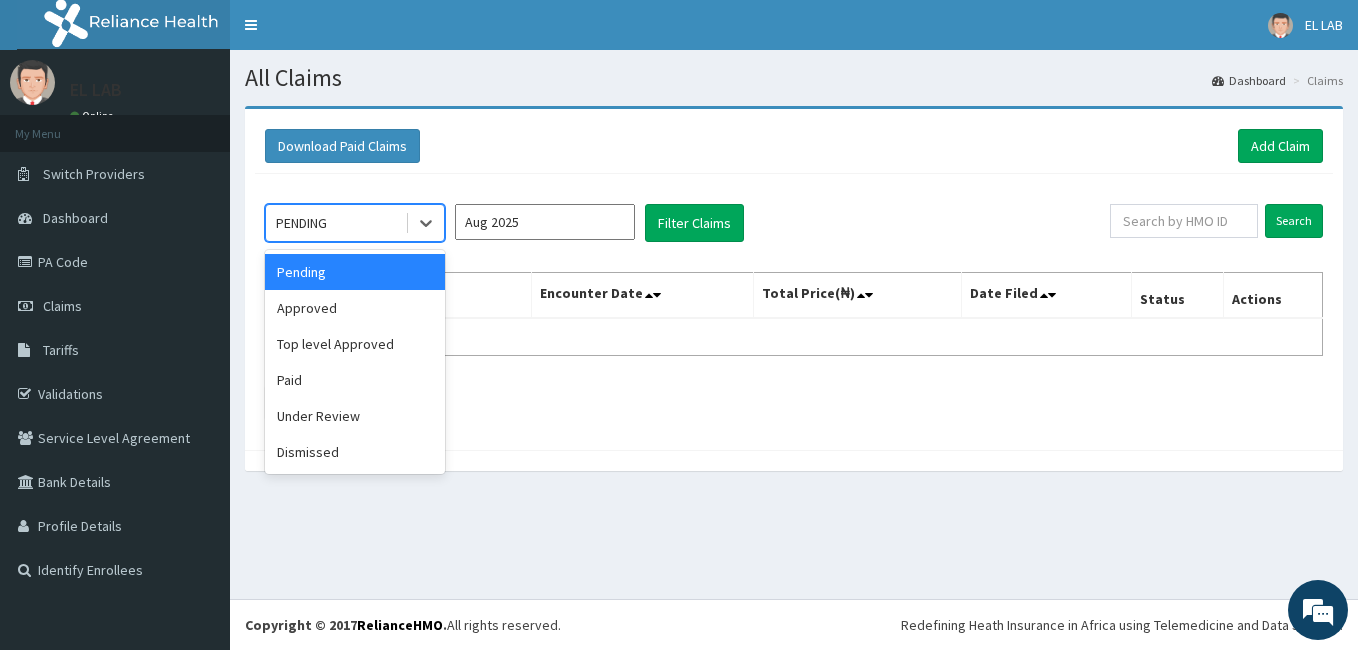 click on "PENDING" at bounding box center [335, 223] 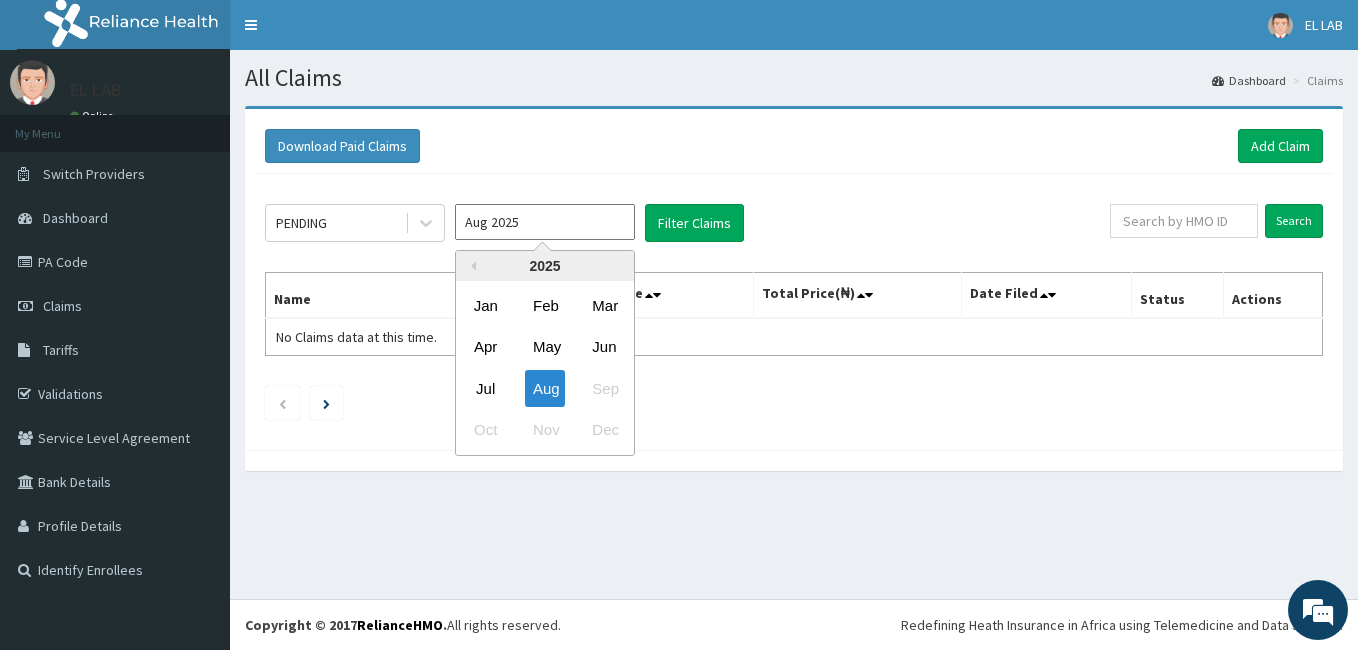 click on "Aug 2025" at bounding box center (545, 222) 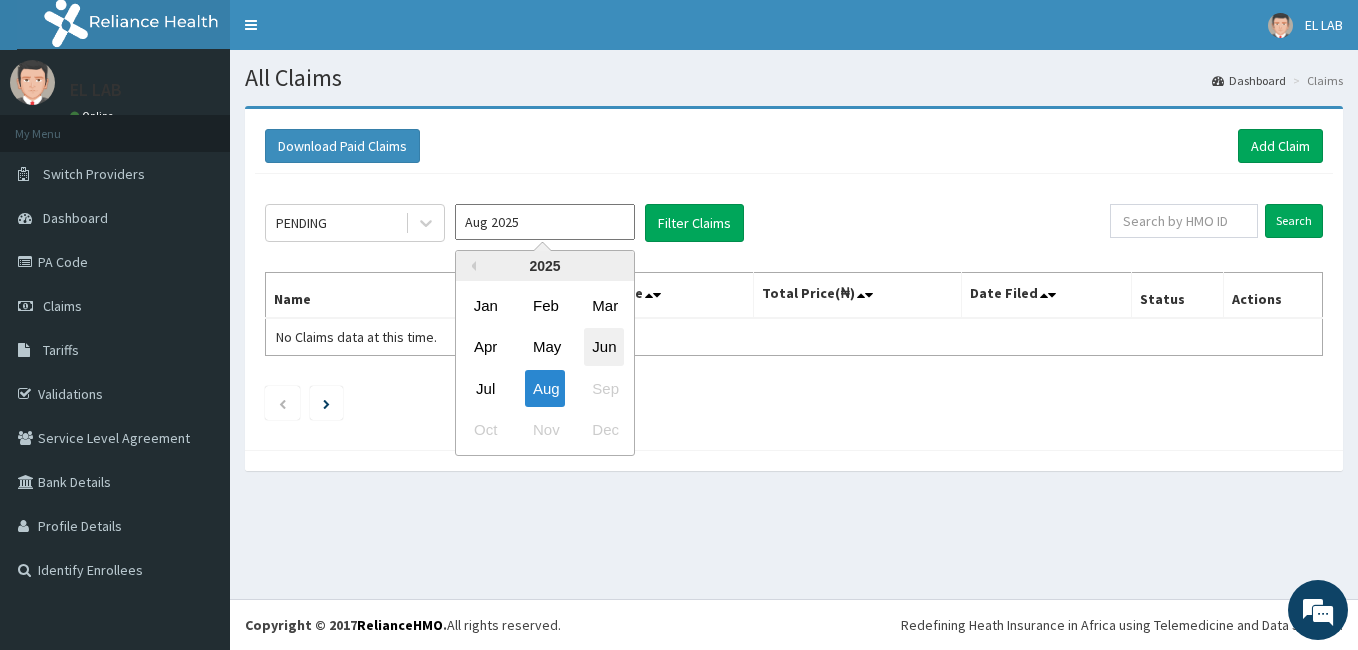click on "Jun" at bounding box center (604, 347) 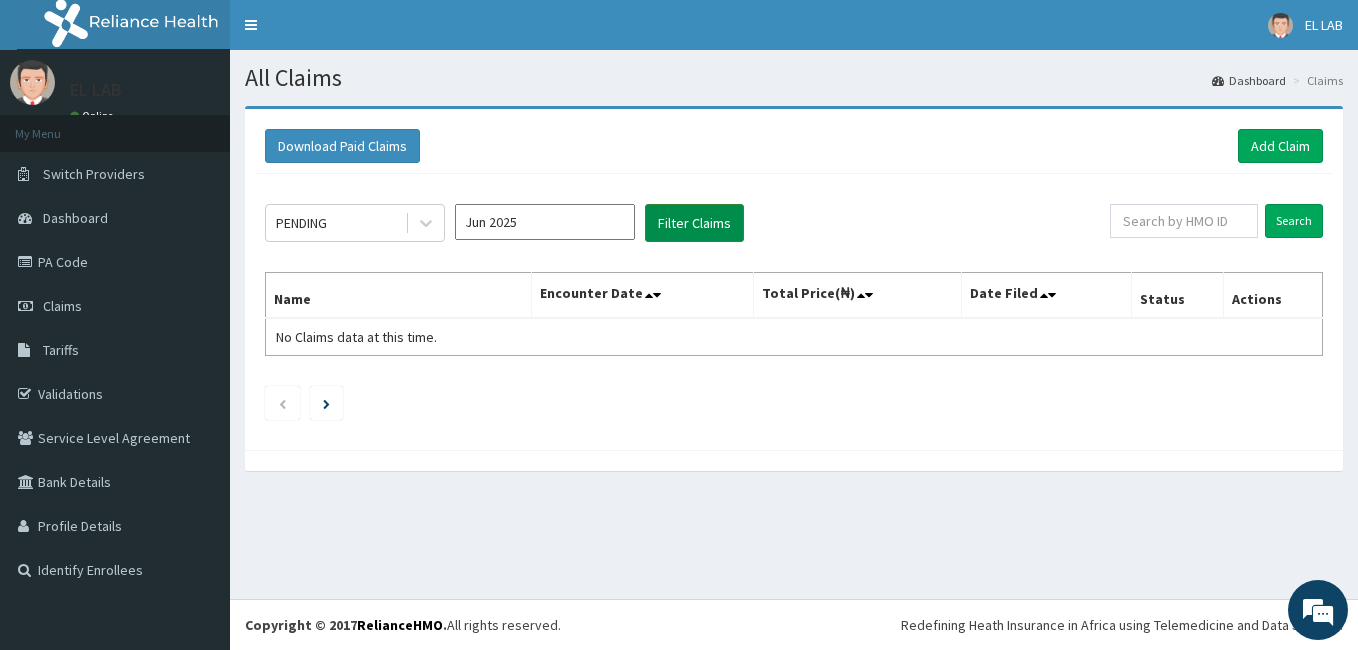 click on "Filter Claims" at bounding box center [694, 223] 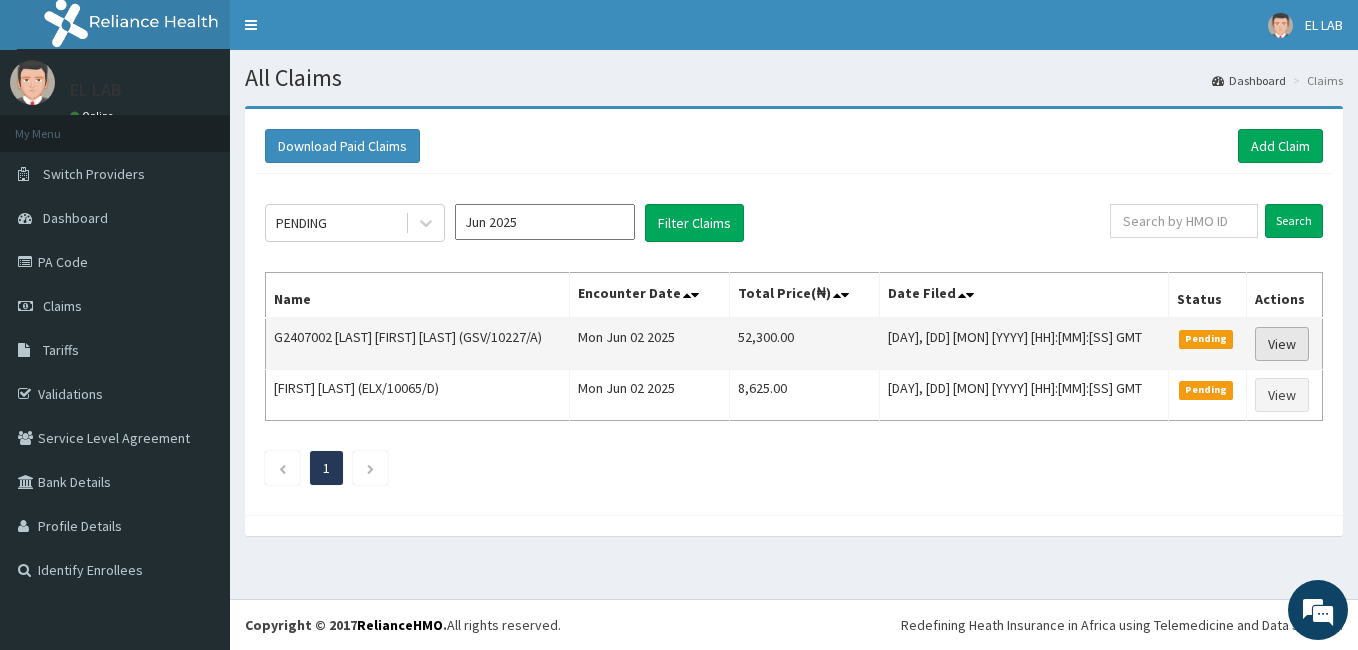 click on "View" at bounding box center [1282, 344] 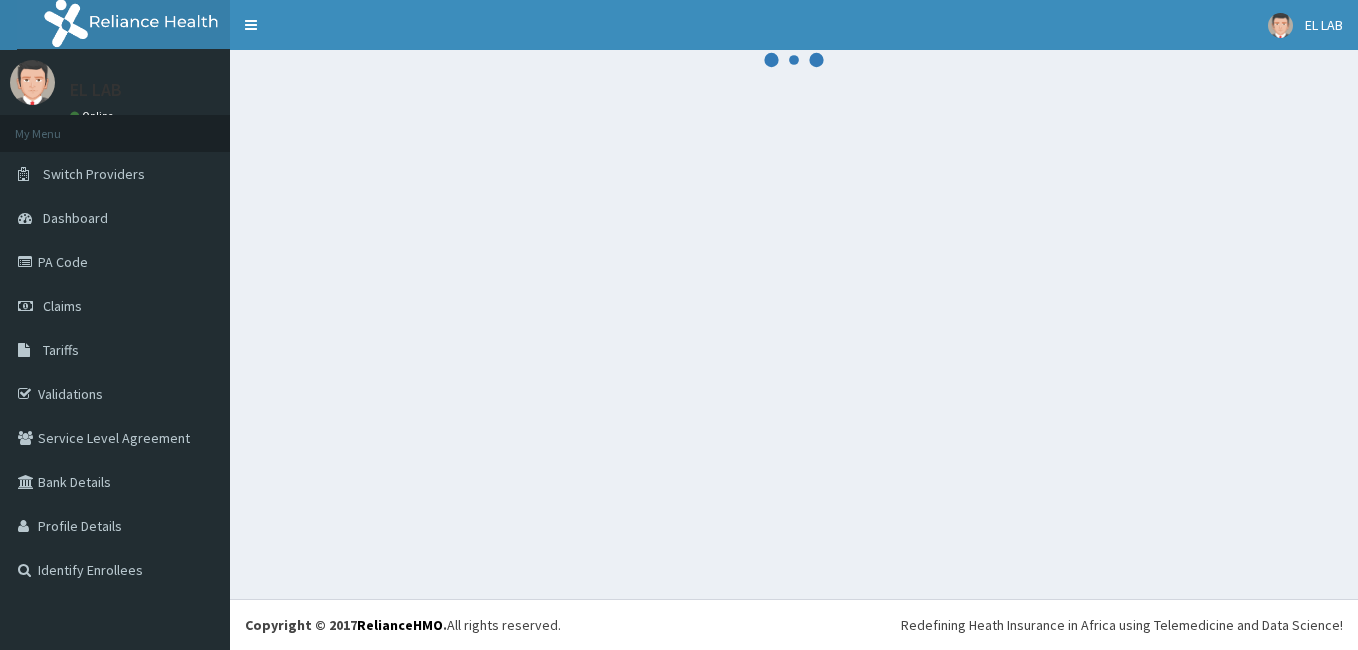 scroll, scrollTop: 0, scrollLeft: 0, axis: both 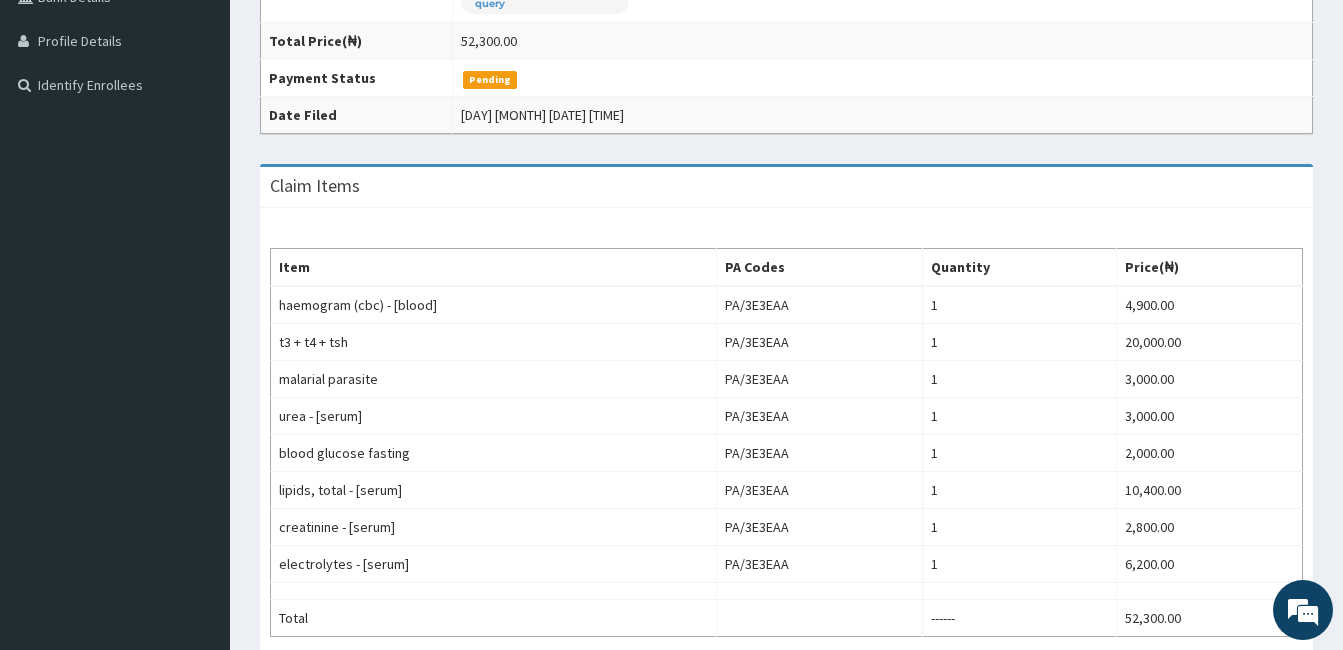 click on "Claim Items Item PA Codes Quantity Price(₦) haemogram (cbc) - [blood] PA/3E3EAA 1 4,900.00 t3 + t4 + tsh PA/3E3EAA 1 20,000.00 malarial parasite PA/3E3EAA 1 3,000.00 urea - [serum] PA/3E3EAA 1 3,000.00 blood glucose fasting PA/3E3EAA 1 2,000.00 lipids, total - [serum] PA/3E3EAA 1 10,400.00 creatinine - [serum] PA/3E3EAA 1 2,800.00 electrolytes - [serum] PA/3E3EAA 1 6,200.00 Total ------ 52,300.00" at bounding box center [786, 430] 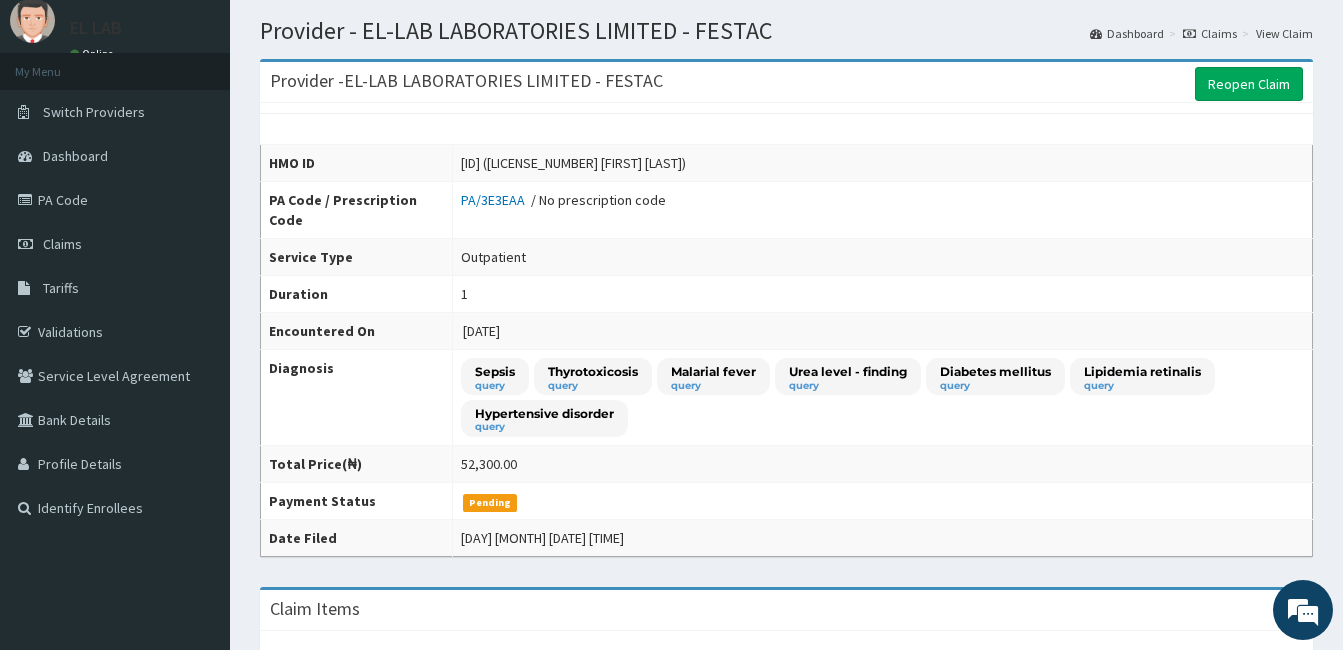 scroll, scrollTop: 61, scrollLeft: 0, axis: vertical 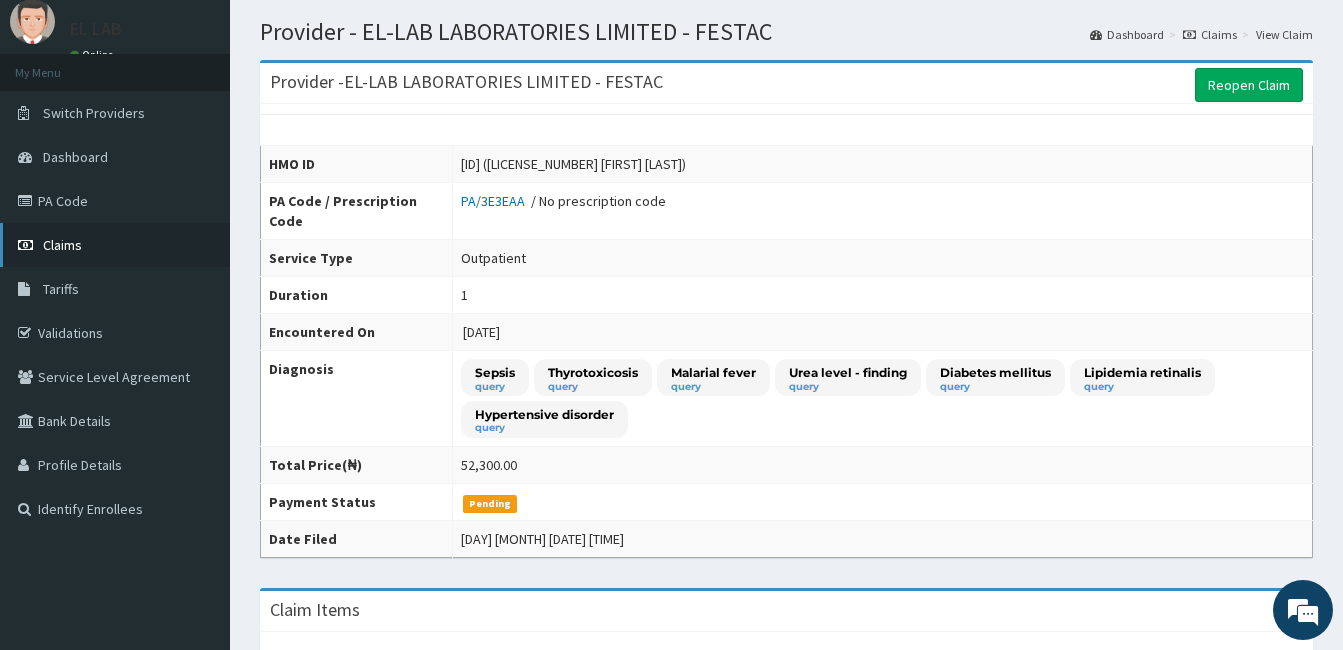 click on "Claims" at bounding box center [115, 245] 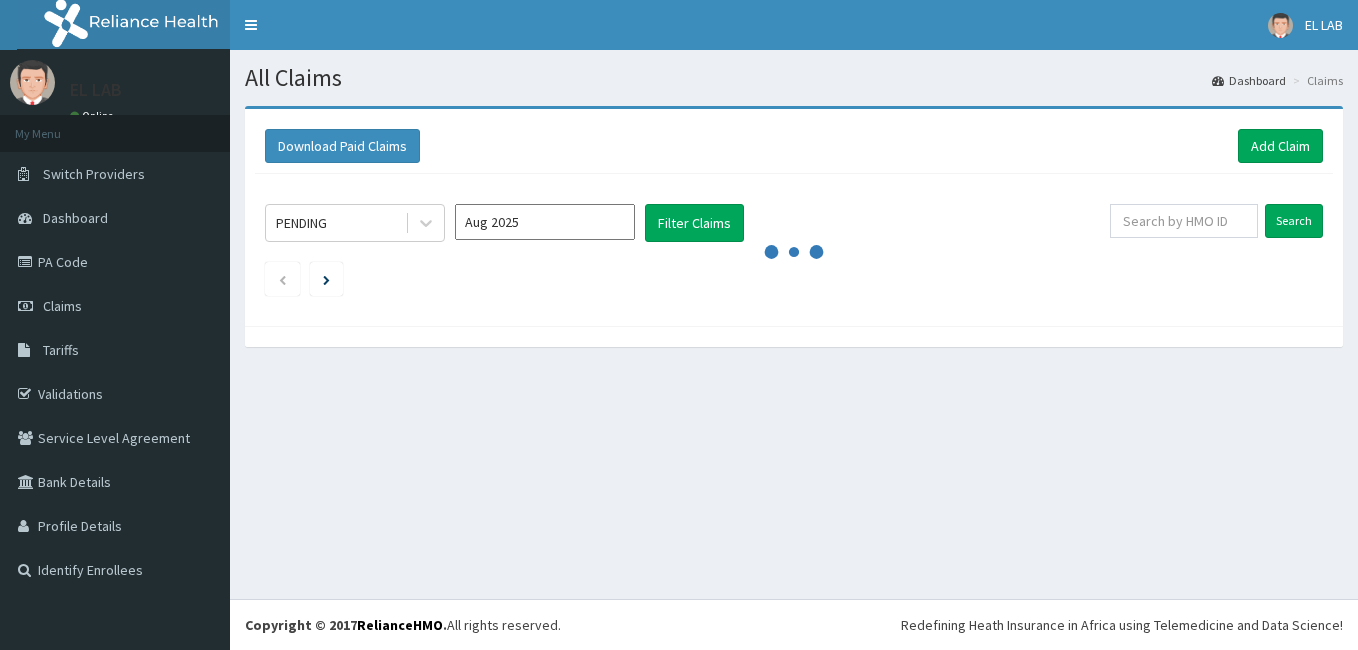scroll, scrollTop: 0, scrollLeft: 0, axis: both 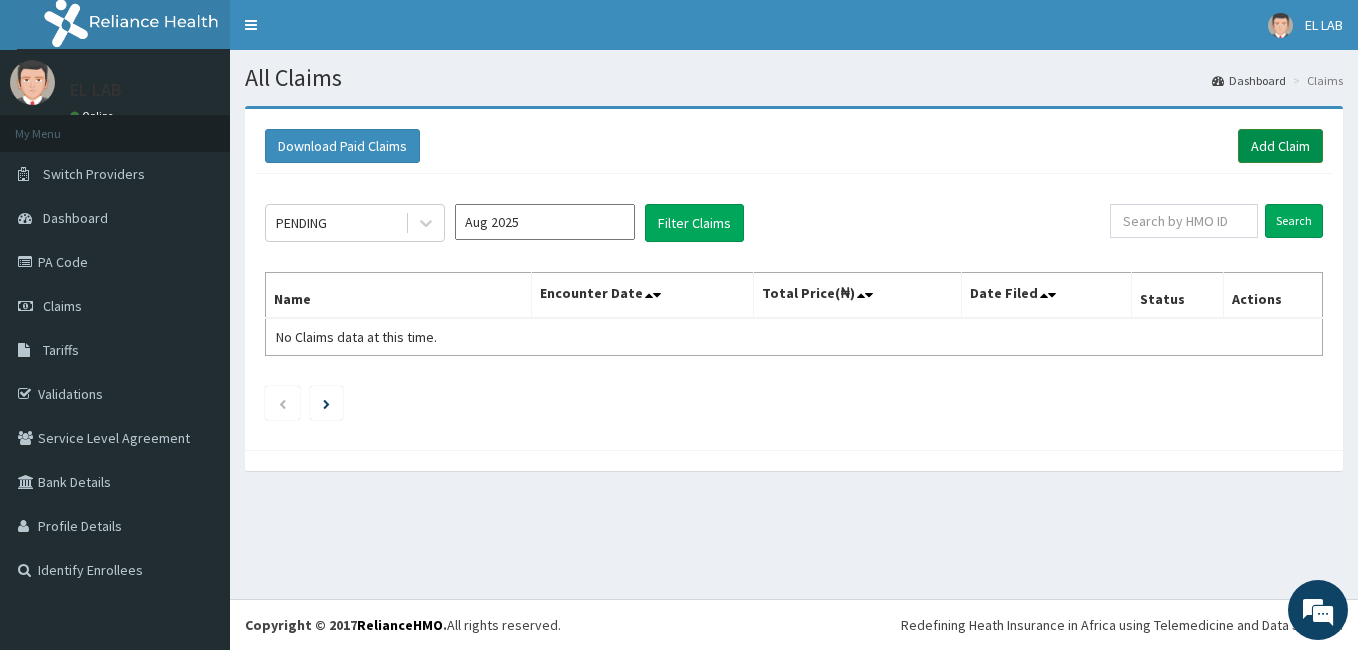 click on "Add Claim" at bounding box center (1280, 146) 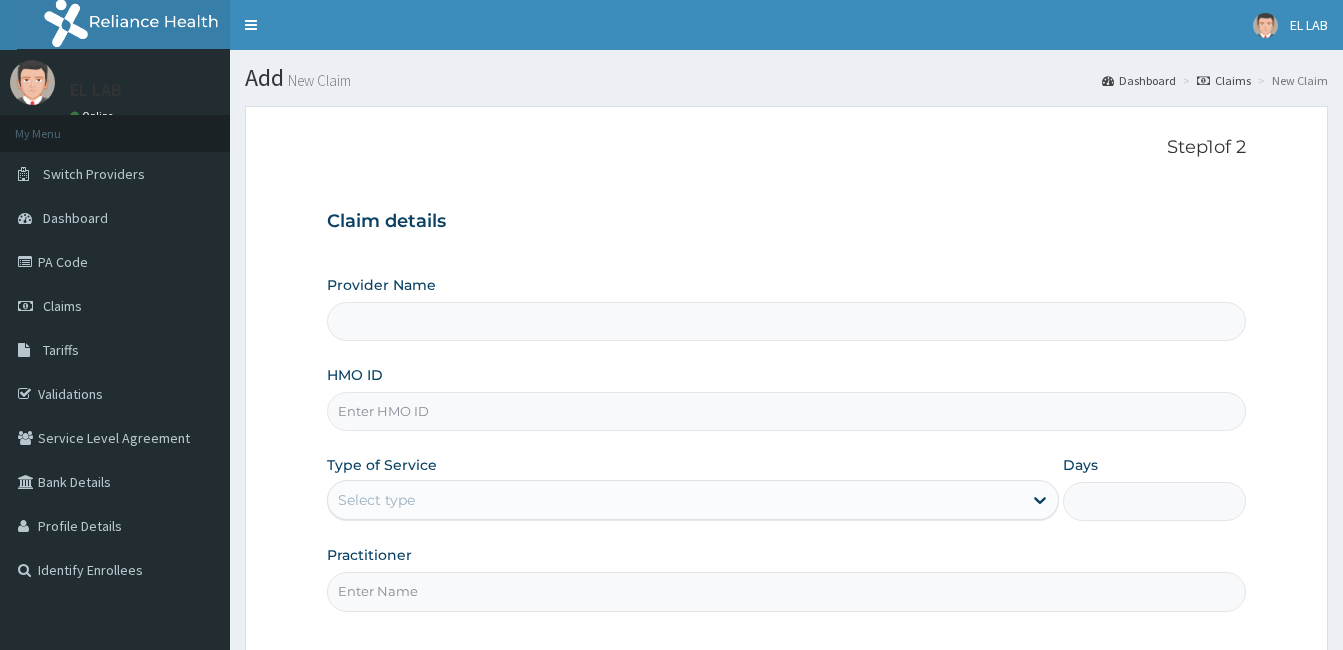 scroll, scrollTop: 0, scrollLeft: 0, axis: both 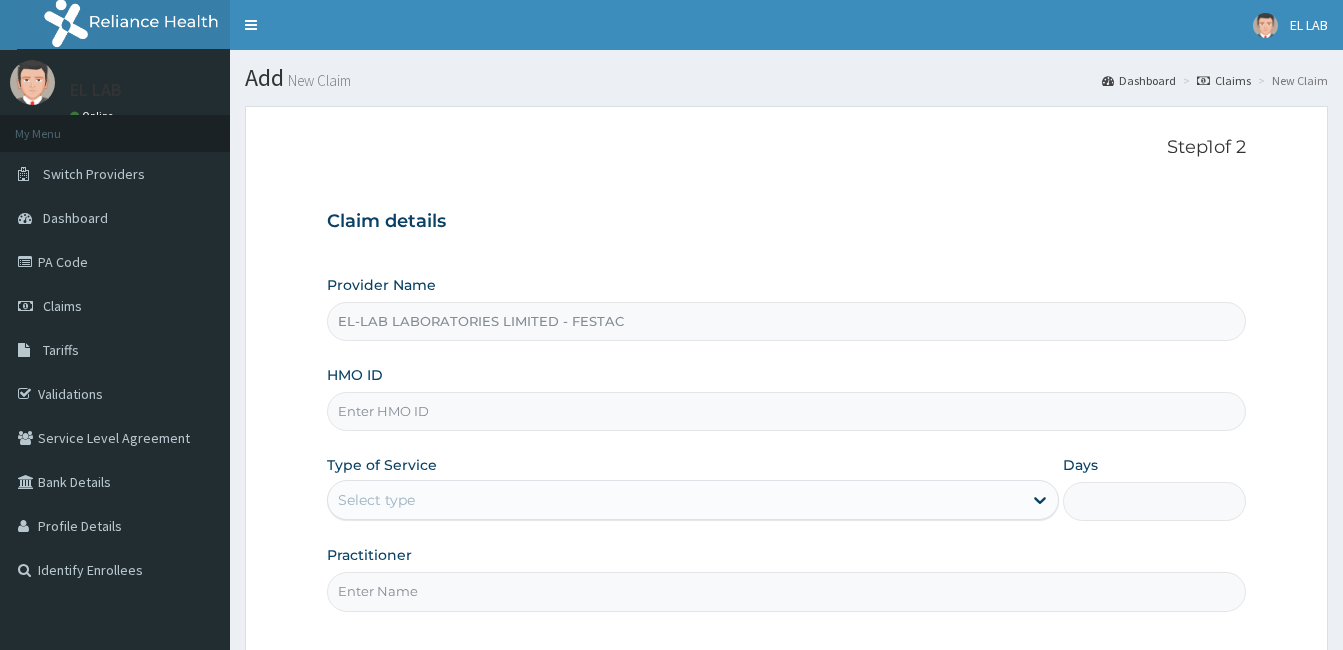 click on "HMO ID" at bounding box center (786, 411) 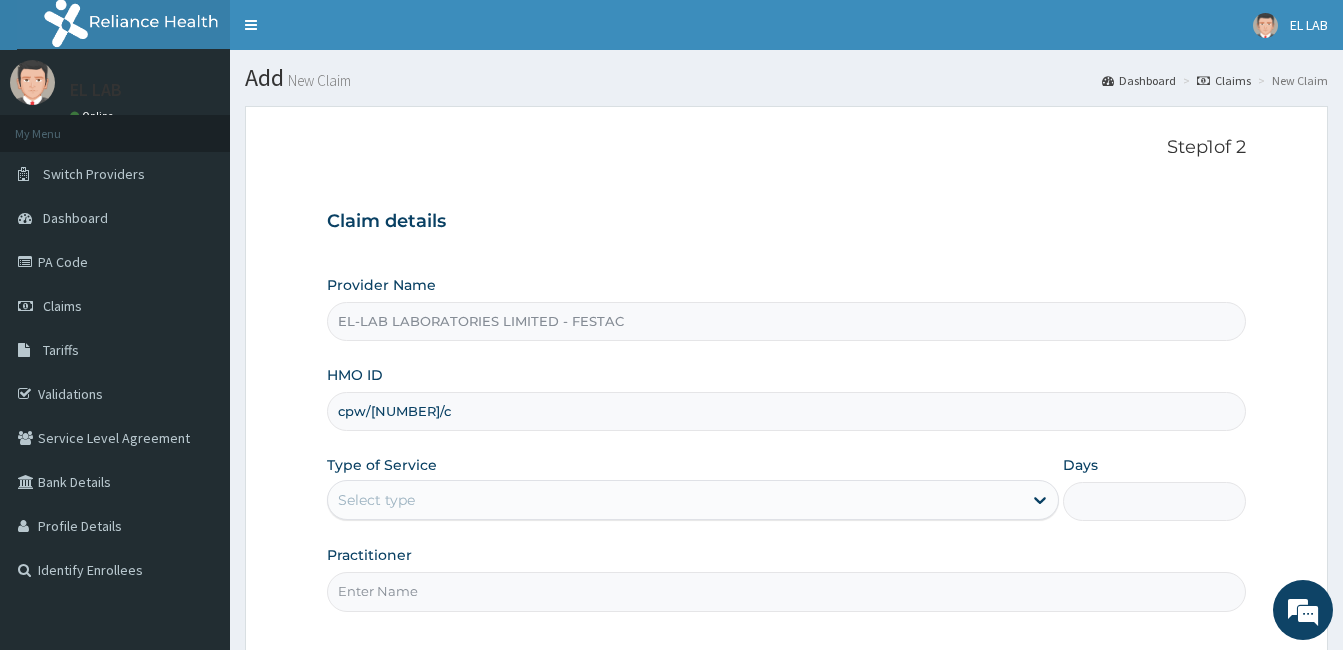 scroll, scrollTop: 0, scrollLeft: 0, axis: both 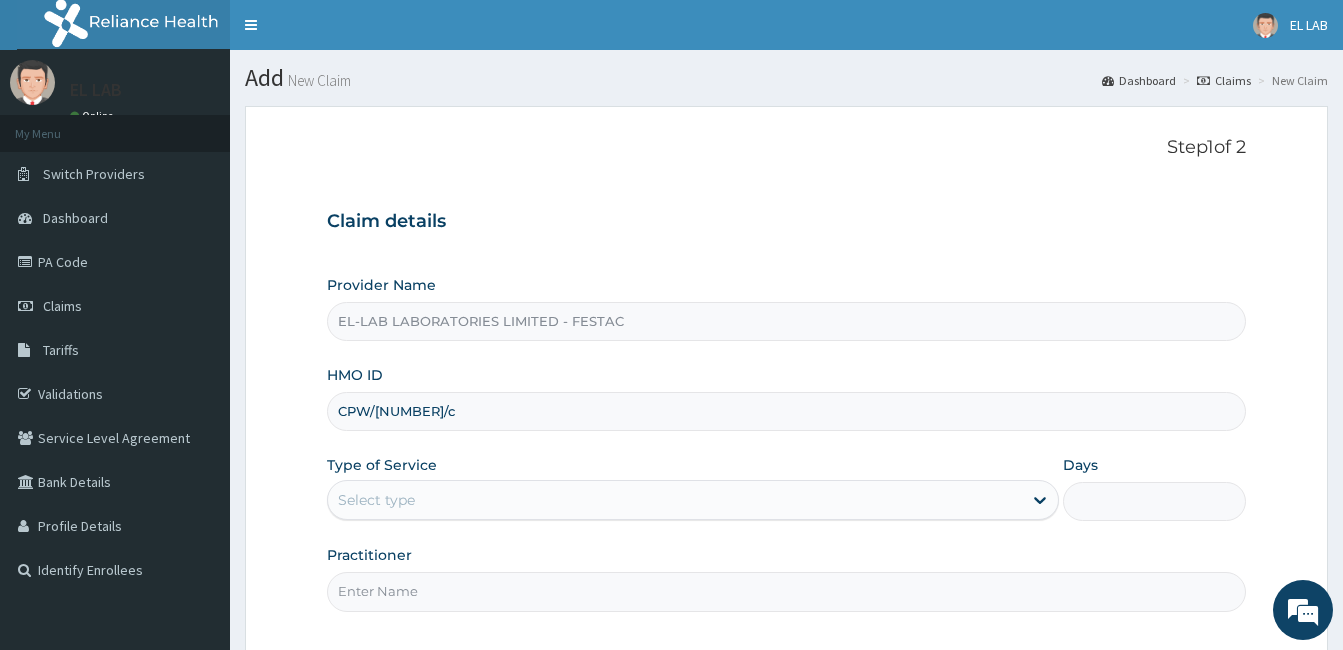 type on "CPW/[NUMBER]/c" 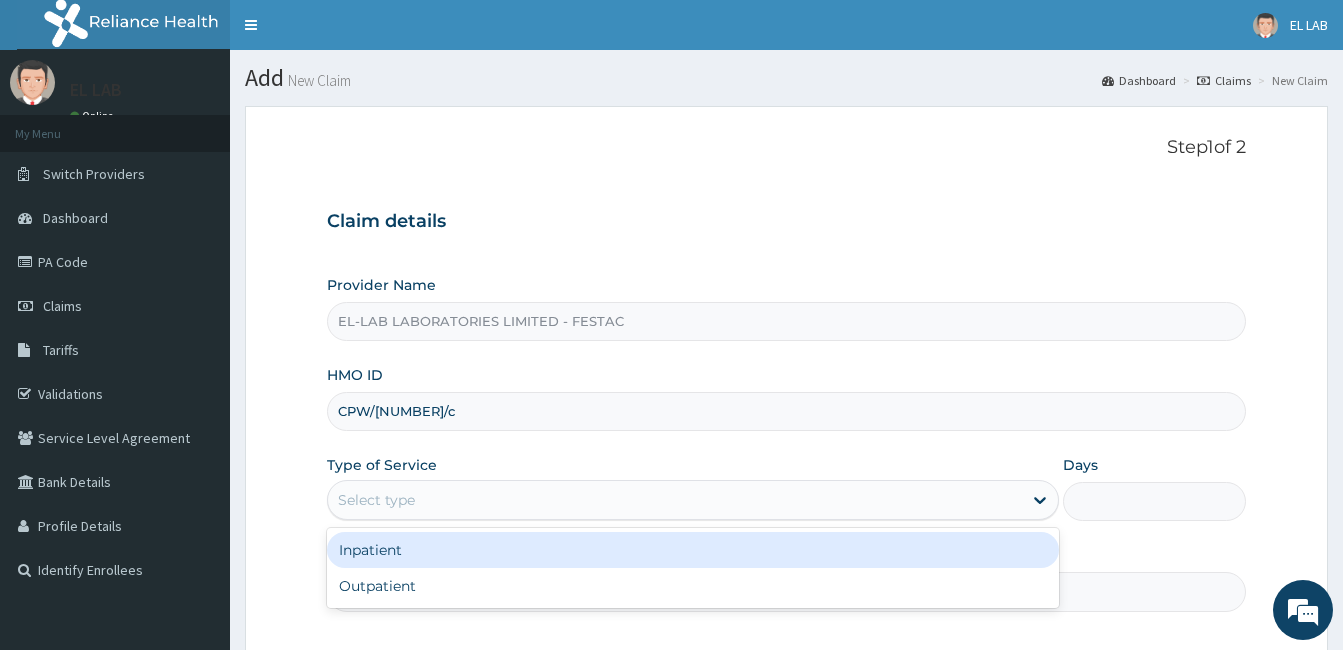 click on "Select type" at bounding box center (675, 500) 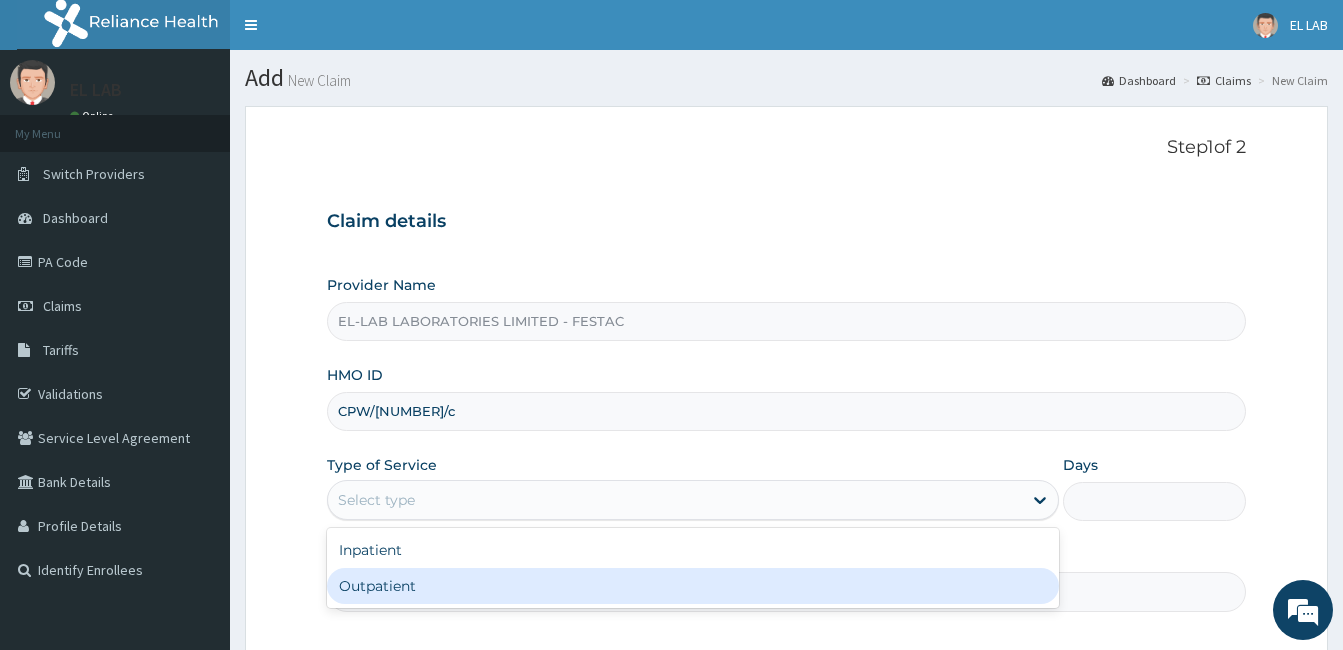 click on "Outpatient" at bounding box center [693, 586] 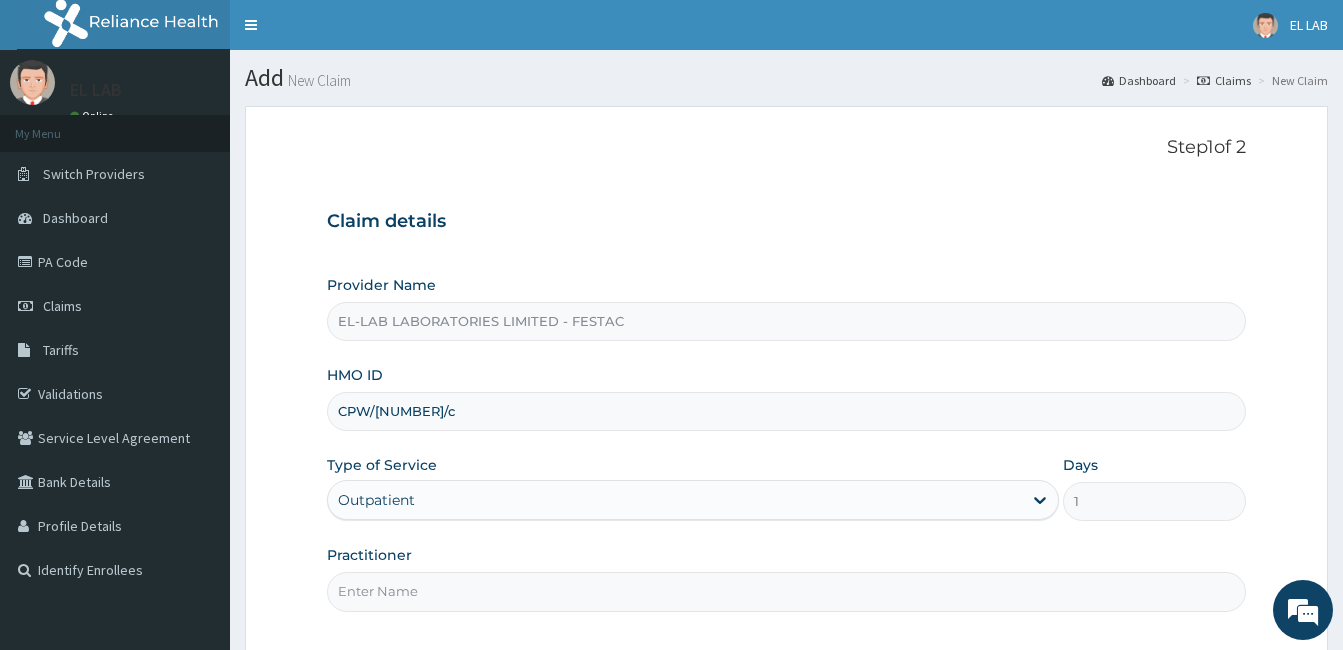 click on "Practitioner" at bounding box center (786, 591) 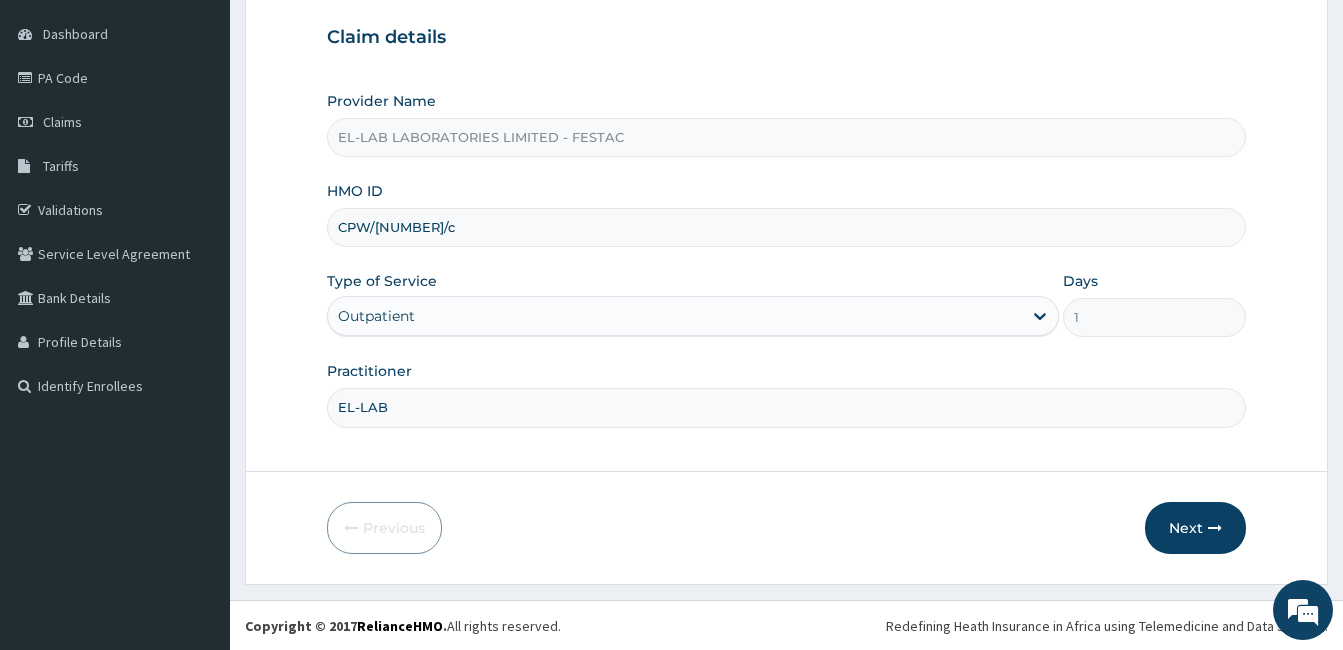 scroll, scrollTop: 185, scrollLeft: 0, axis: vertical 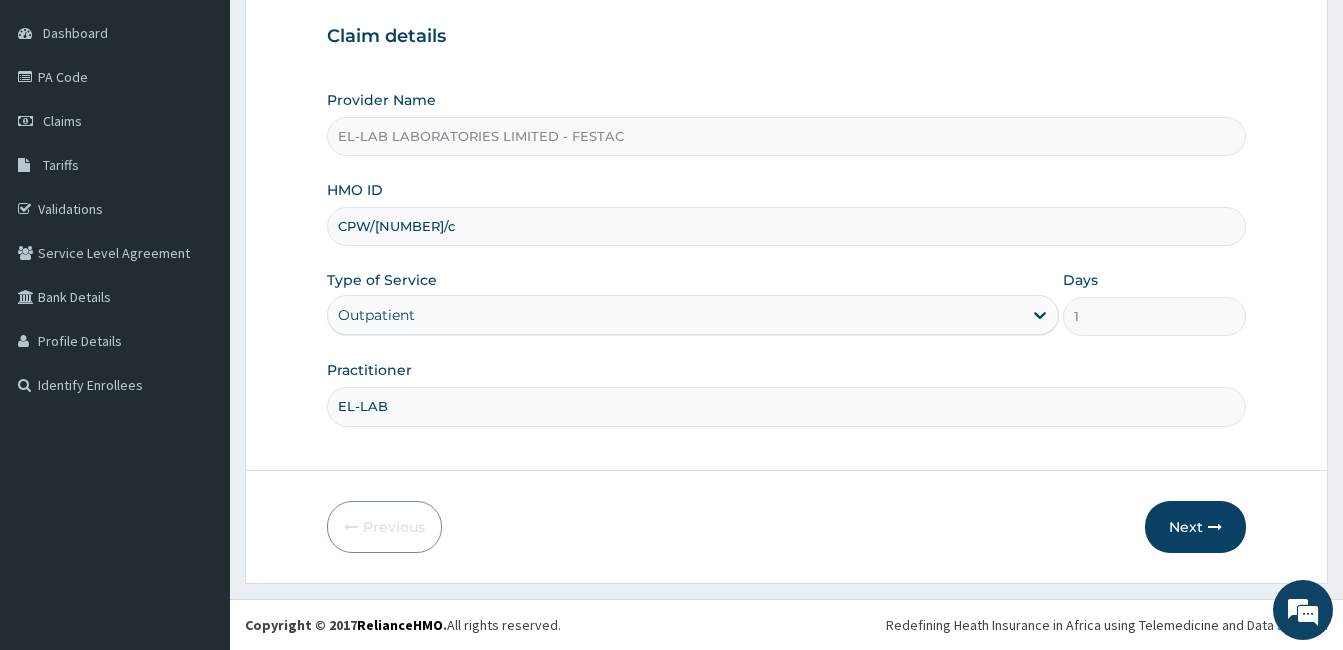 type on "EL-LAB" 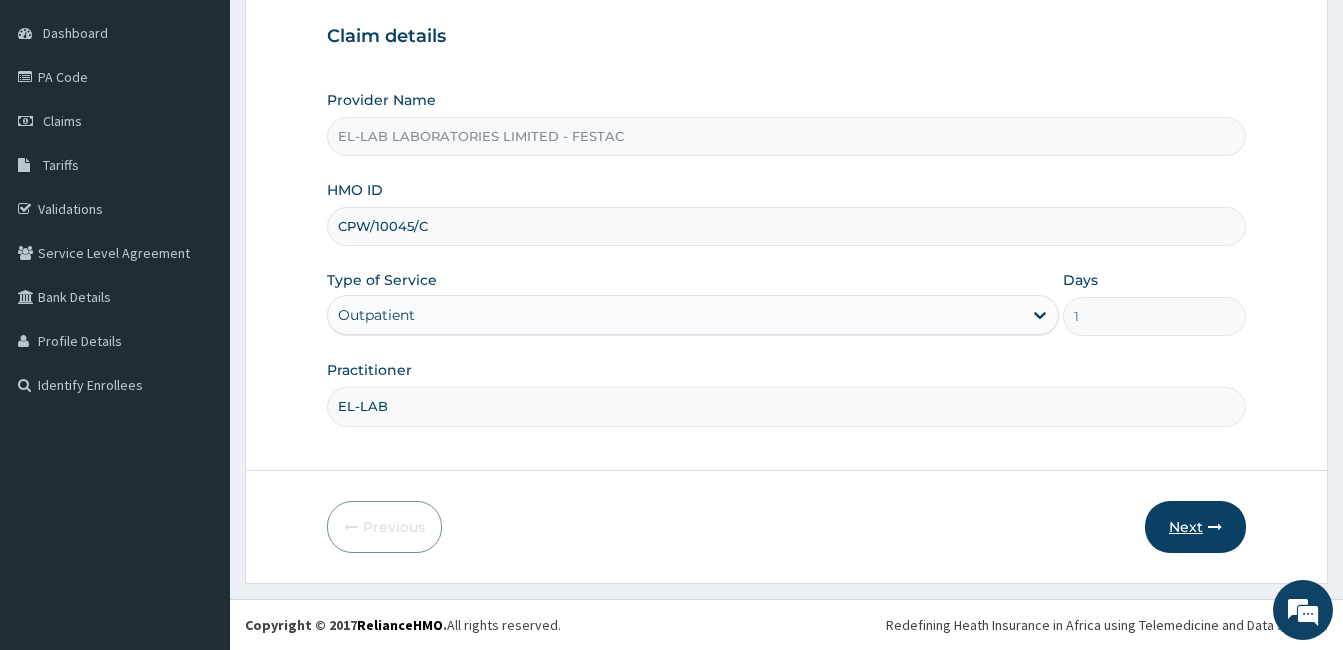 type on "CPW/10045/C" 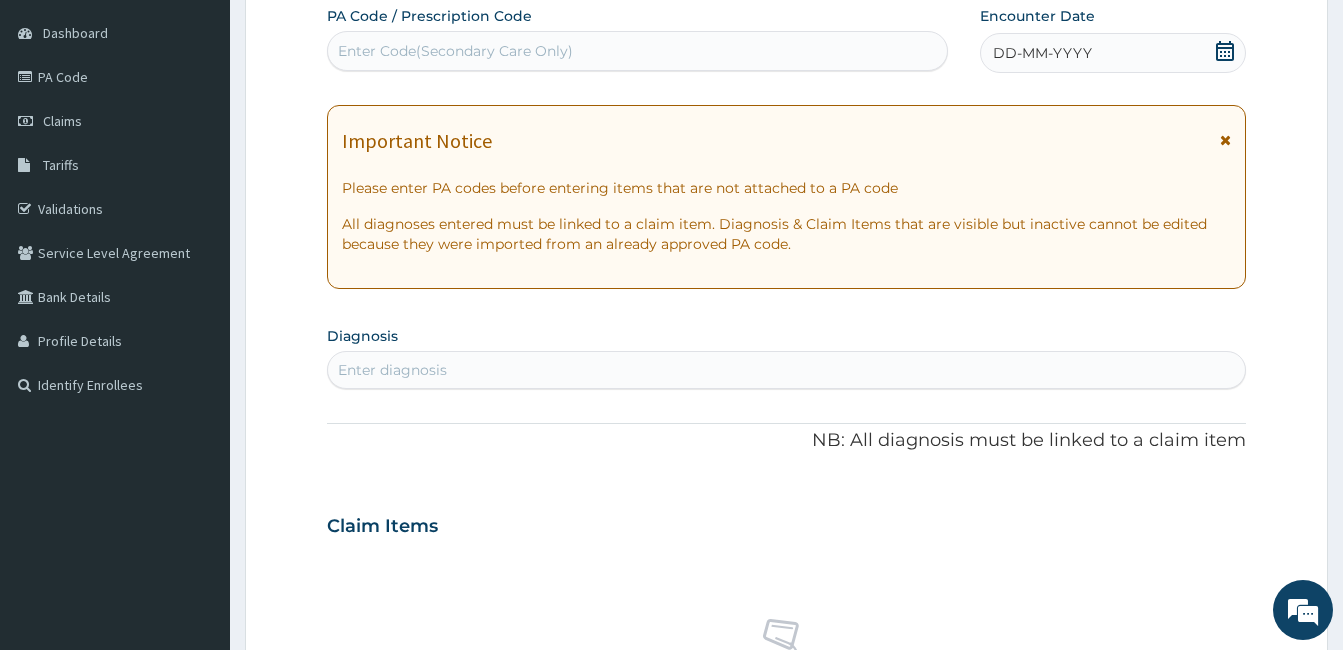 click on "Enter Code(Secondary Care Only)" at bounding box center (637, 51) 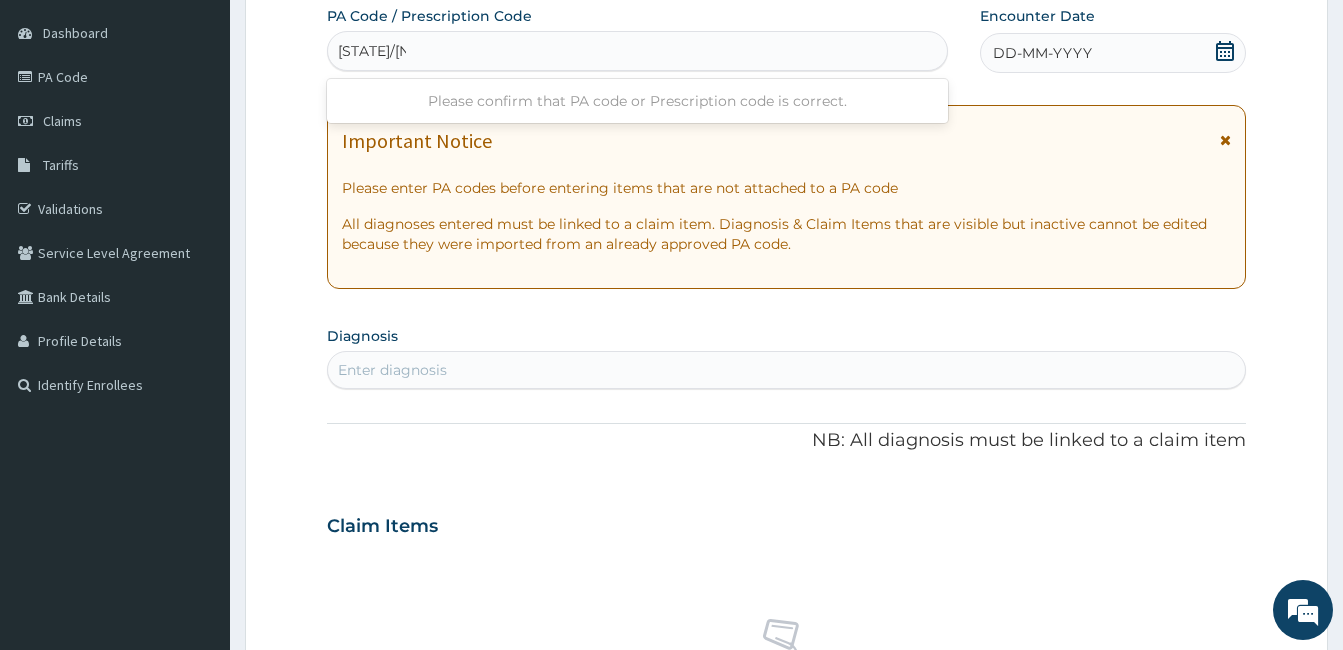 type on "PA/10045C" 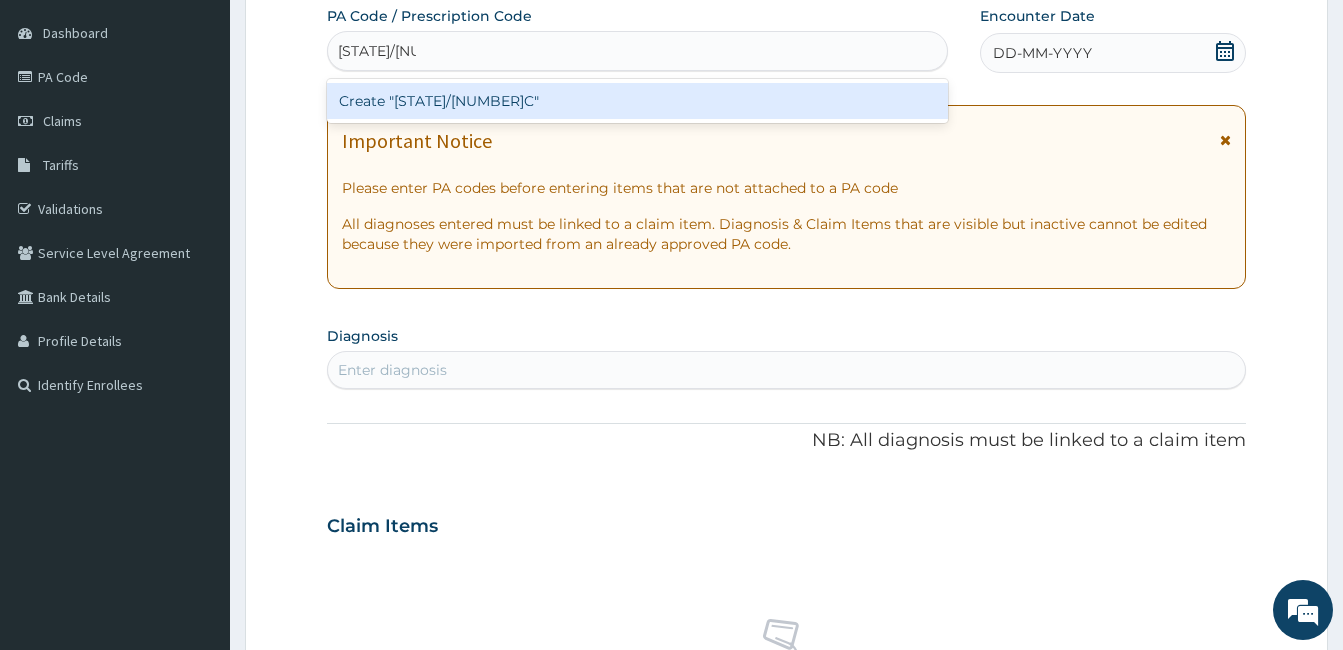 click on "Create "PA/10045C"" at bounding box center (637, 101) 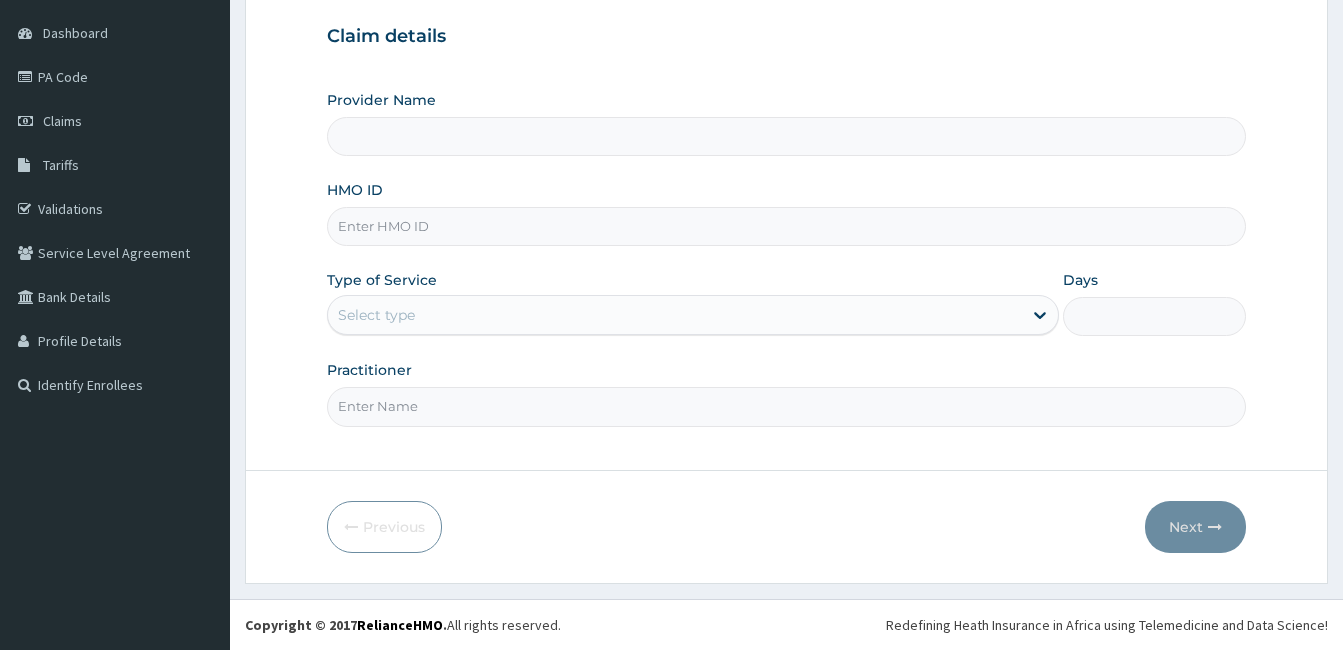 scroll, scrollTop: 185, scrollLeft: 0, axis: vertical 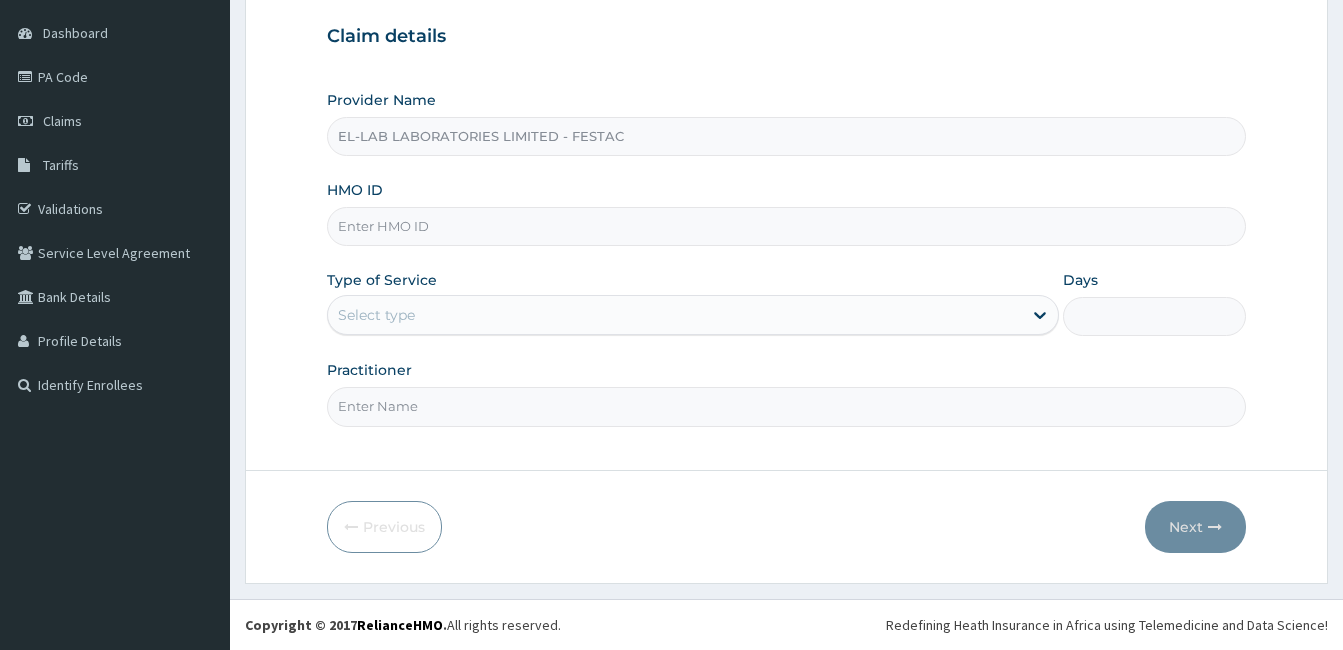 click on "HMO ID" at bounding box center (786, 226) 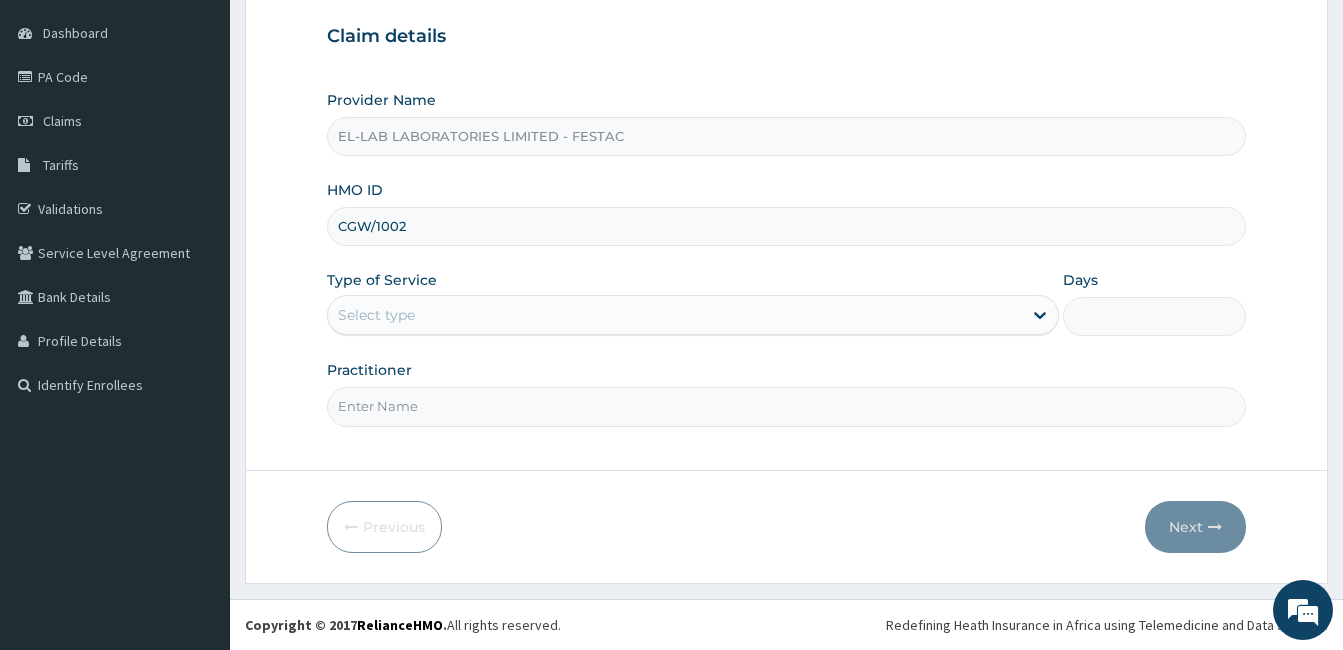 scroll, scrollTop: 0, scrollLeft: 0, axis: both 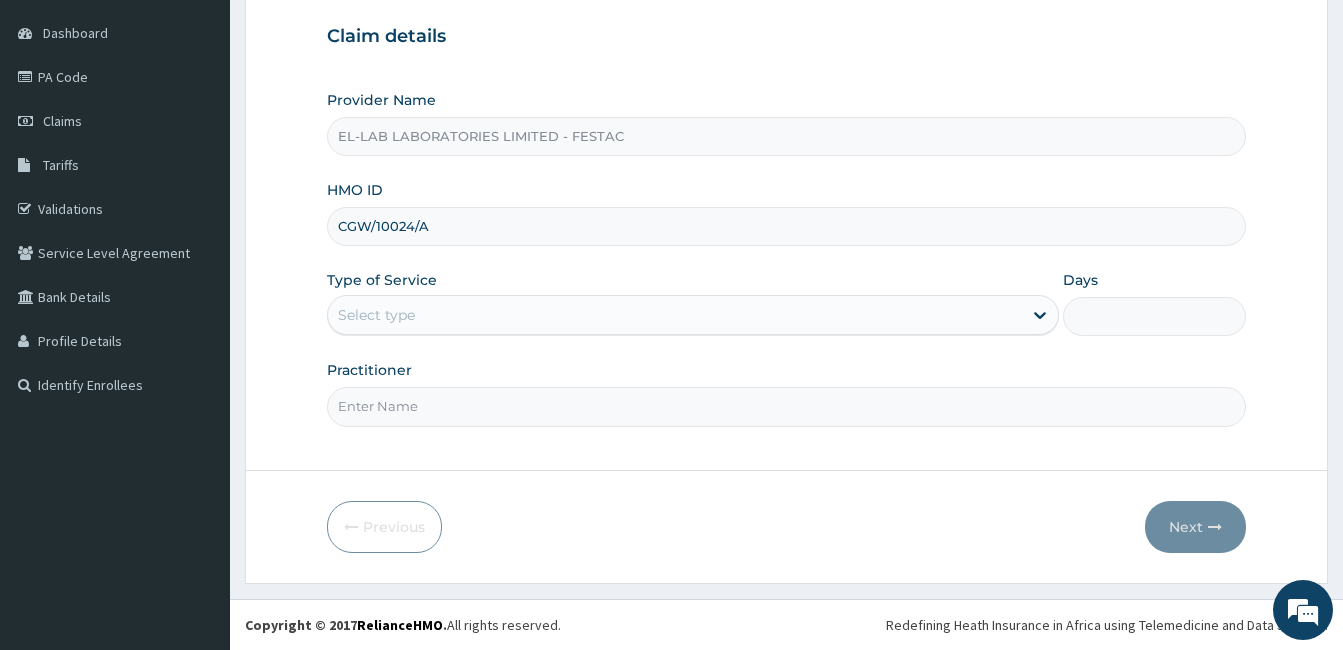 type on "CGW/10024/A" 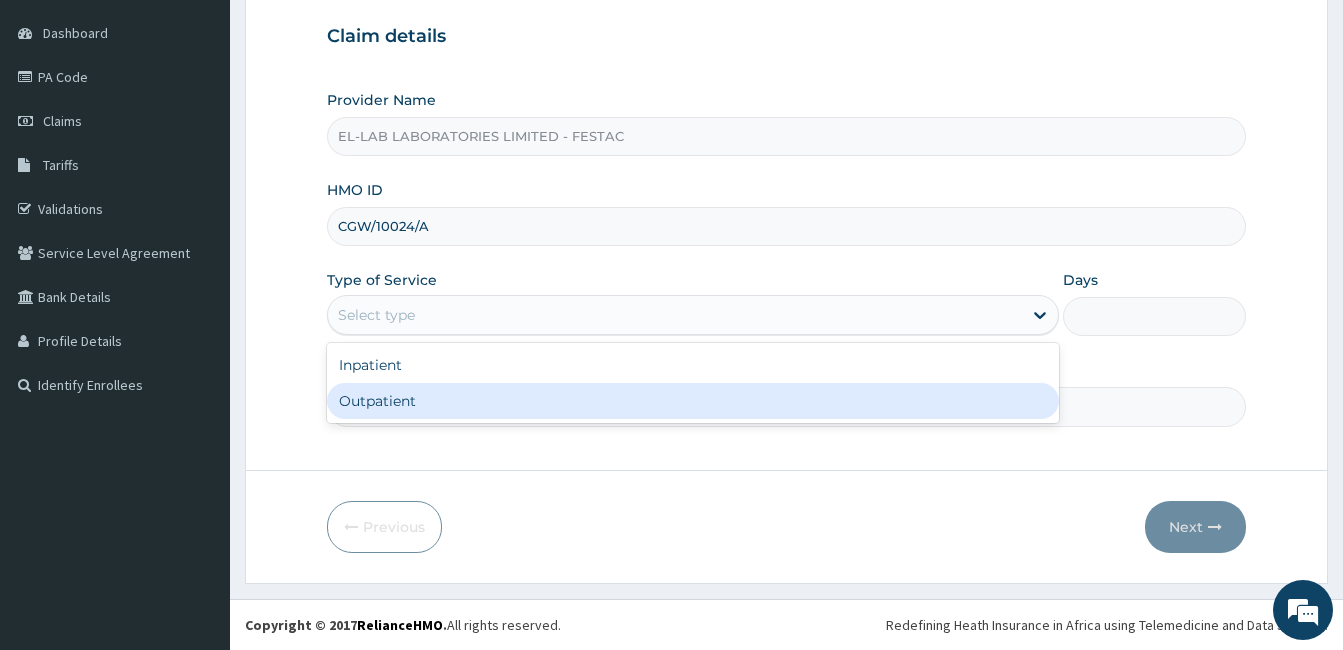 drag, startPoint x: 388, startPoint y: 316, endPoint x: 391, endPoint y: 408, distance: 92.0489 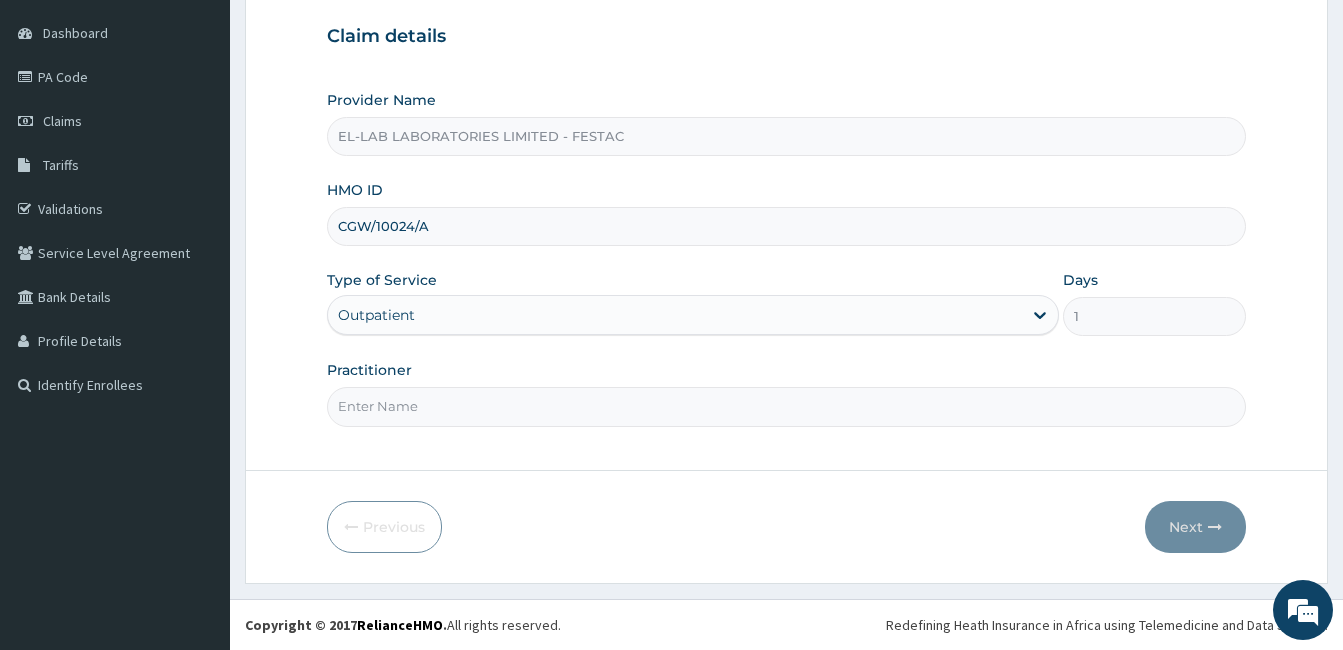 click on "Practitioner" at bounding box center (786, 406) 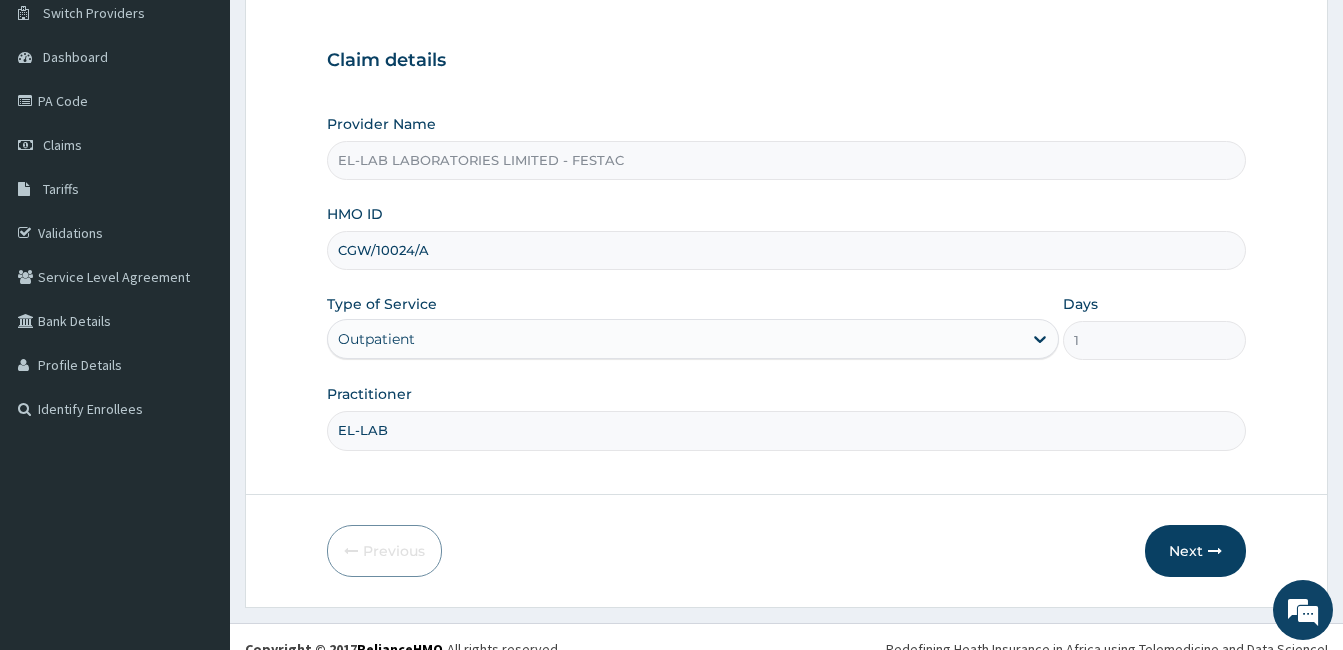 scroll, scrollTop: 185, scrollLeft: 0, axis: vertical 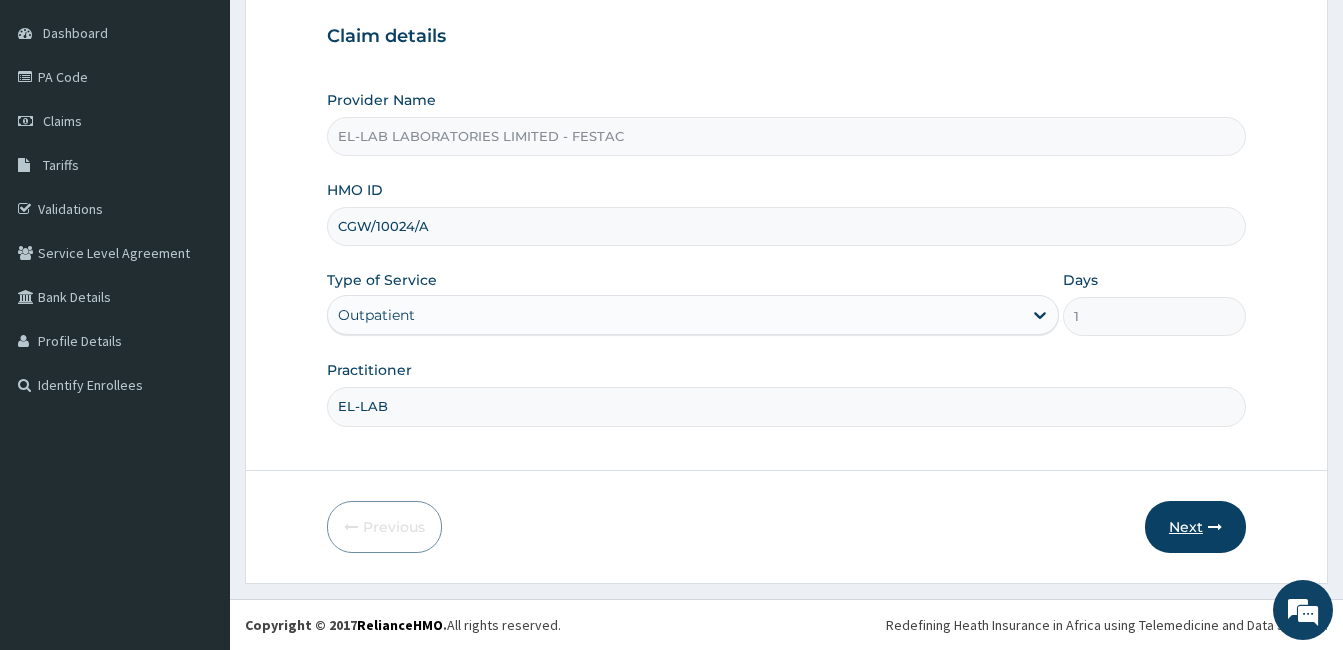 type on "EL-LAB" 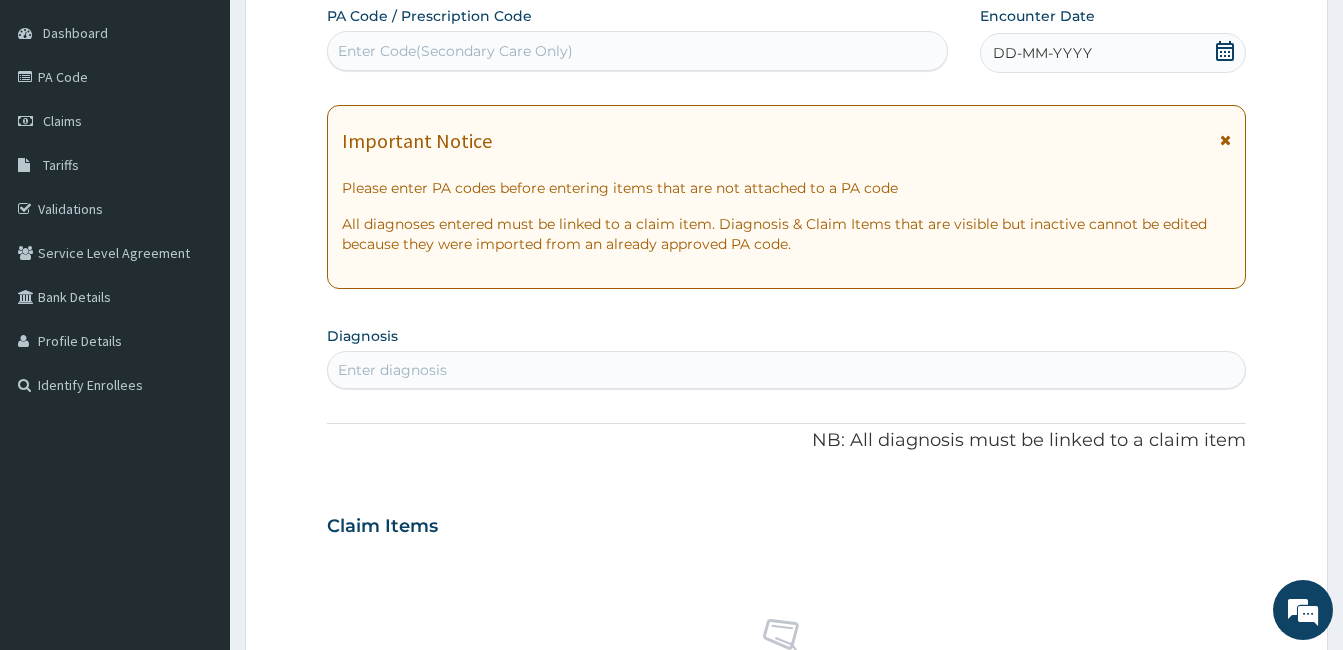 click on "Enter Code(Secondary Care Only)" at bounding box center [455, 51] 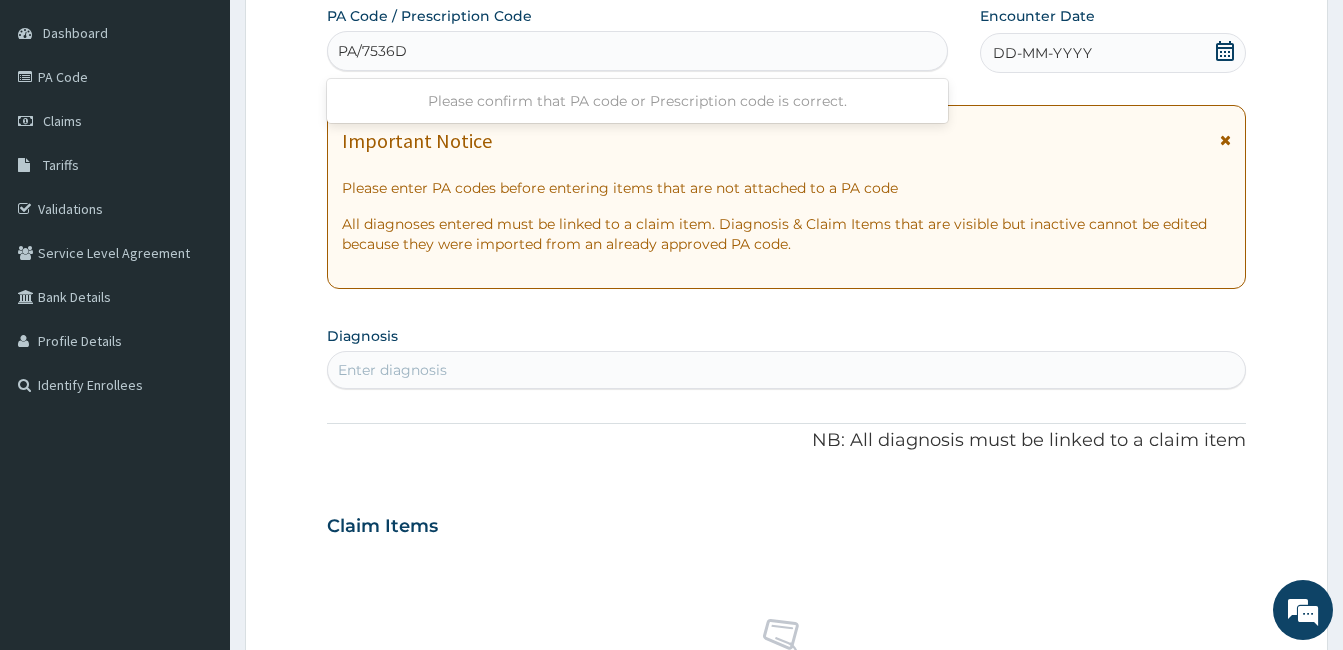 type on "PA/7536D2" 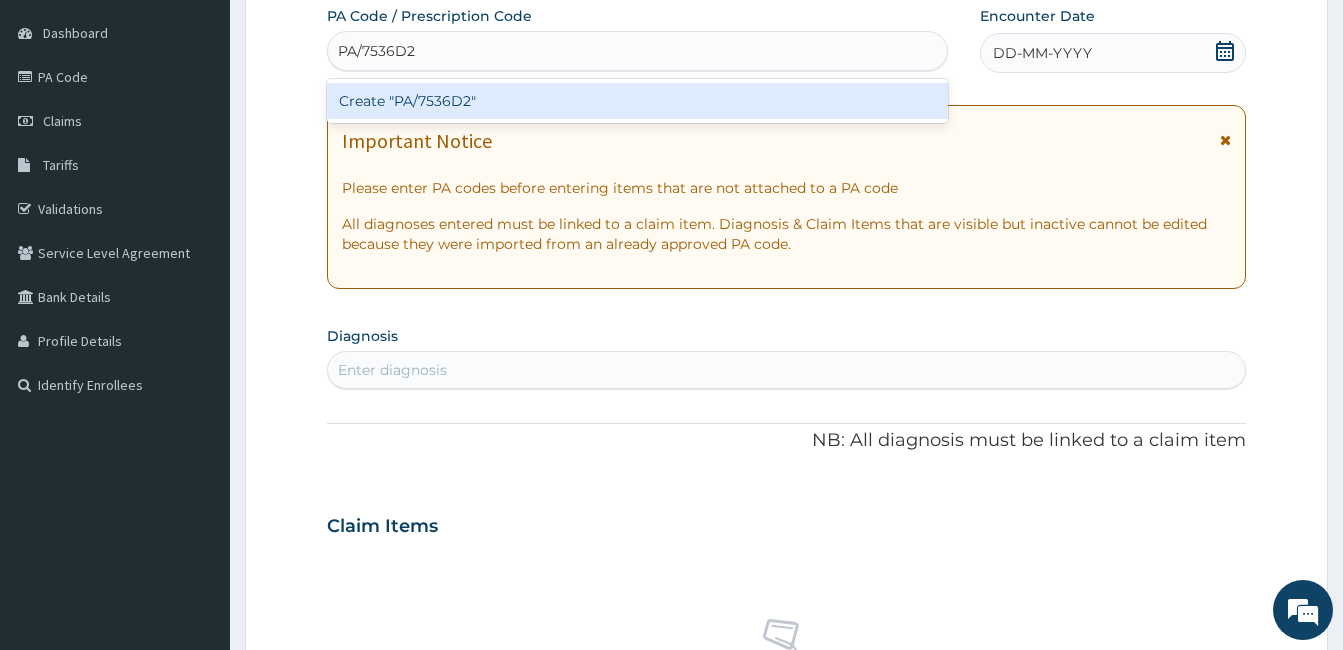 click on "Create "PA/7536D2"" at bounding box center (637, 101) 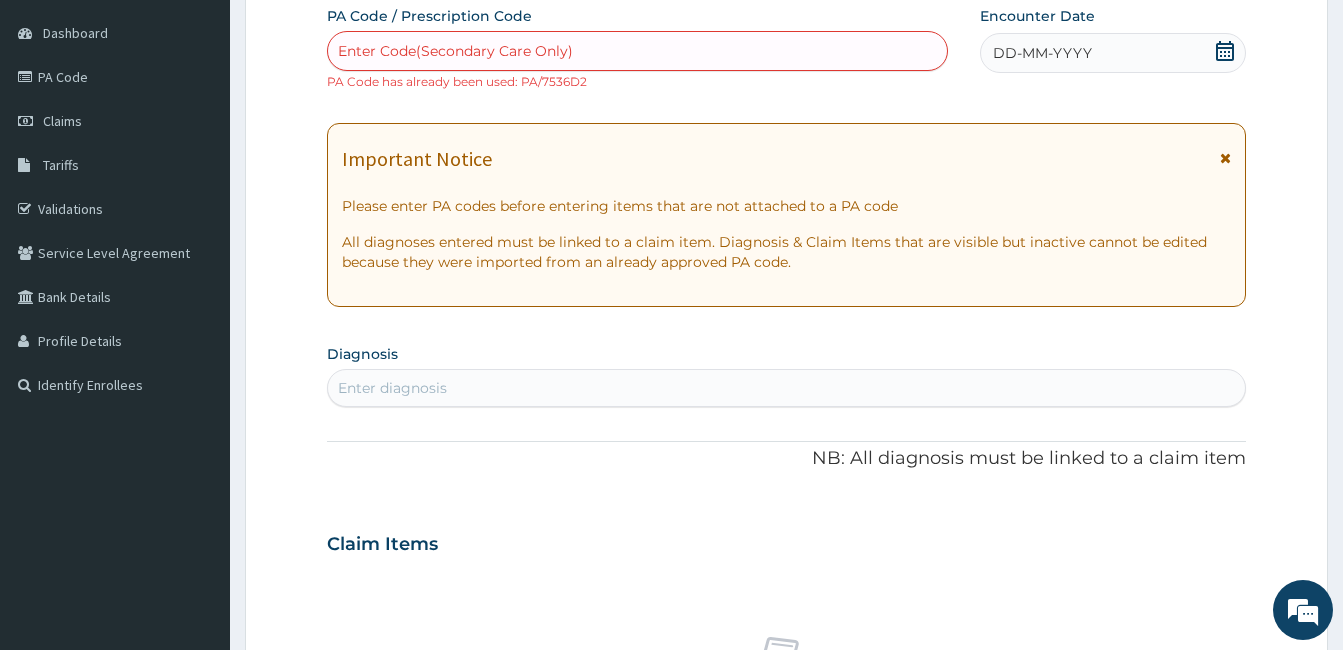 click on "PA Code / Prescription Code Enter Code(Secondary Care Only) PA Code has already been used: PA/7536D2 Encounter Date DD-MM-YYYY Important Notice Please enter PA codes before entering items that are not attached to a PA code   All diagnoses entered must be linked to a claim item. Diagnosis & Claim Items that are visible but inactive cannot be edited because they were imported from an already approved PA code. Diagnosis Enter diagnosis NB: All diagnosis must be linked to a claim item Claim Items No claim item Types Select Type Item Select Item Pair Diagnosis Select Diagnosis Unit Price 0 Add Comment" at bounding box center [786, 532] 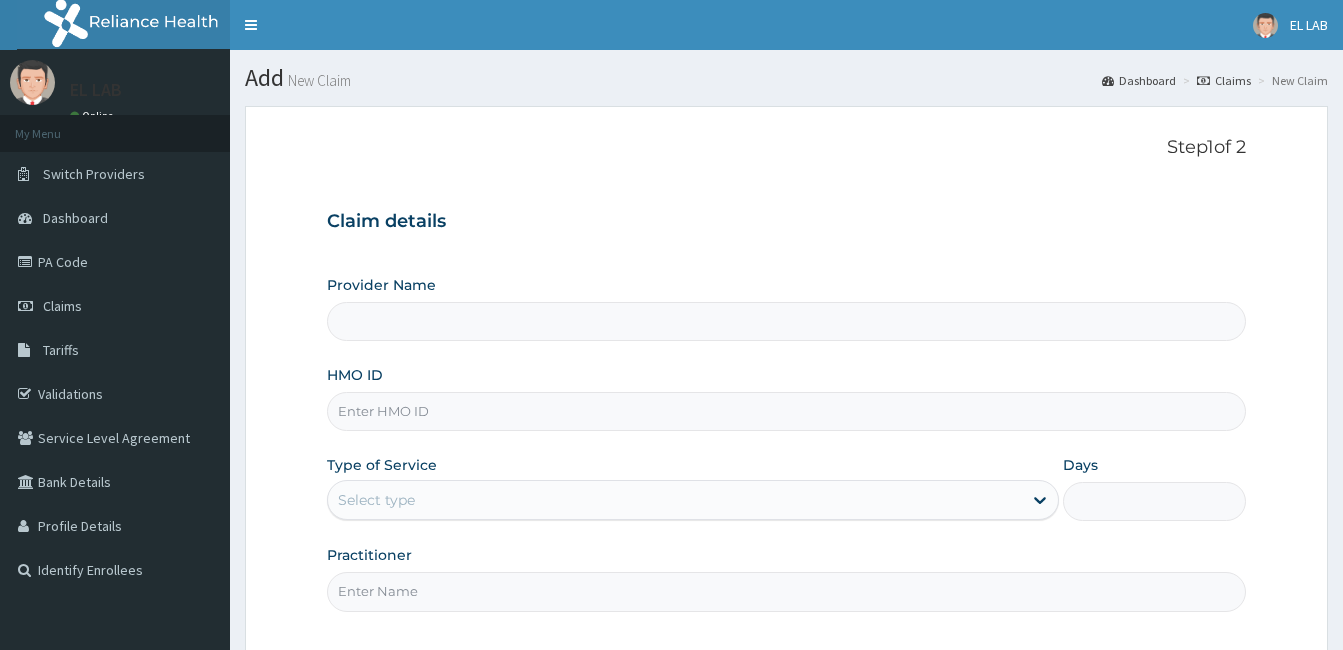 scroll, scrollTop: 185, scrollLeft: 0, axis: vertical 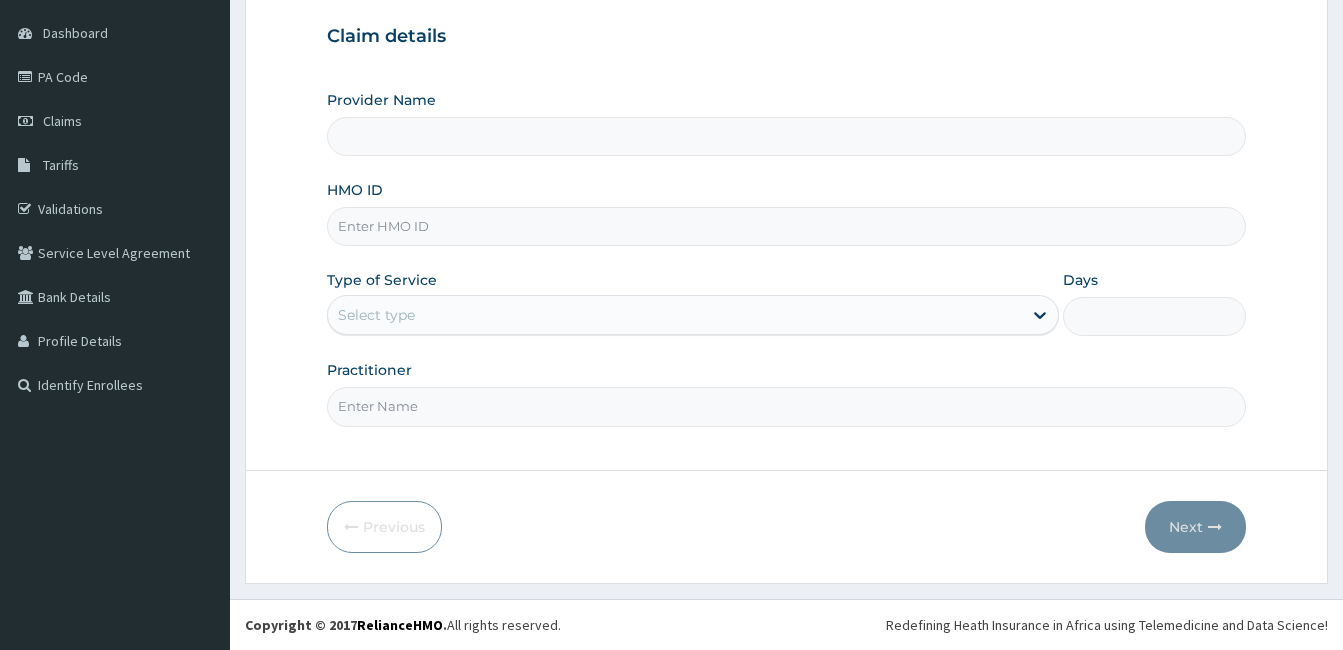 type on "EL-LAB LABORATORIES LIMITED - FESTAC" 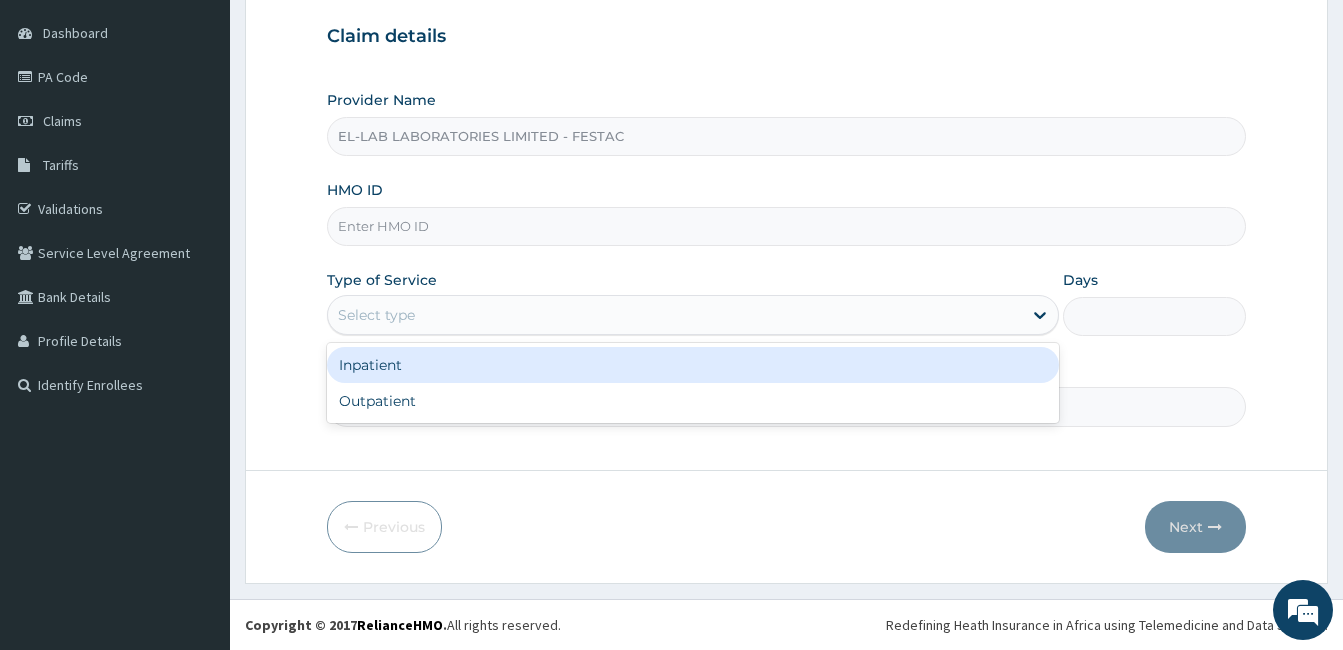click on "Select type" at bounding box center [376, 315] 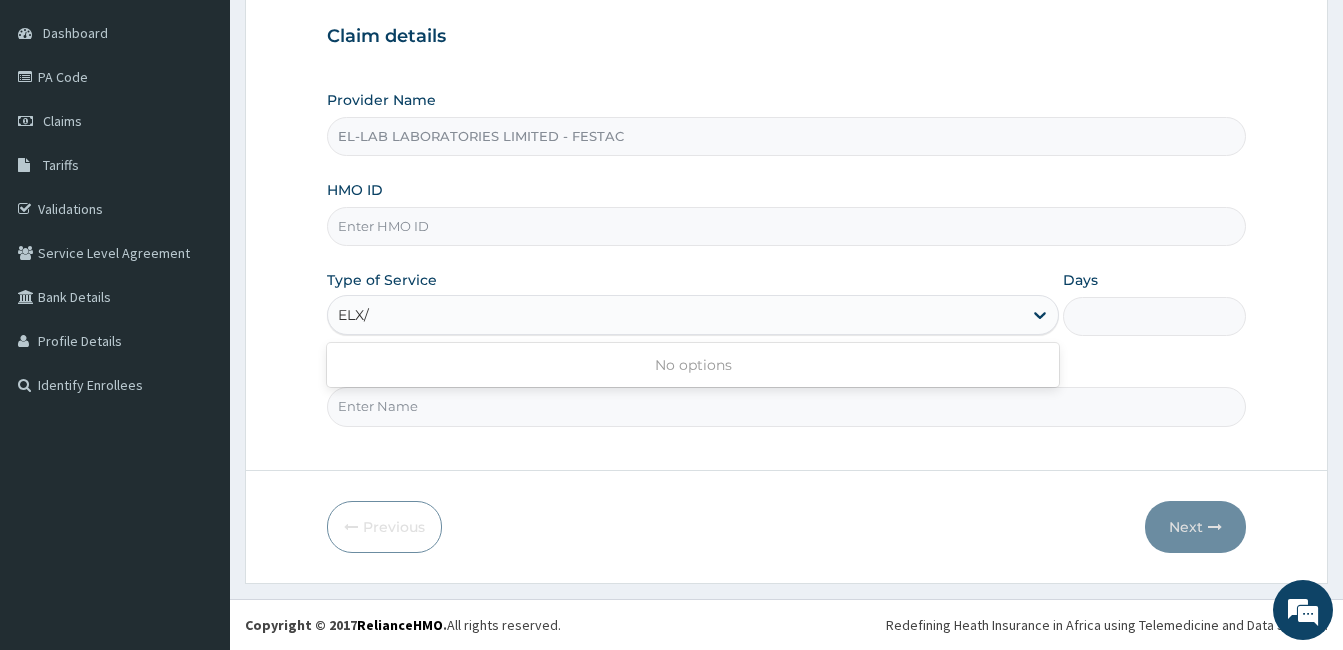 scroll, scrollTop: 0, scrollLeft: 0, axis: both 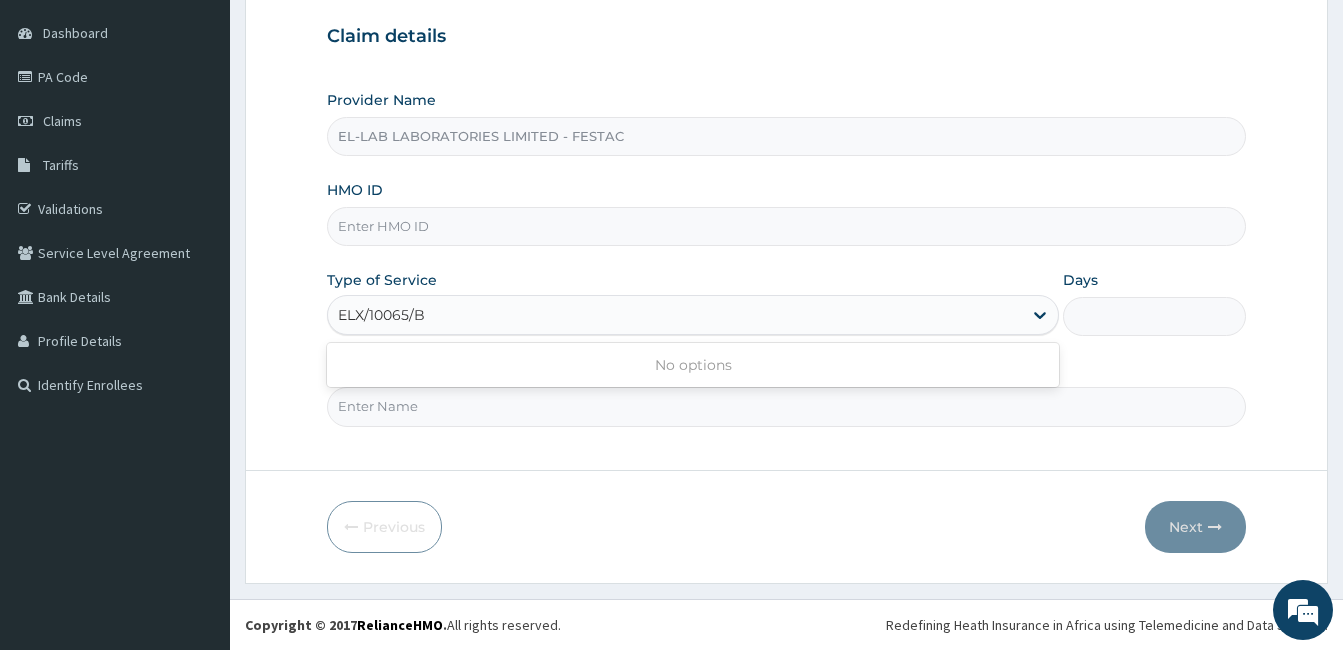 type on "ELX/10065/B" 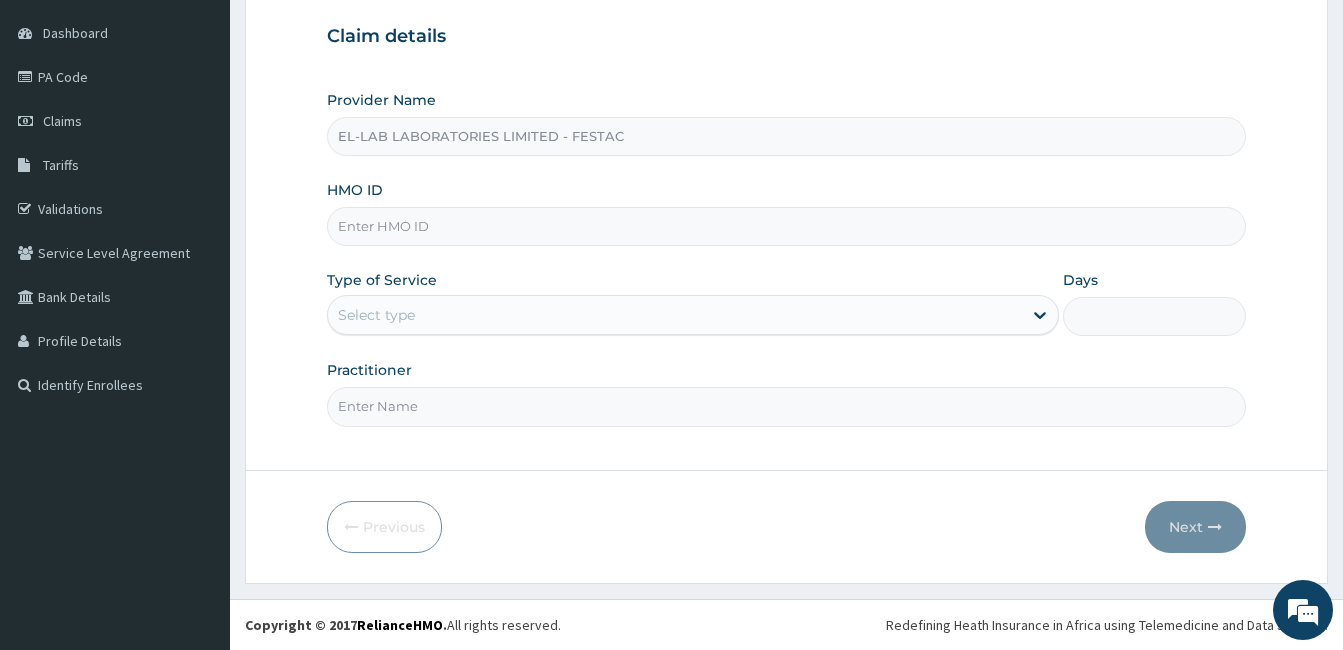click on "HMO ID" at bounding box center [786, 226] 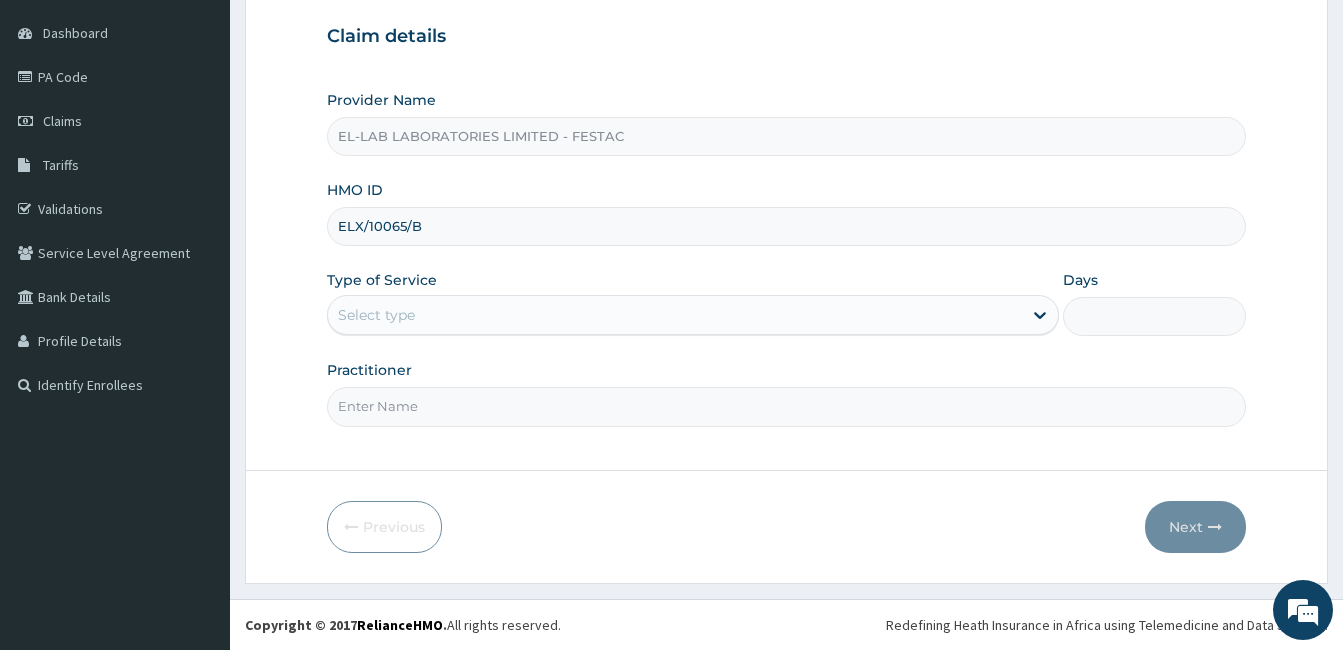 type on "ELX/10065/B" 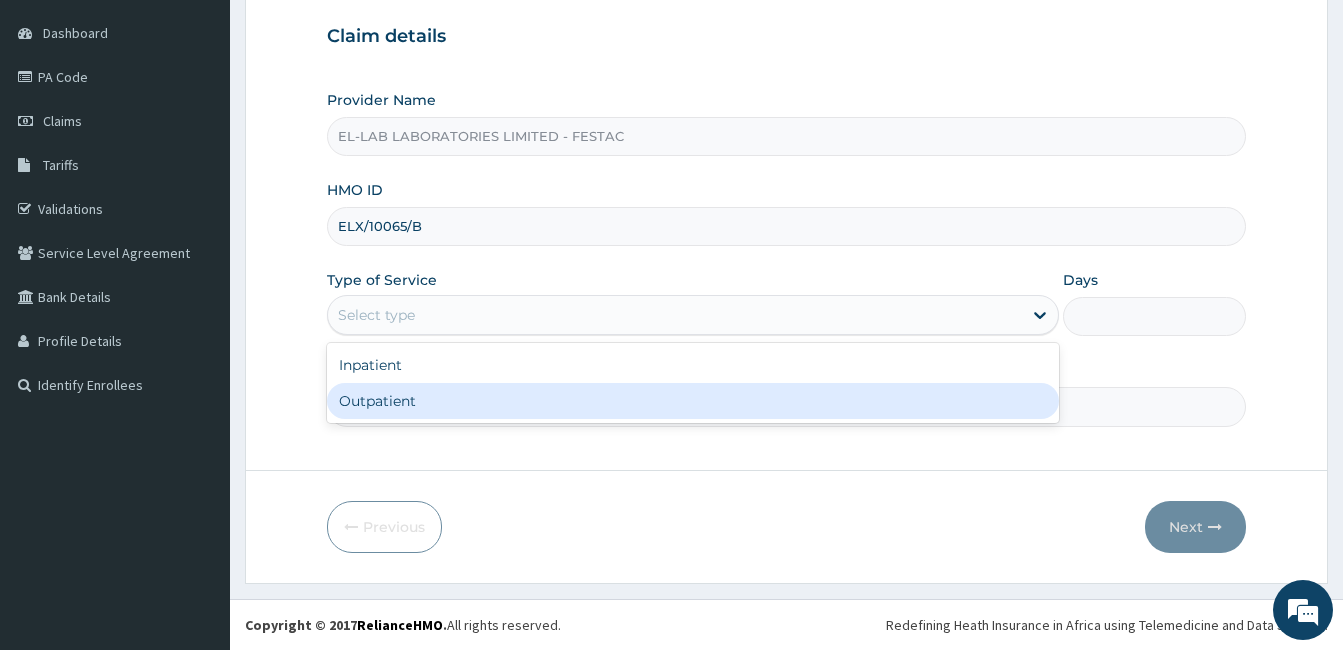 drag, startPoint x: 404, startPoint y: 329, endPoint x: 414, endPoint y: 389, distance: 60.827625 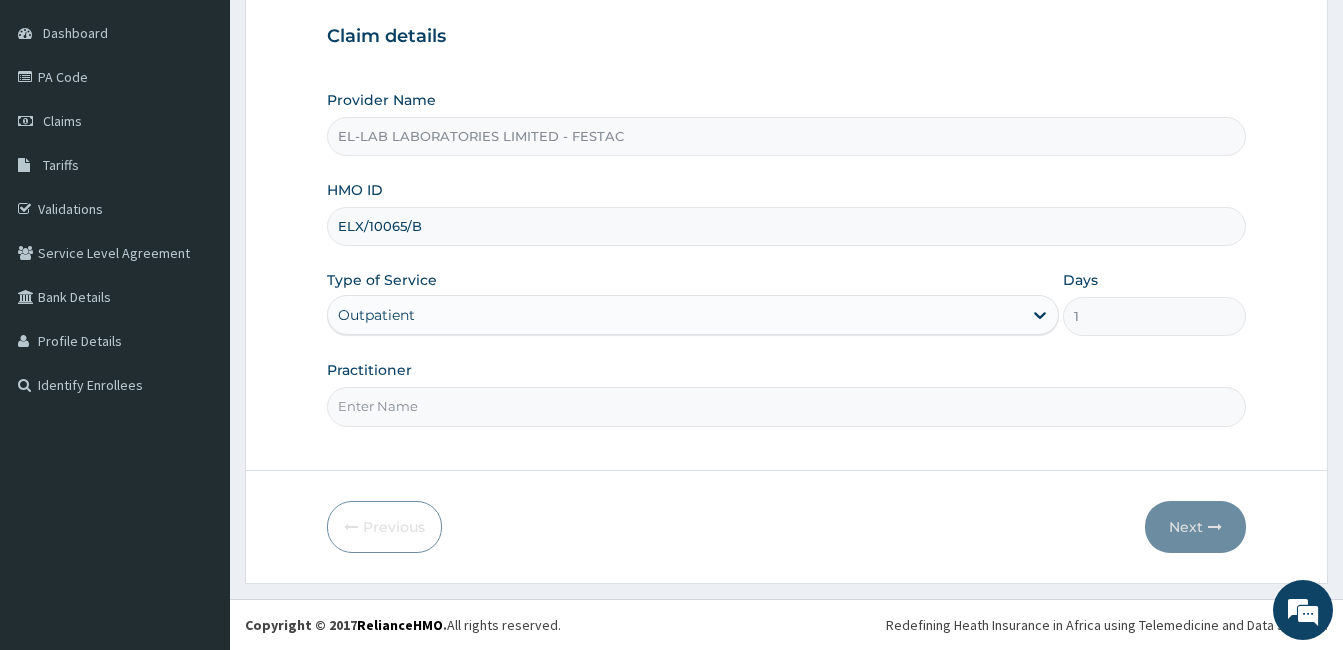 click on "Practitioner" at bounding box center [786, 406] 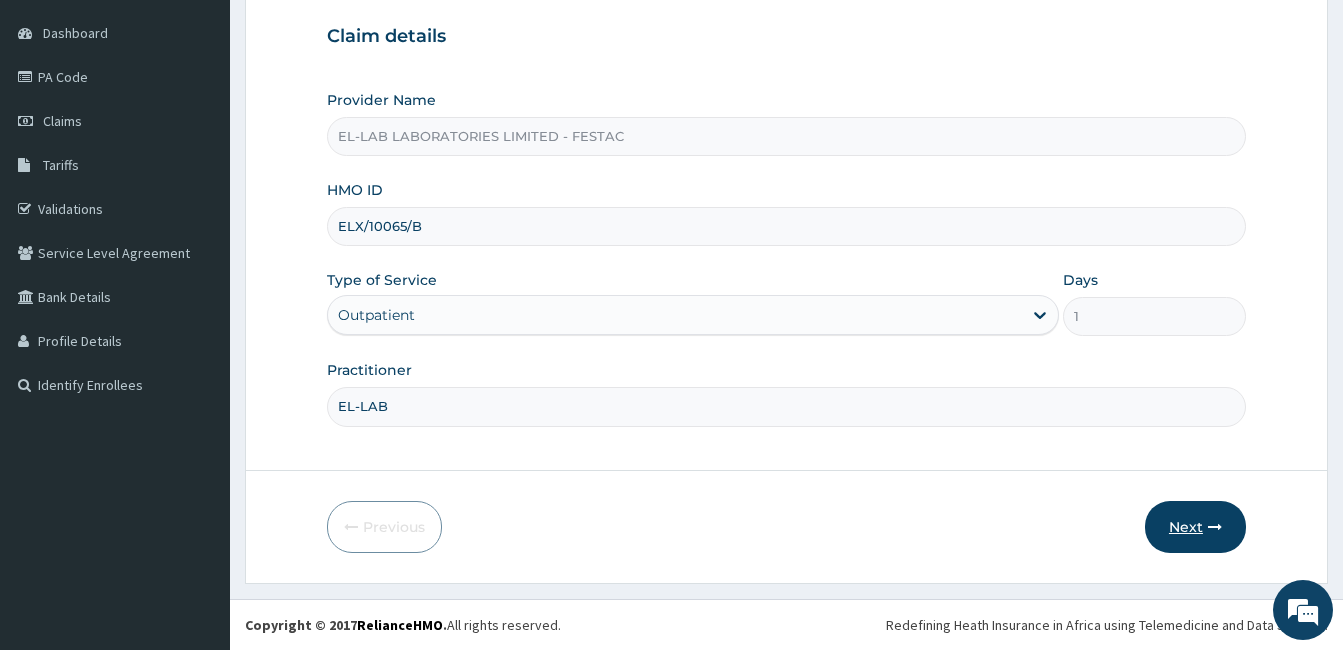 type on "EL-LAB" 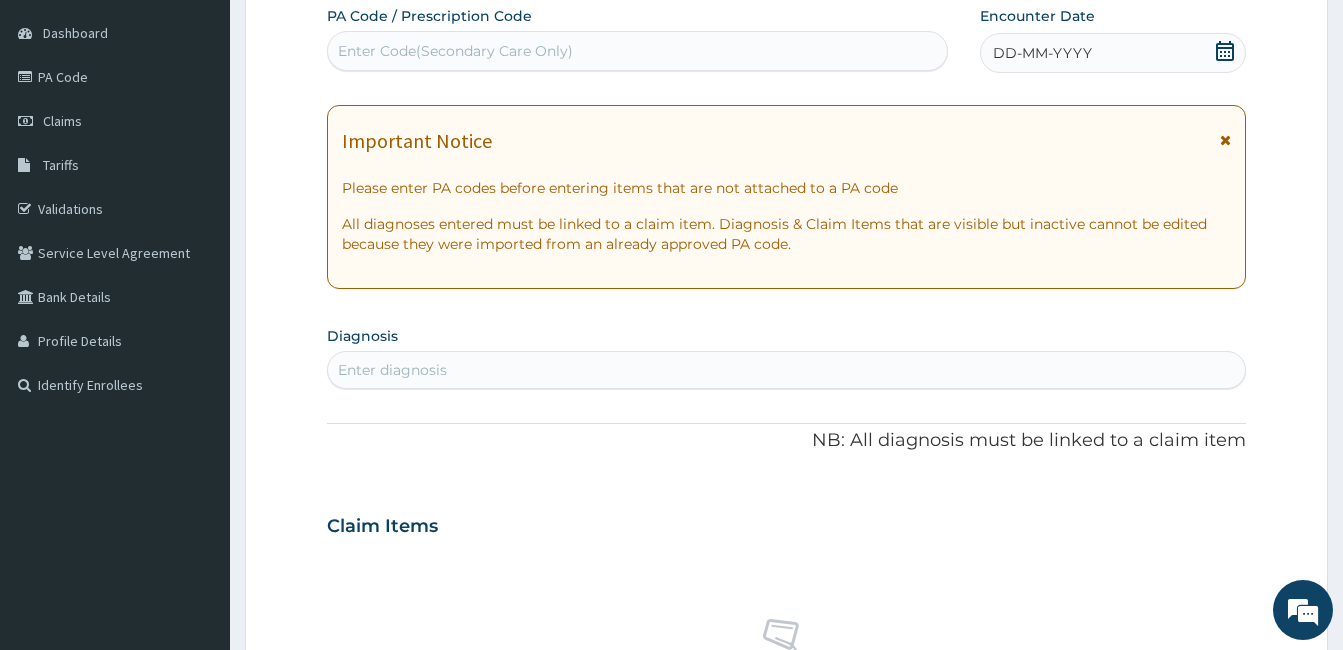 click on "Enter Code(Secondary Care Only)" at bounding box center [637, 51] 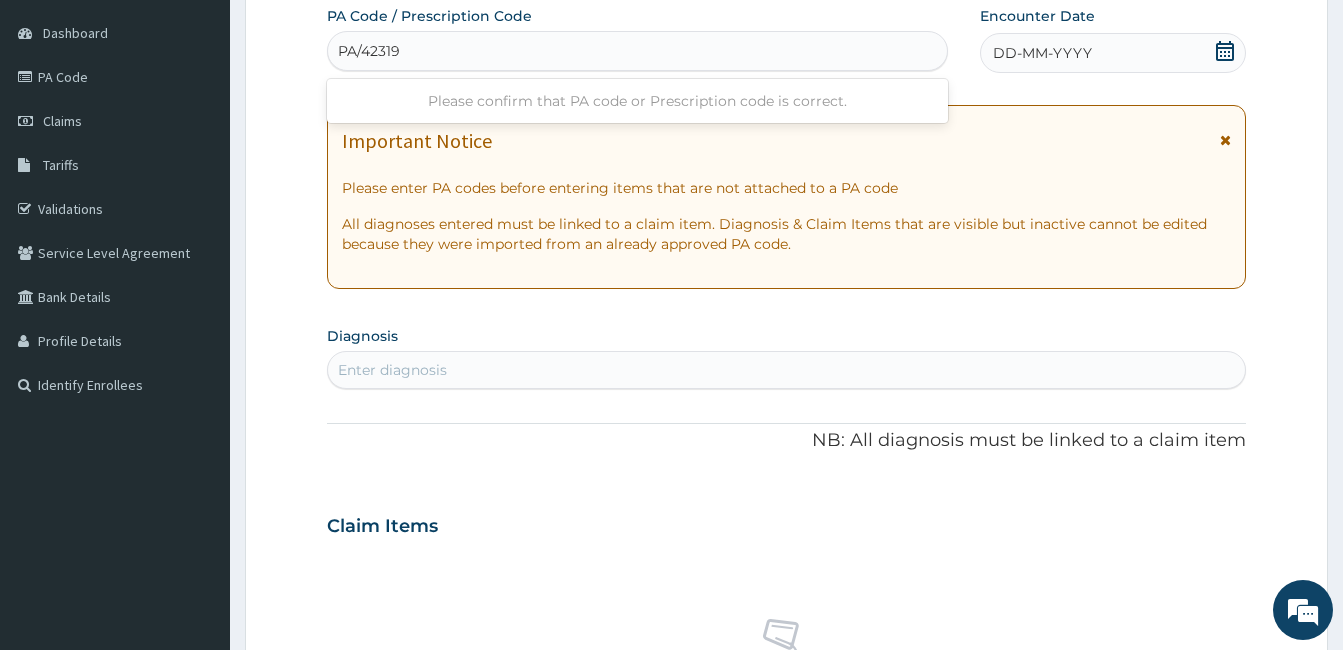 type on "PA/423192" 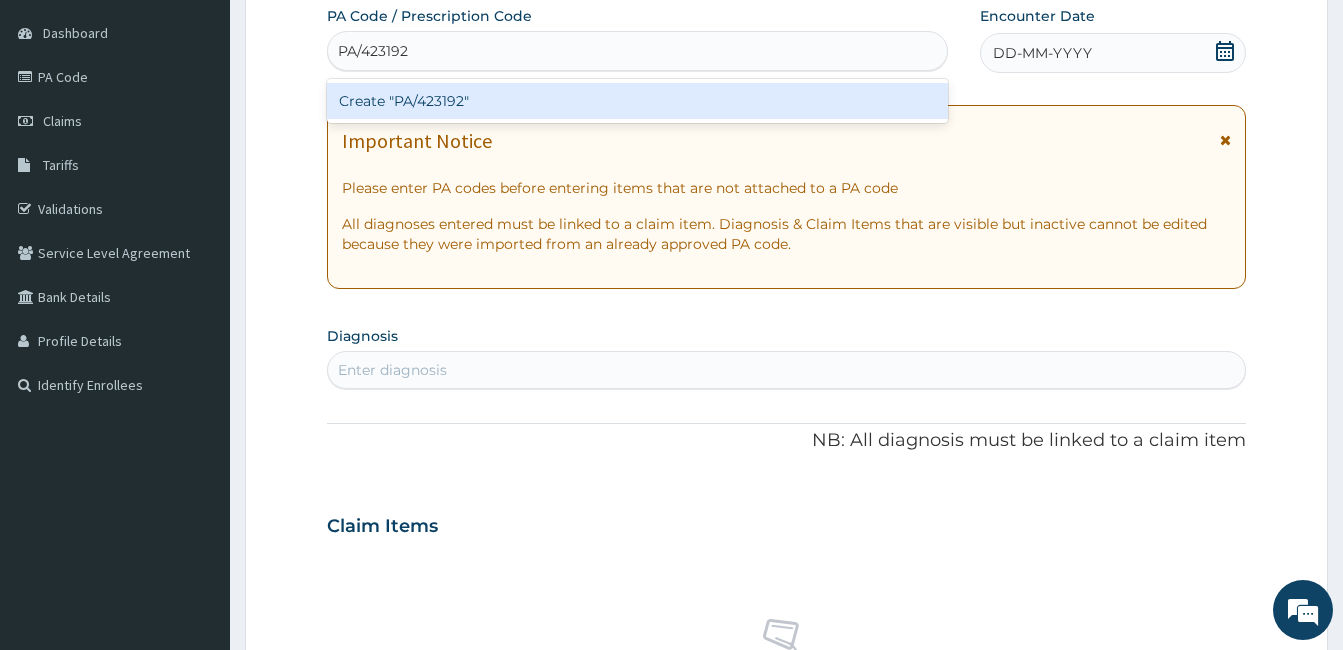 click on "Create "PA/423192"" at bounding box center (637, 101) 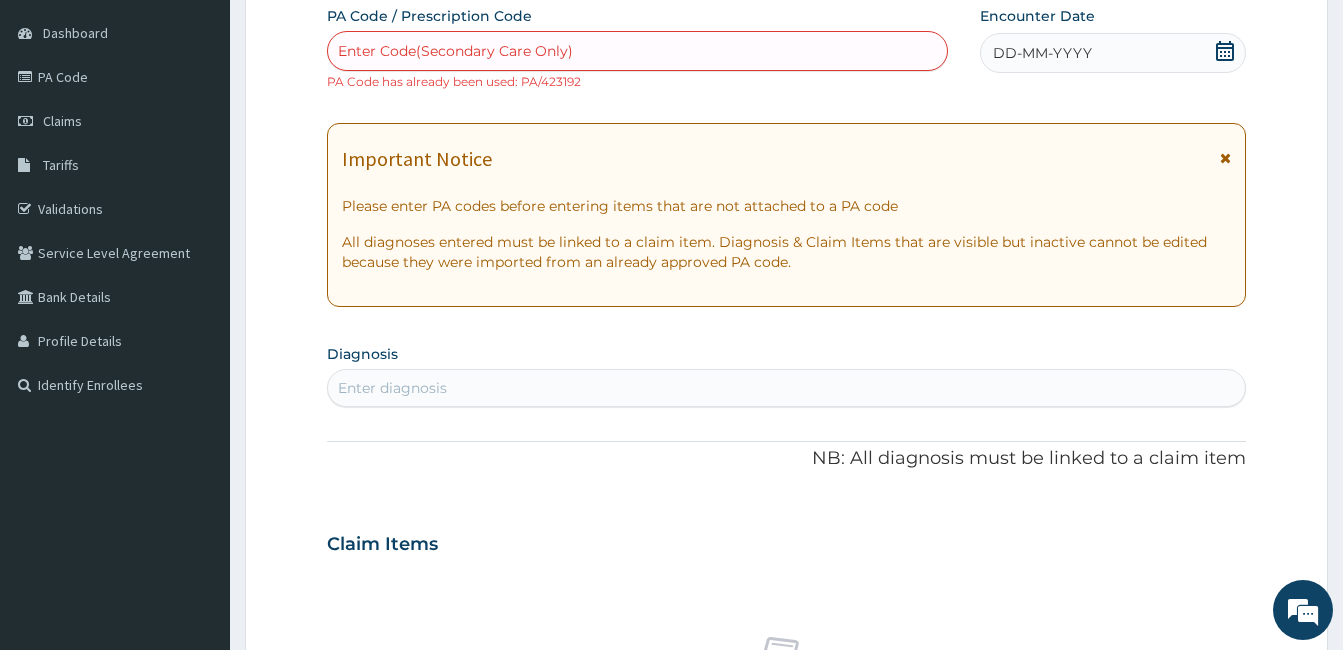 scroll, scrollTop: 184, scrollLeft: 0, axis: vertical 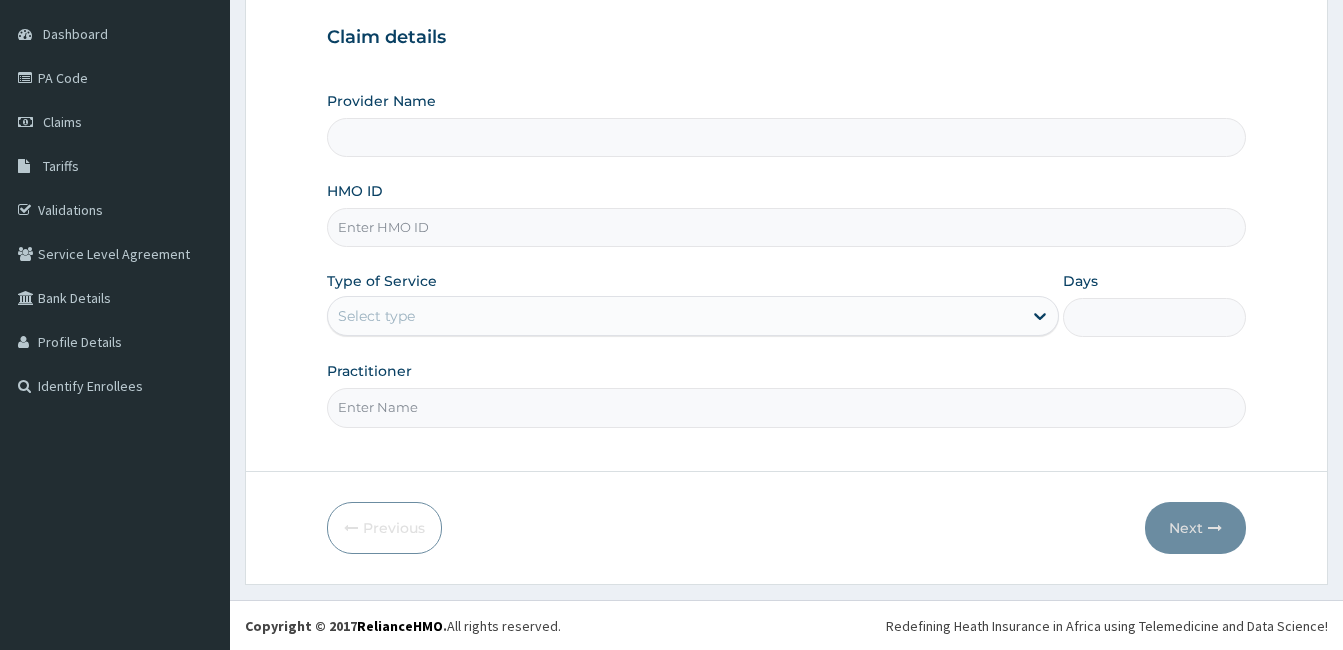 type on "EL-LAB LABORATORIES LIMITED - FESTAC" 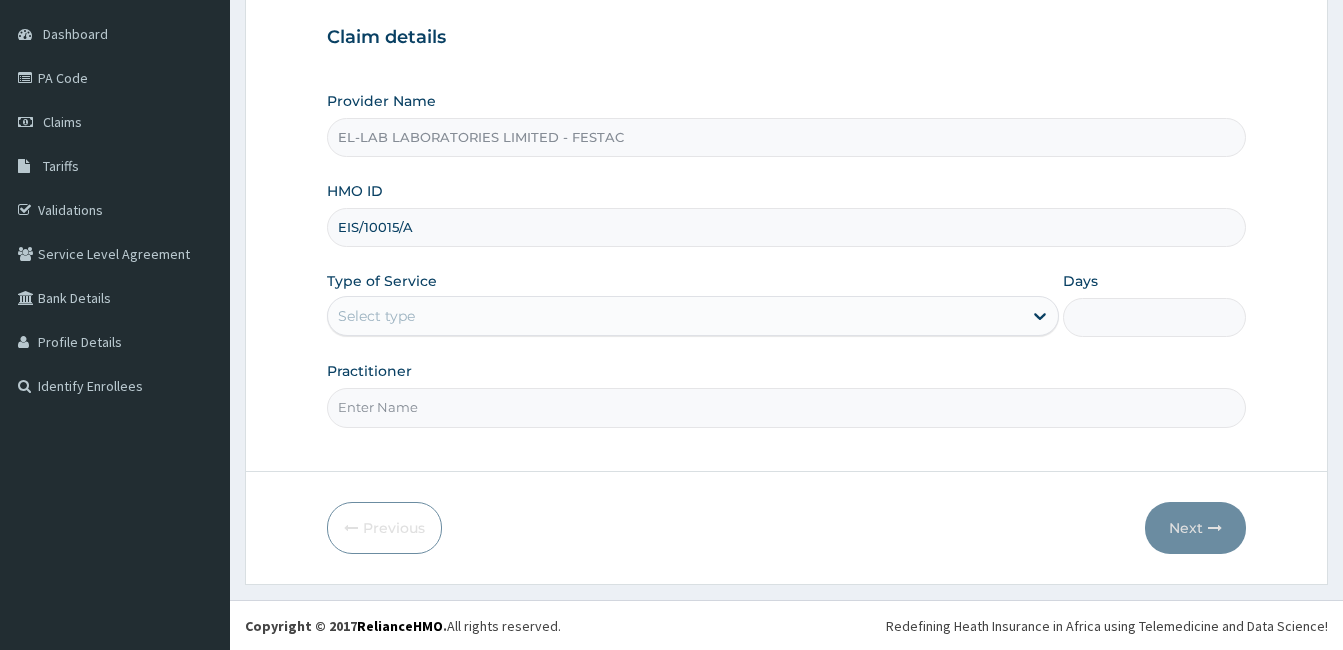 type on "EIS/10015/A" 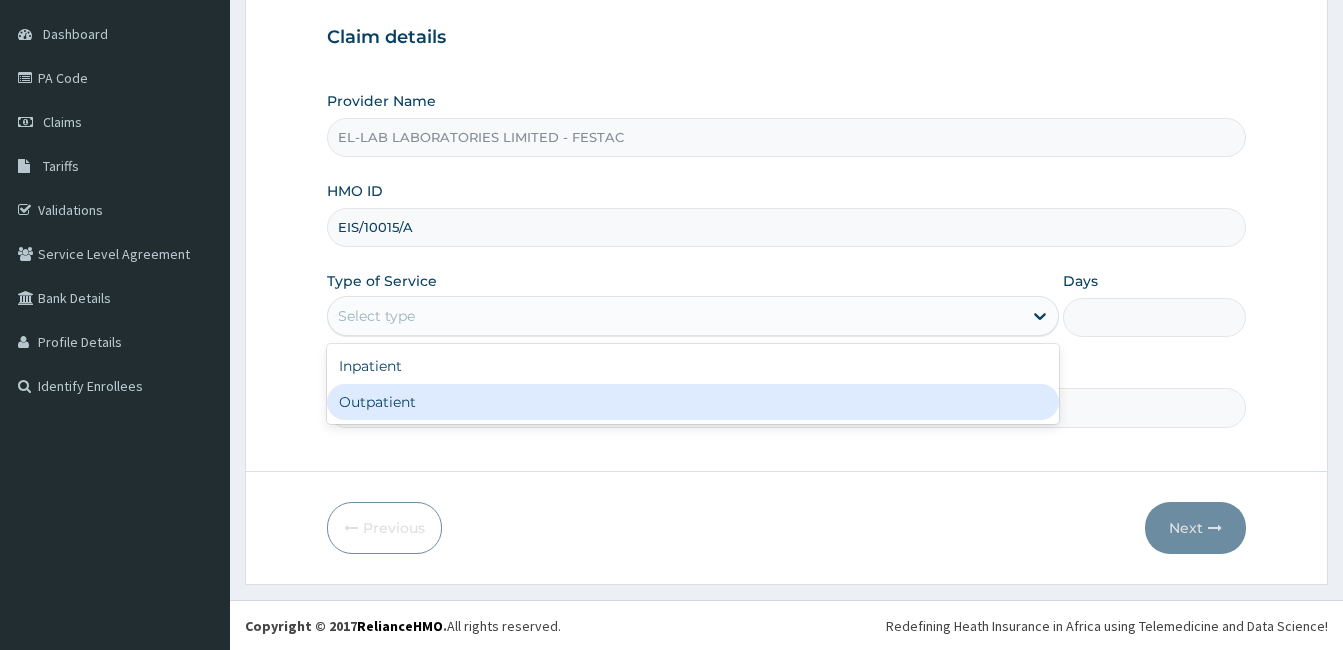drag, startPoint x: 401, startPoint y: 307, endPoint x: 408, endPoint y: 392, distance: 85.28775 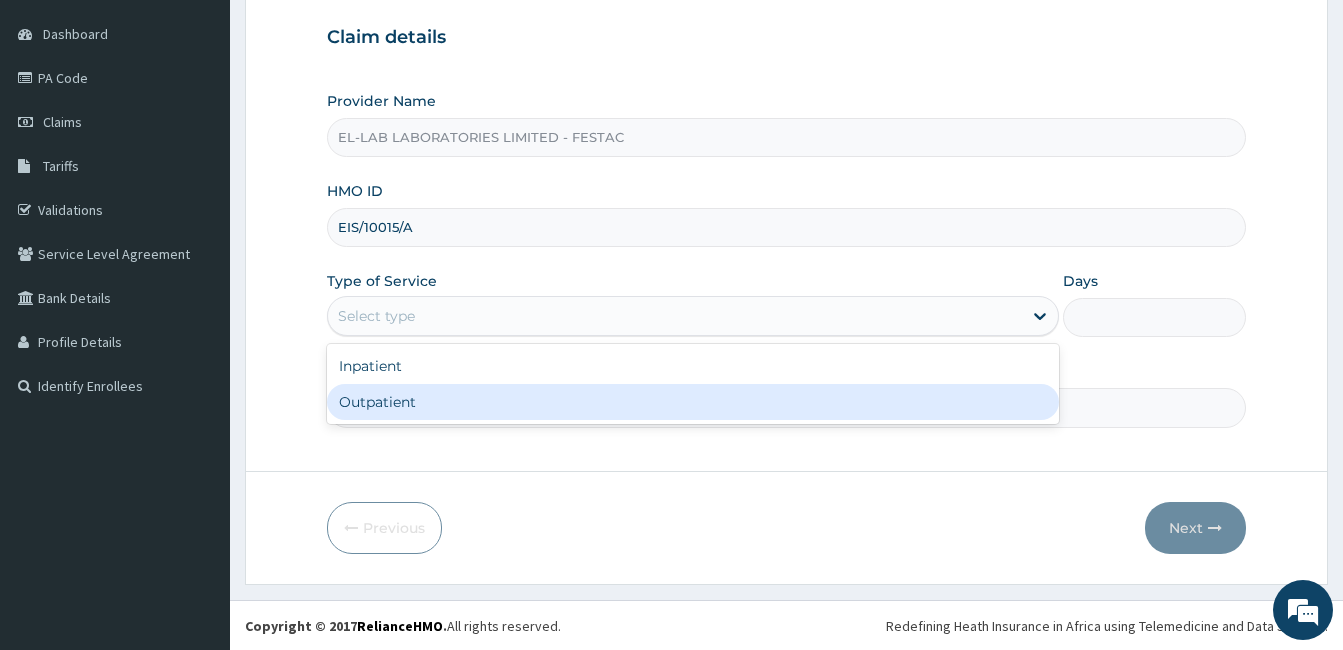 click on "Outpatient" at bounding box center (693, 402) 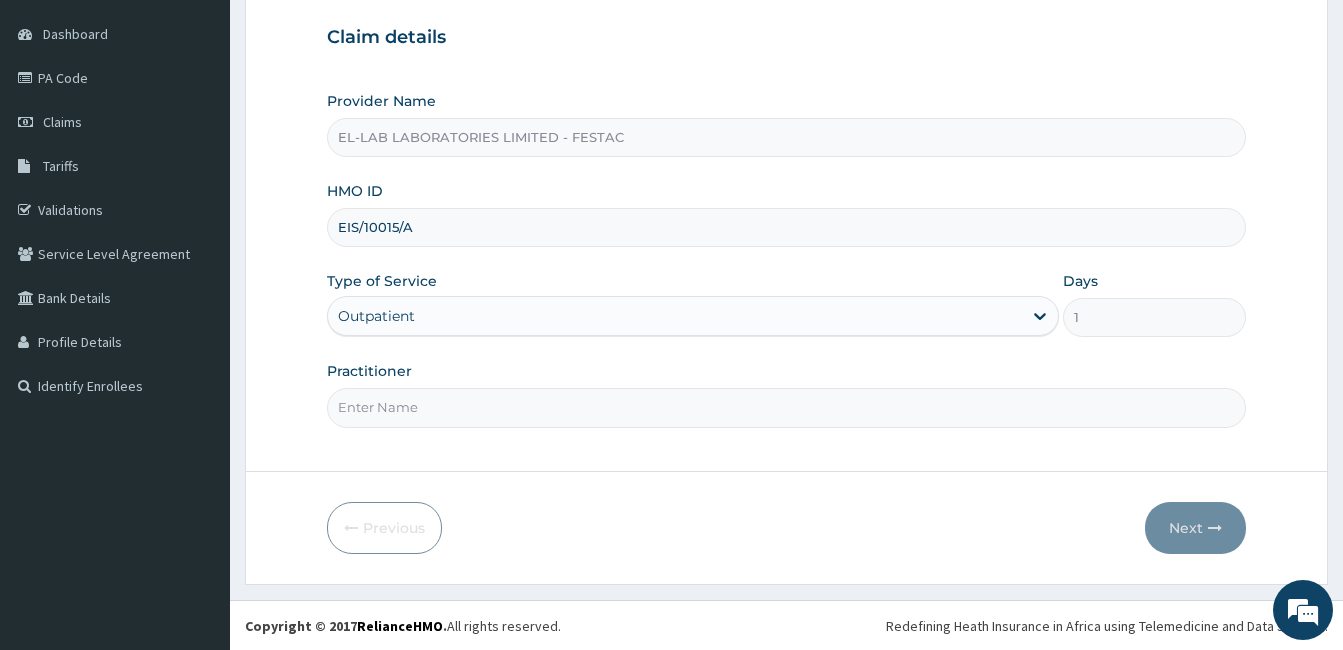 click on "Practitioner" at bounding box center (786, 407) 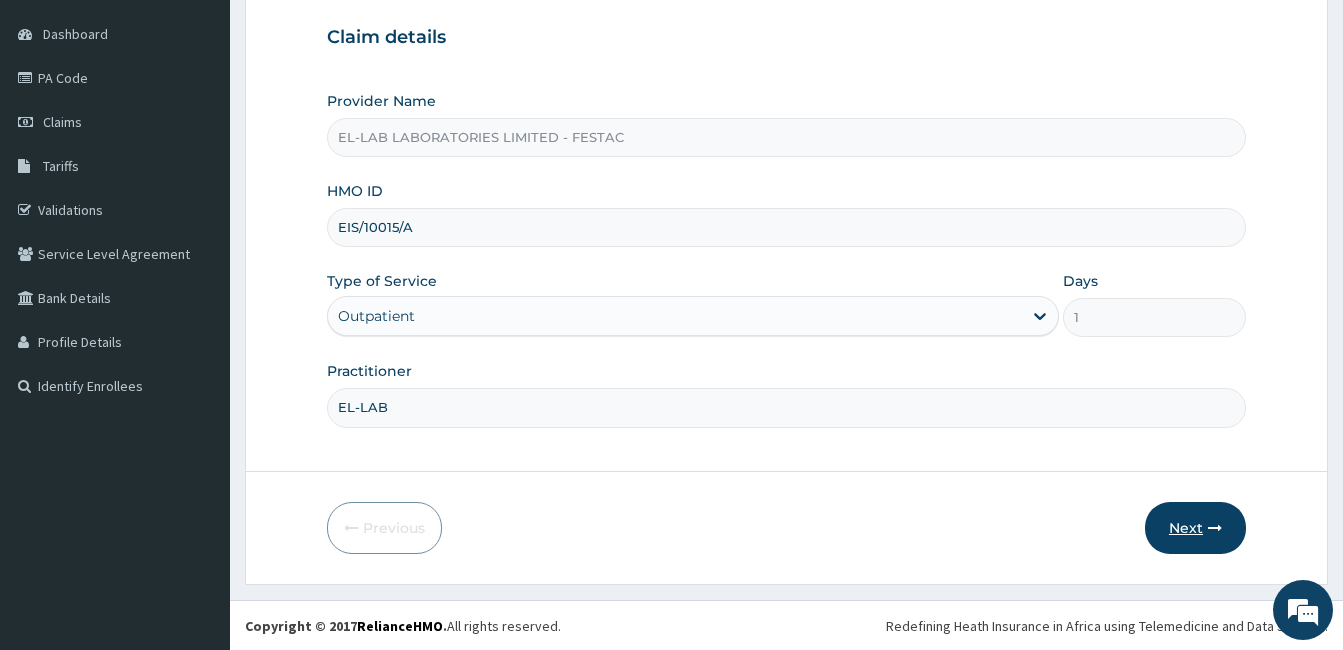 type on "EL-LAB" 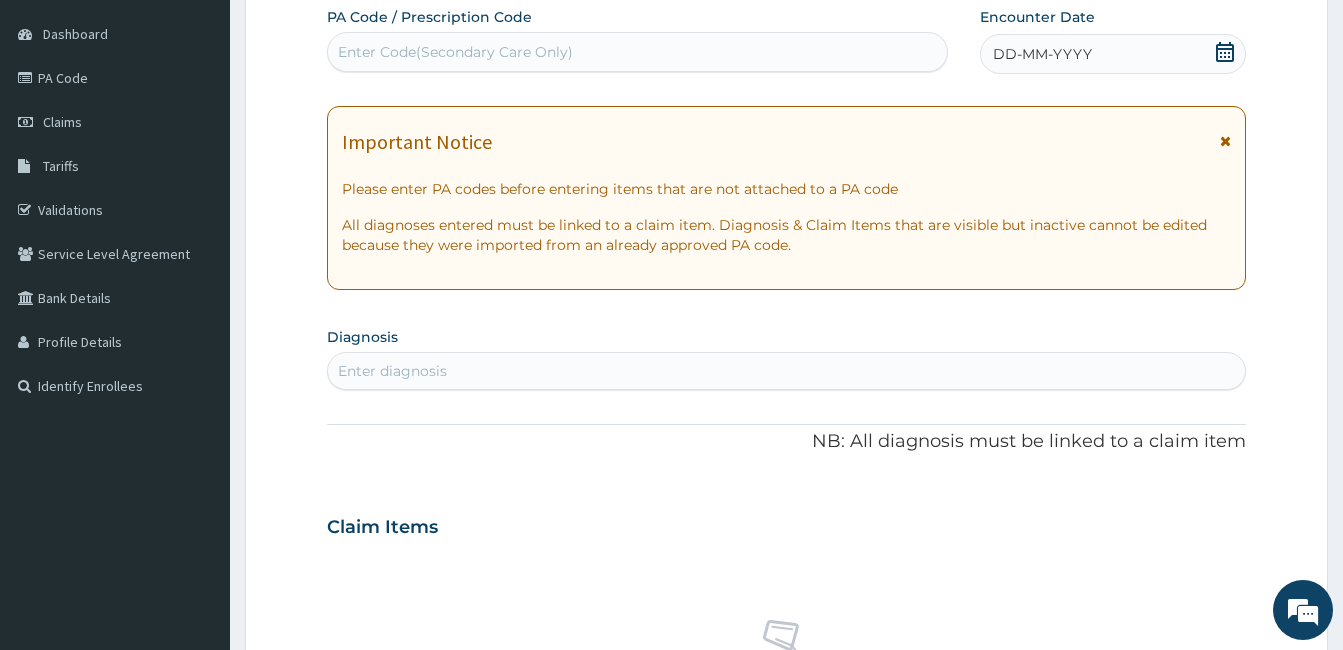 click on "Enter Code(Secondary Care Only)" at bounding box center [637, 52] 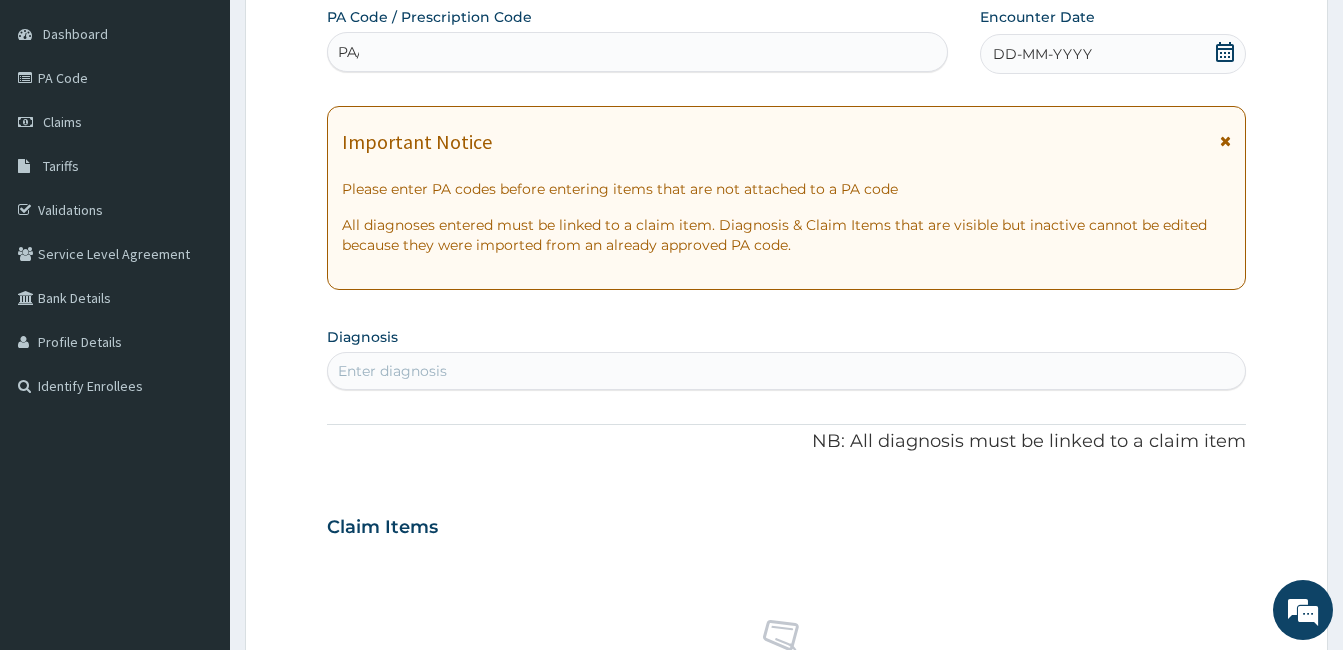 scroll, scrollTop: 0, scrollLeft: 0, axis: both 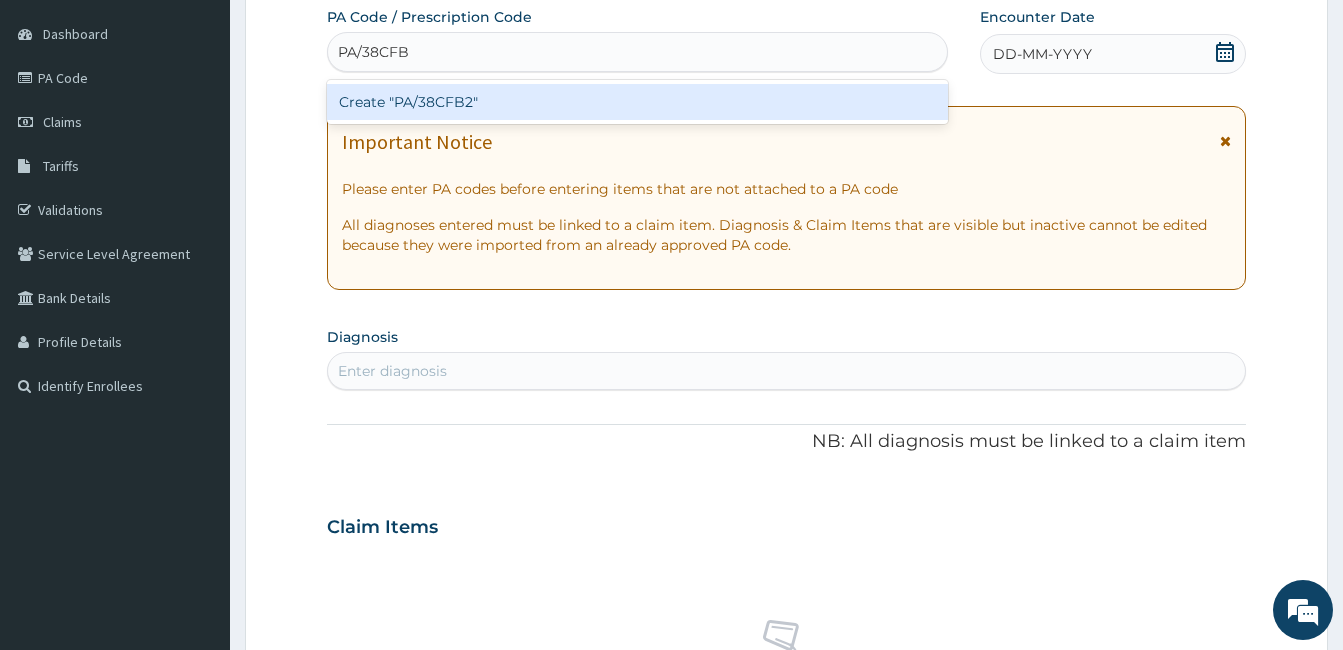 type on "PA/38CFB2" 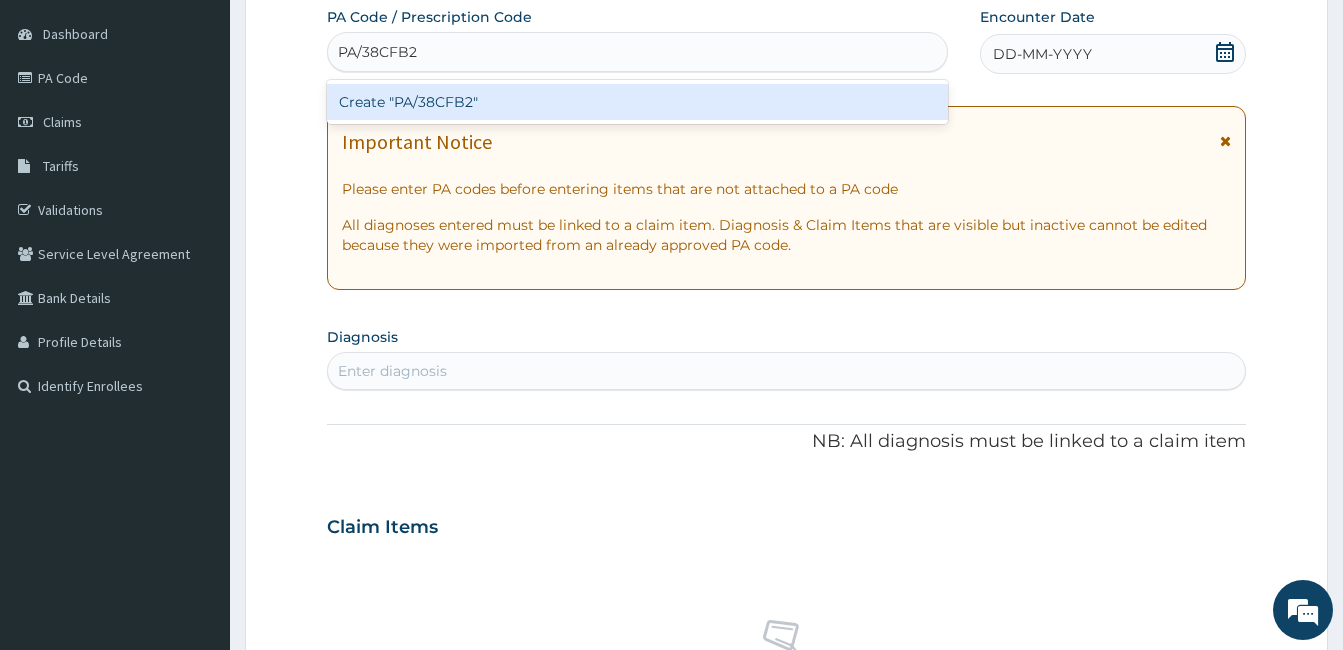 click on "Create "PA/38CFB2"" at bounding box center [637, 102] 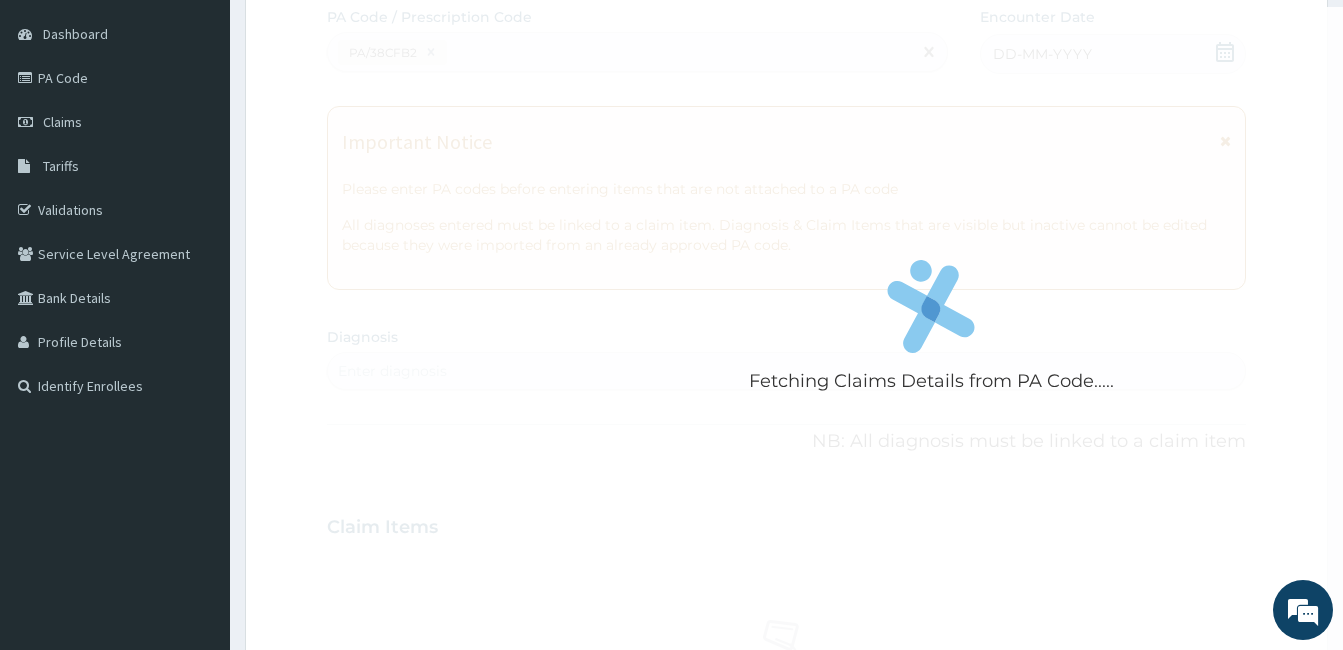 click on "Fetching Claims Details from PA Code....." at bounding box center (931, 332) 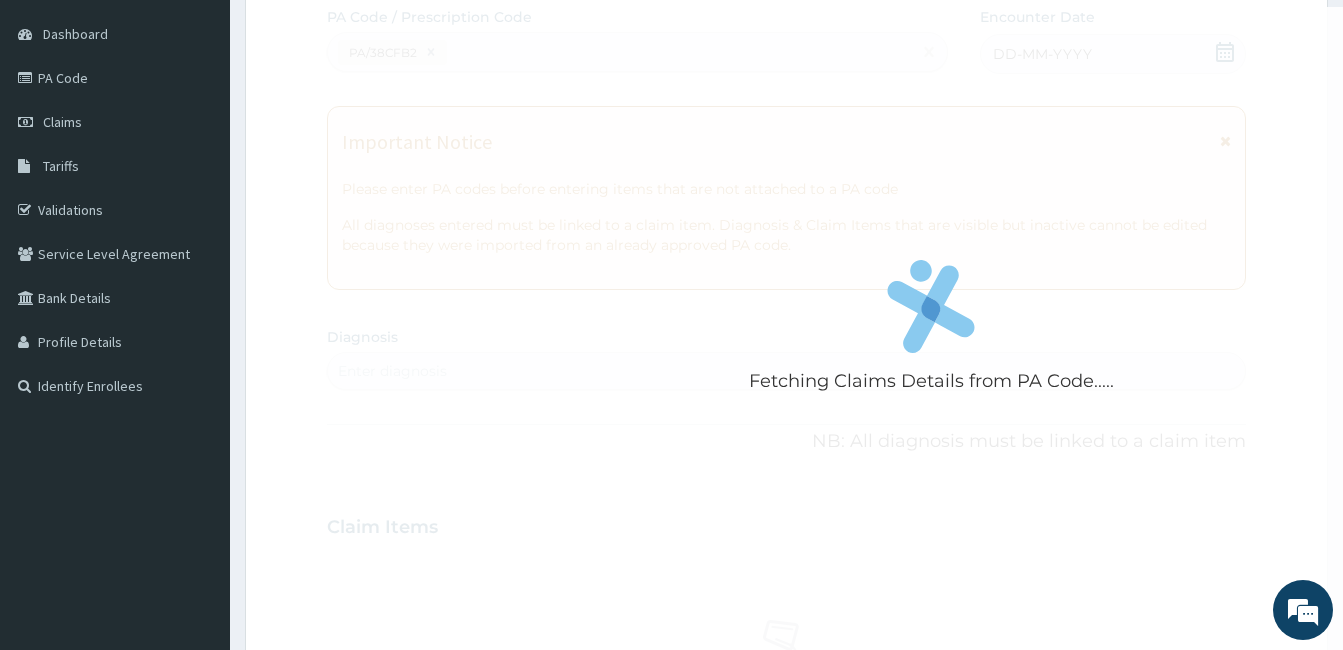 click on "Fetching Claims Details from PA Code....." at bounding box center (931, 332) 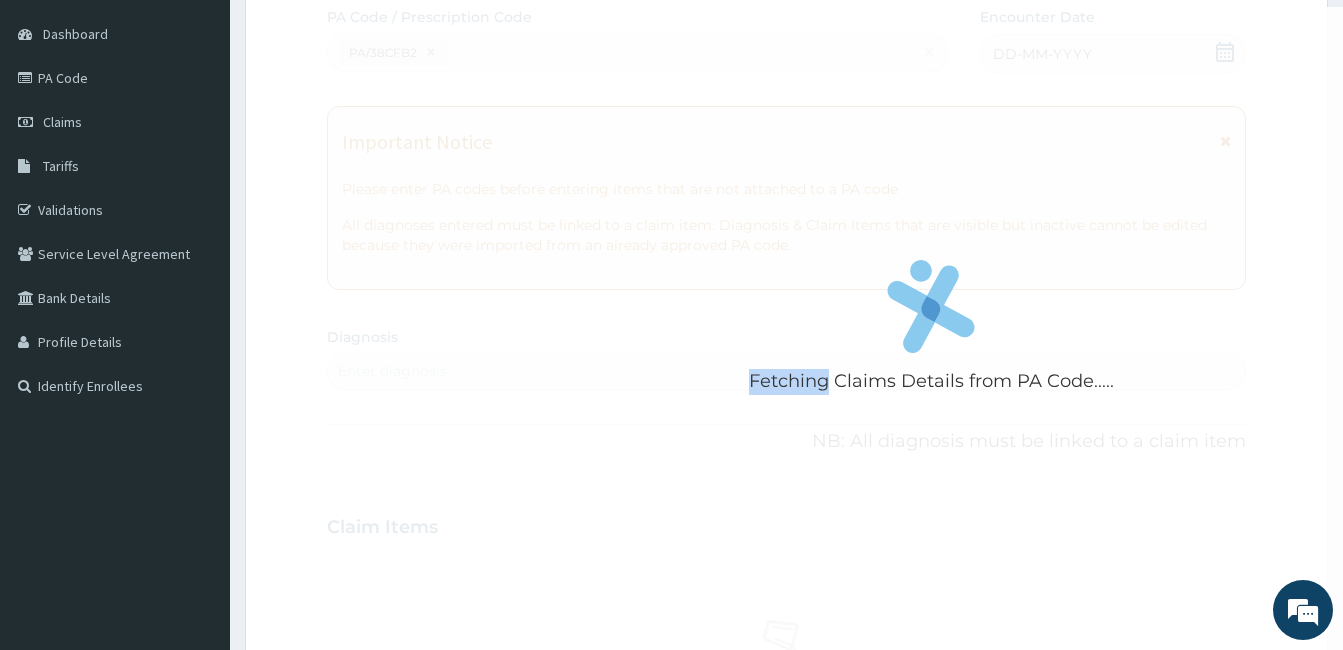 click on "Fetching Claims Details from PA Code....." at bounding box center [931, 332] 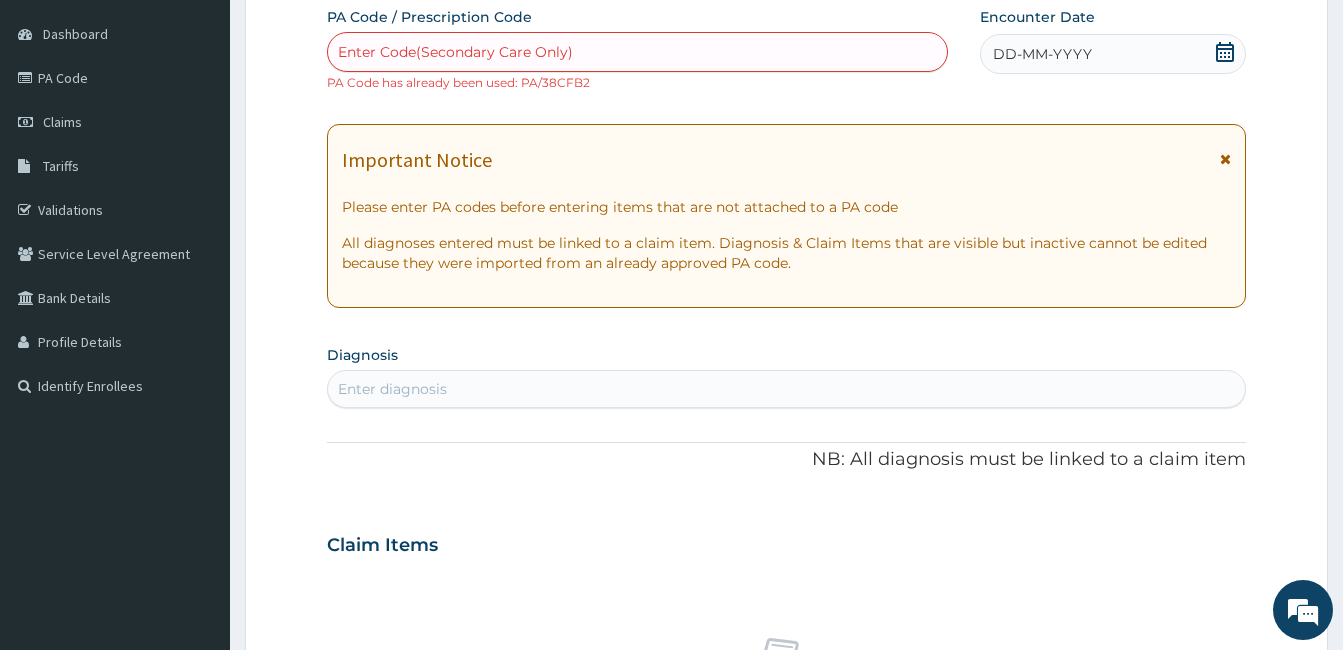 drag, startPoint x: 782, startPoint y: 103, endPoint x: 703, endPoint y: 228, distance: 147.87157 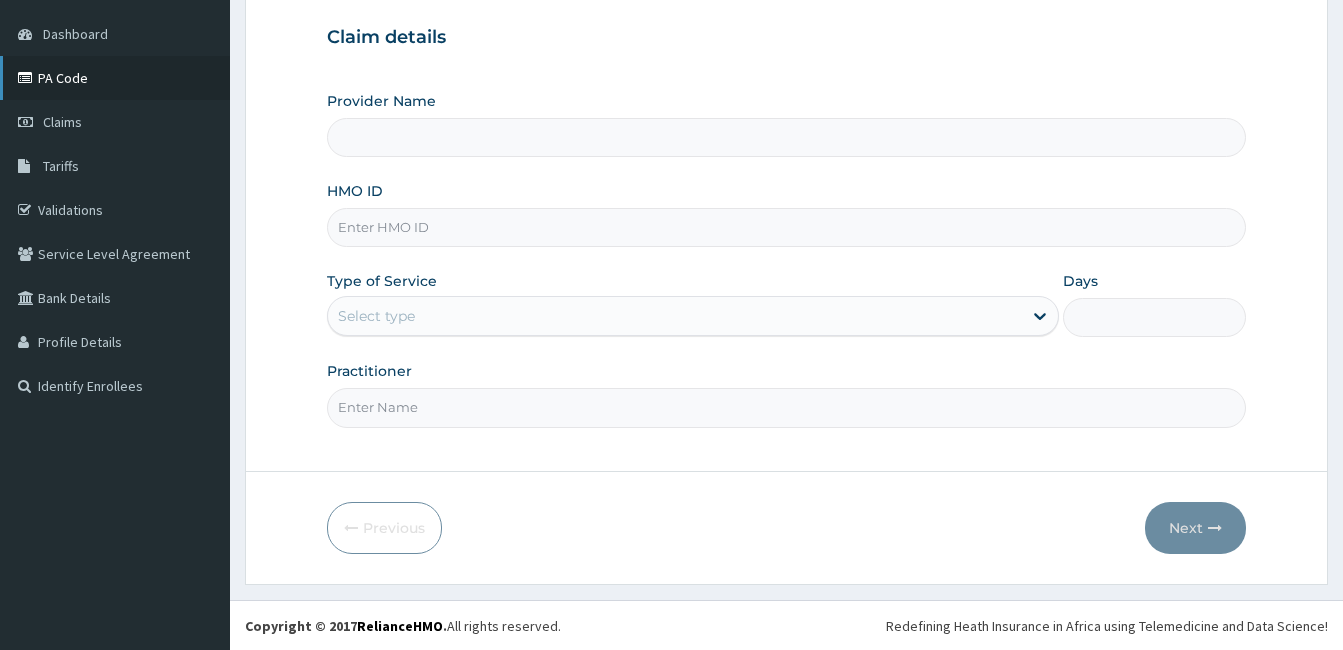 scroll, scrollTop: 184, scrollLeft: 0, axis: vertical 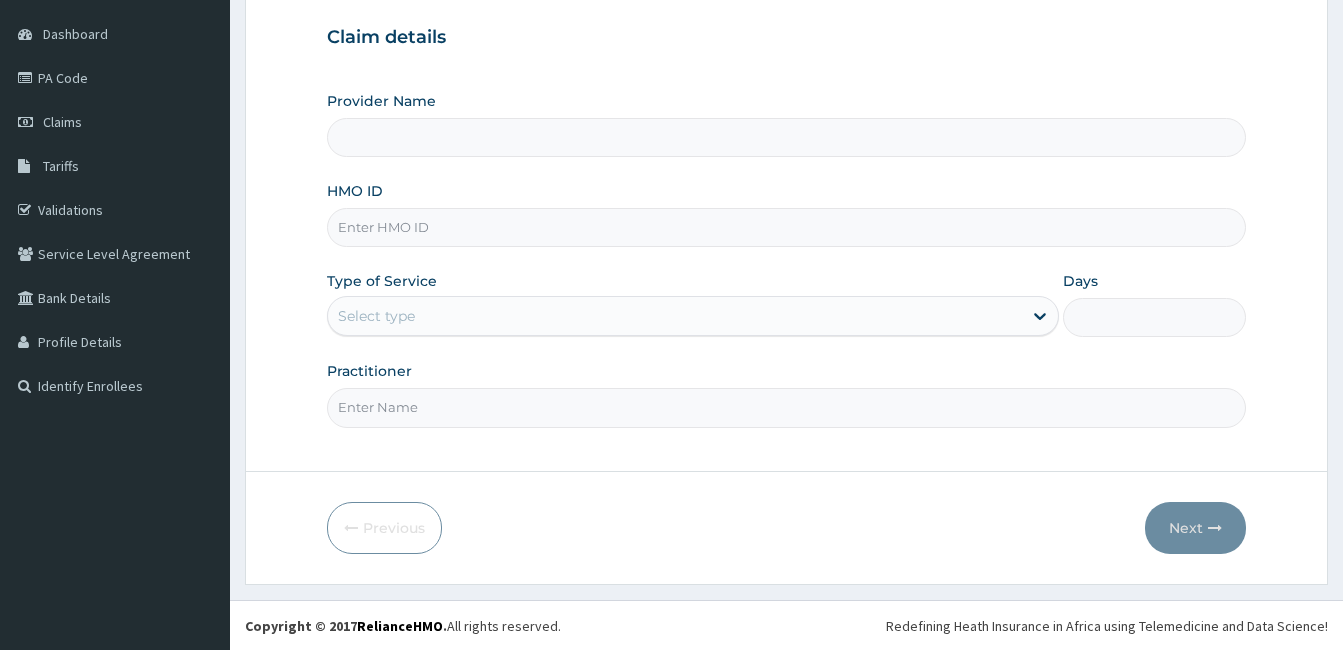 type on "EL-LAB LABORATORIES LIMITED - FESTAC" 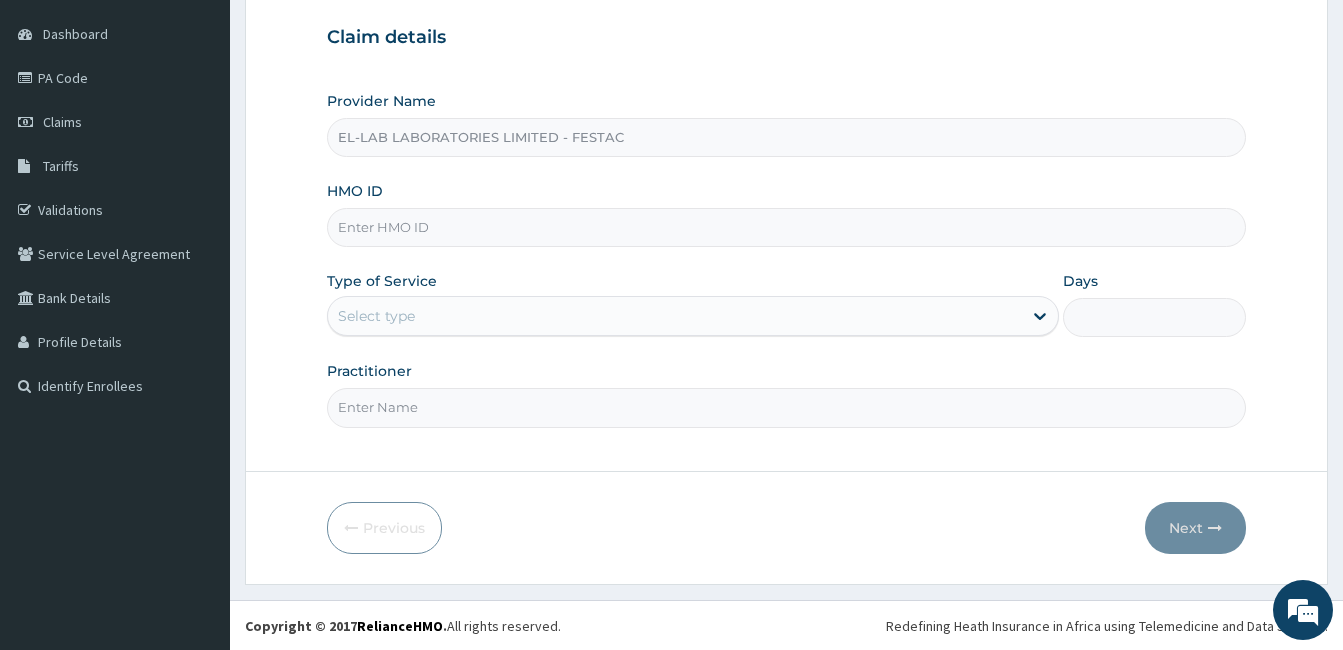 click on "HMO ID" at bounding box center (786, 227) 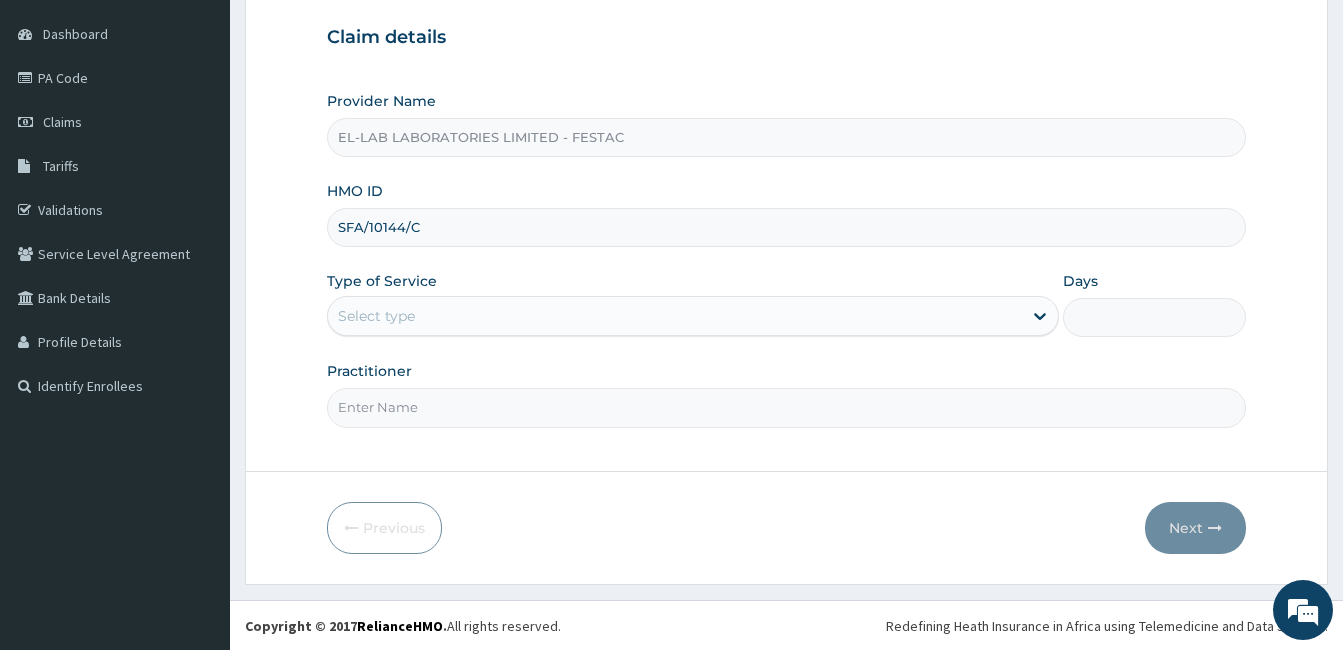 type on "SFA/10144/C" 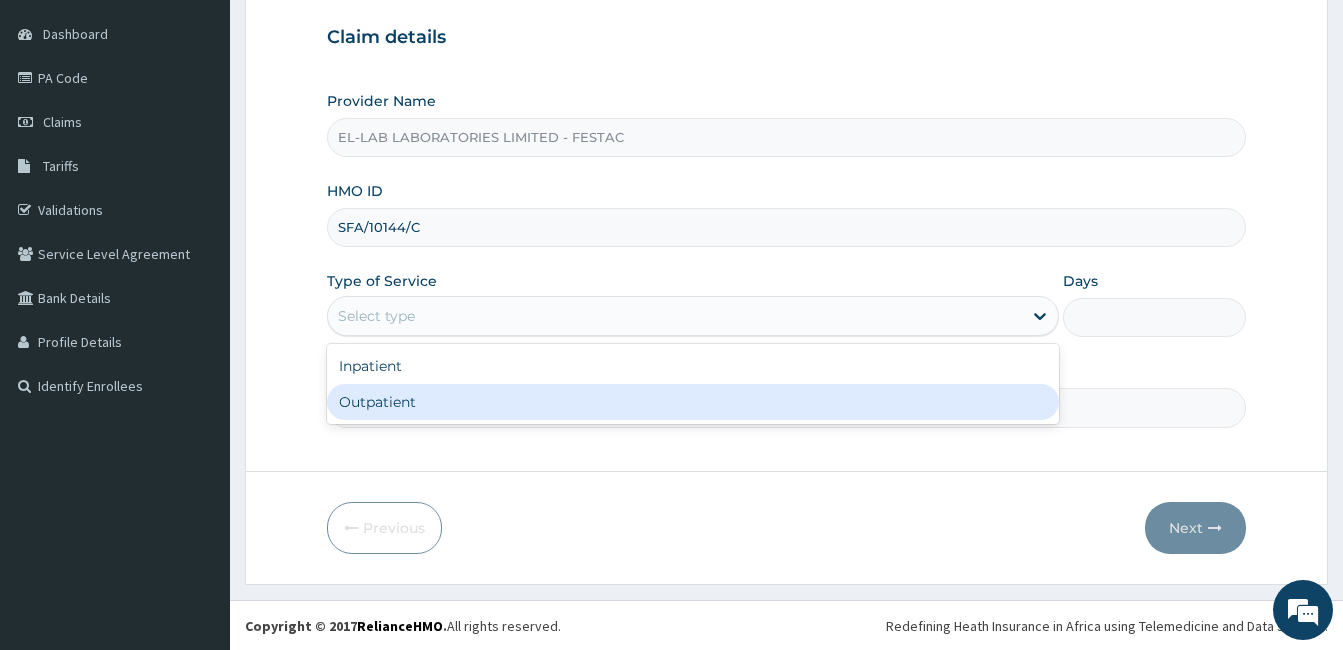 click on "Outpatient" at bounding box center (693, 402) 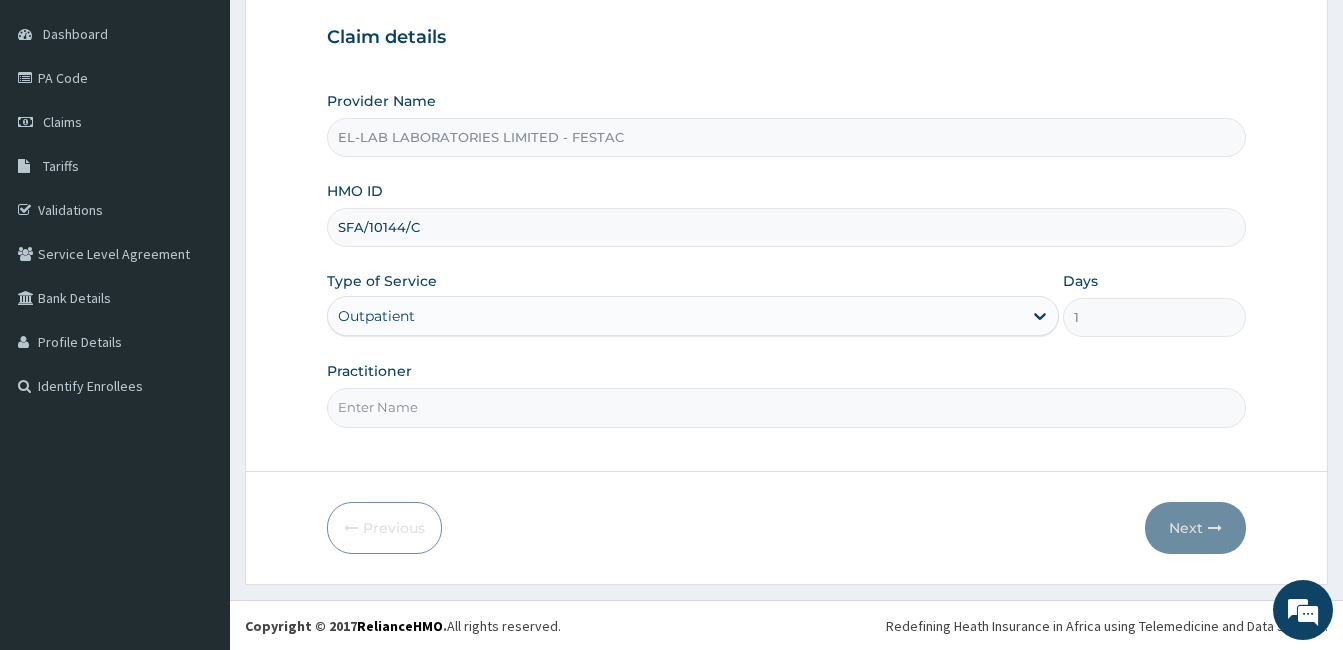 click on "Practitioner" at bounding box center (786, 407) 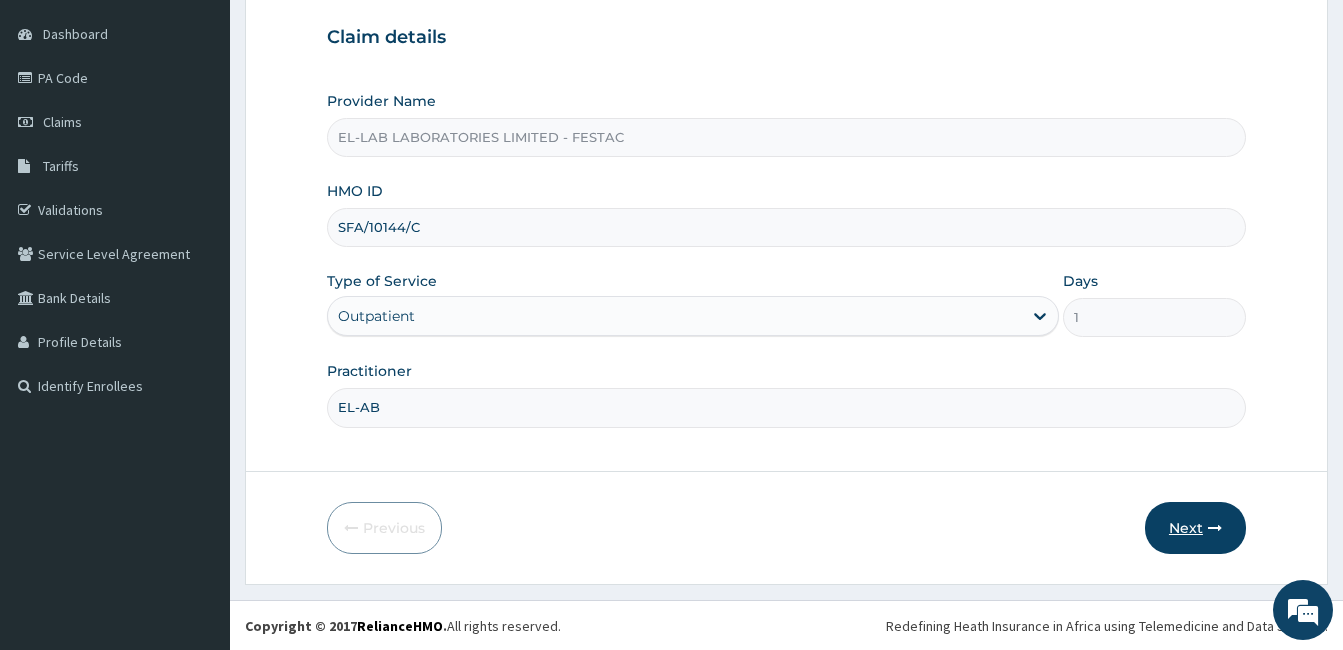 type on "EL-AB" 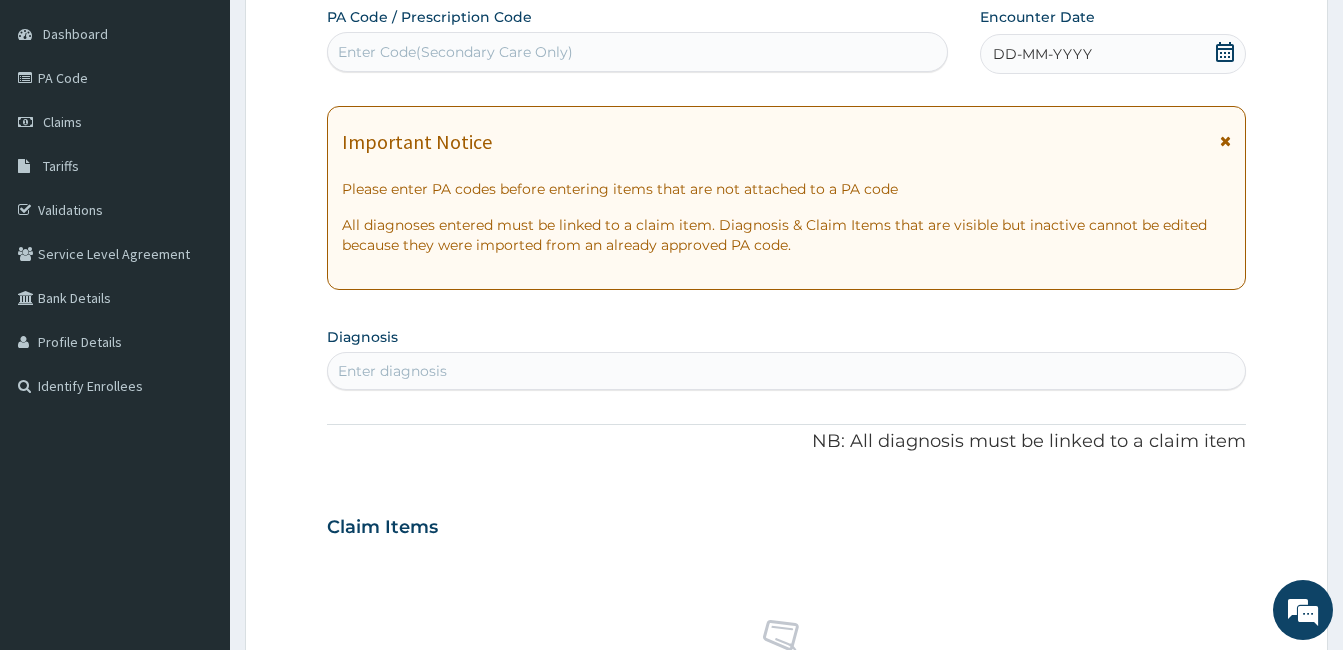 click on "Enter Code(Secondary Care Only)" at bounding box center [455, 52] 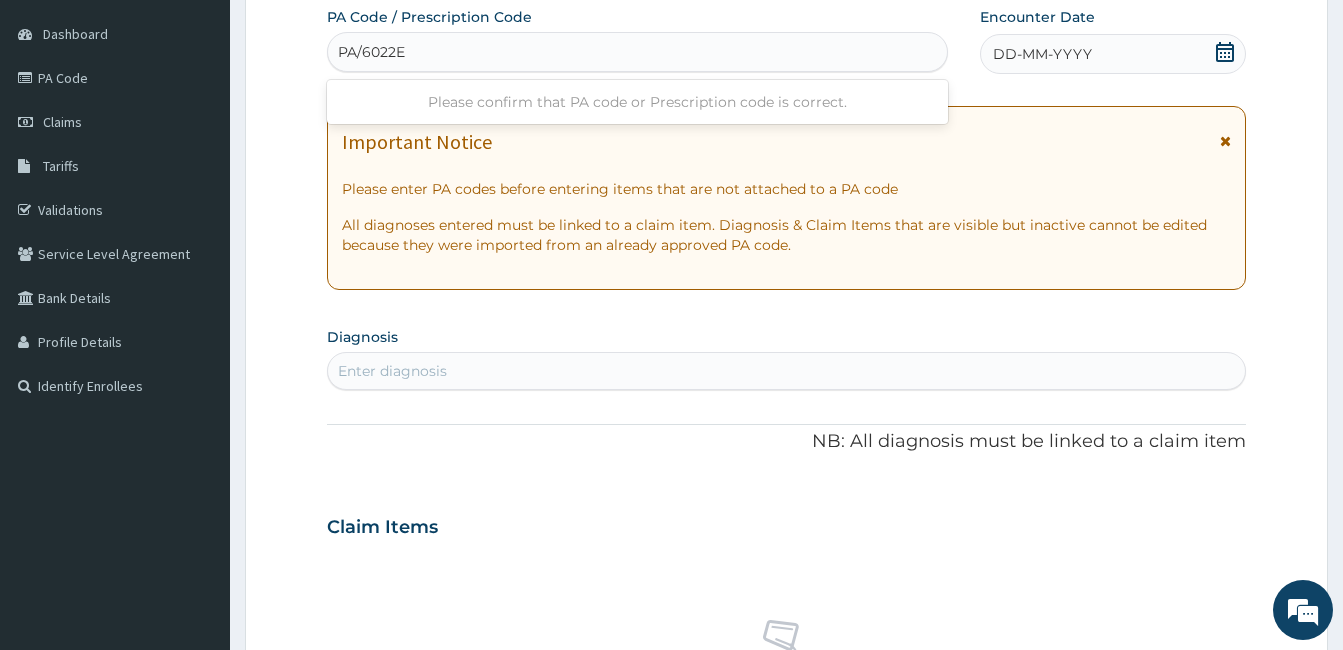 type on "PA/6022E7" 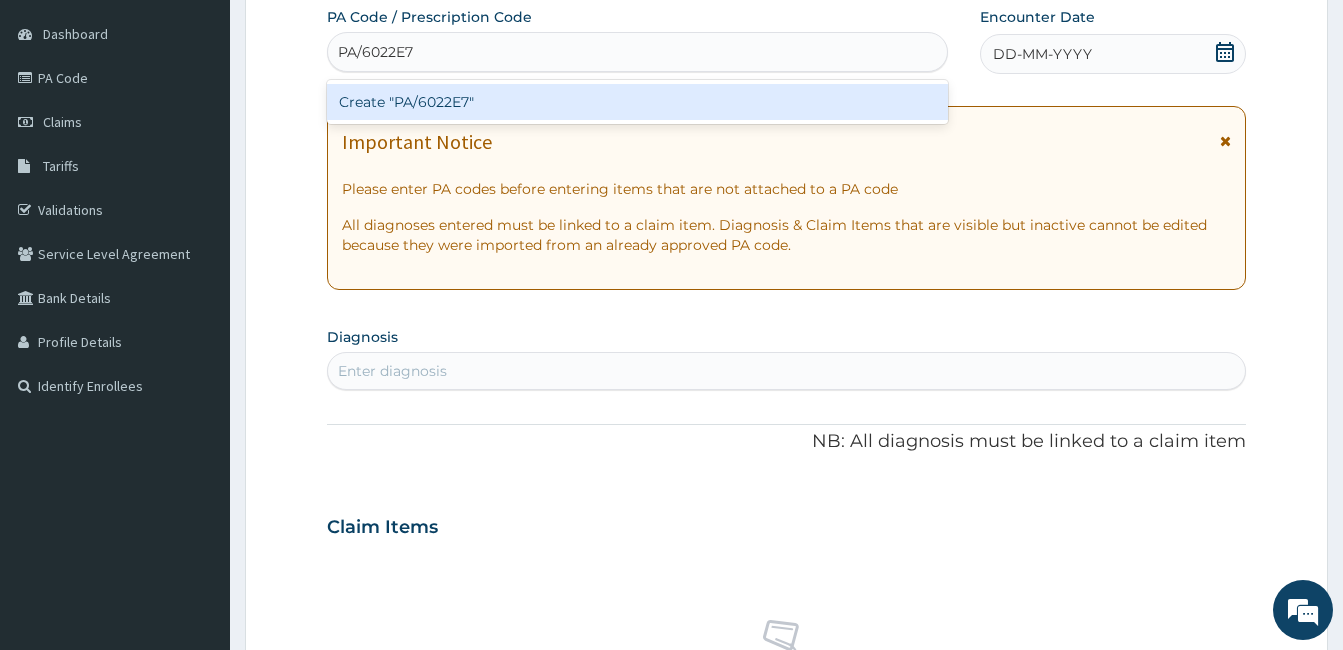 click on "Create "PA/6022E7"" at bounding box center (637, 102) 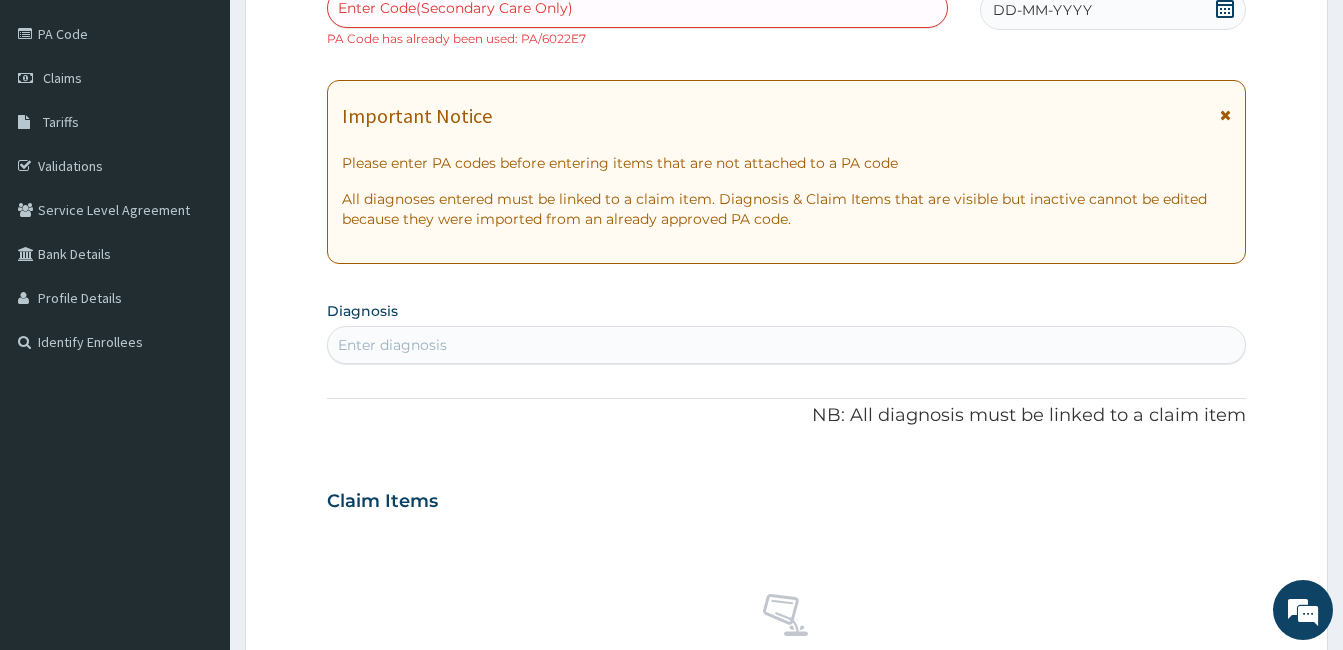 scroll, scrollTop: 230, scrollLeft: 0, axis: vertical 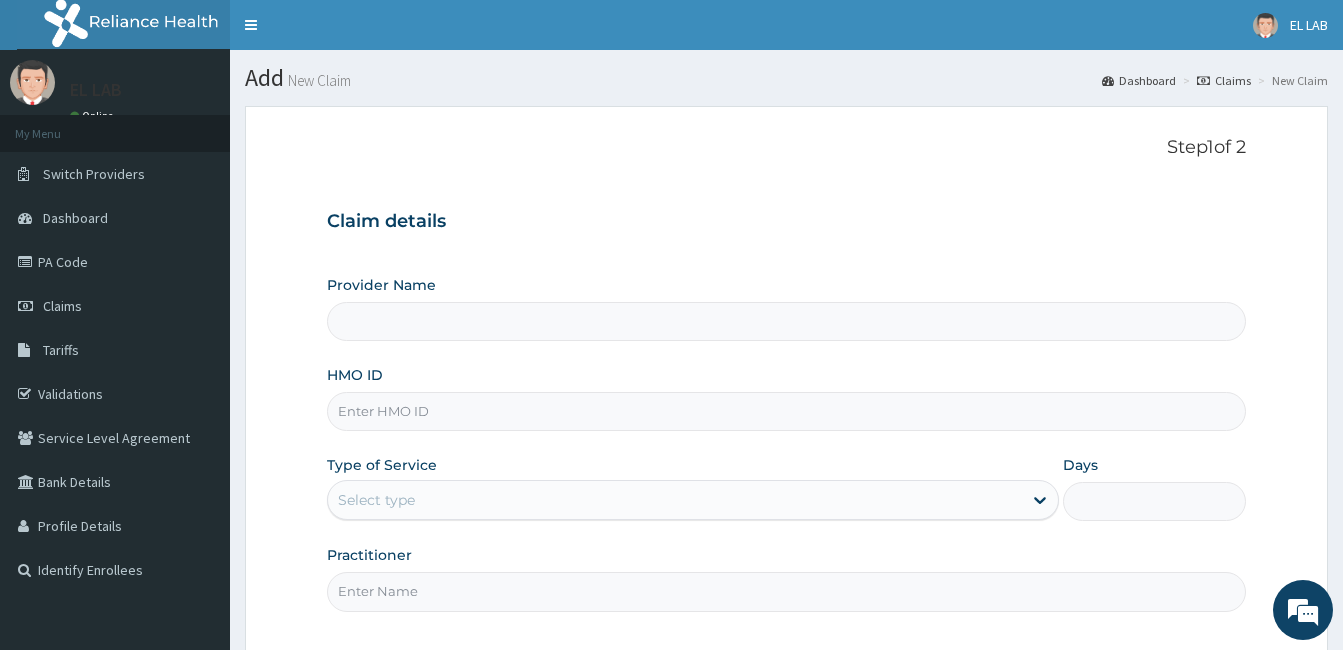 type on "EL-LAB LABORATORIES LIMITED - FESTAC" 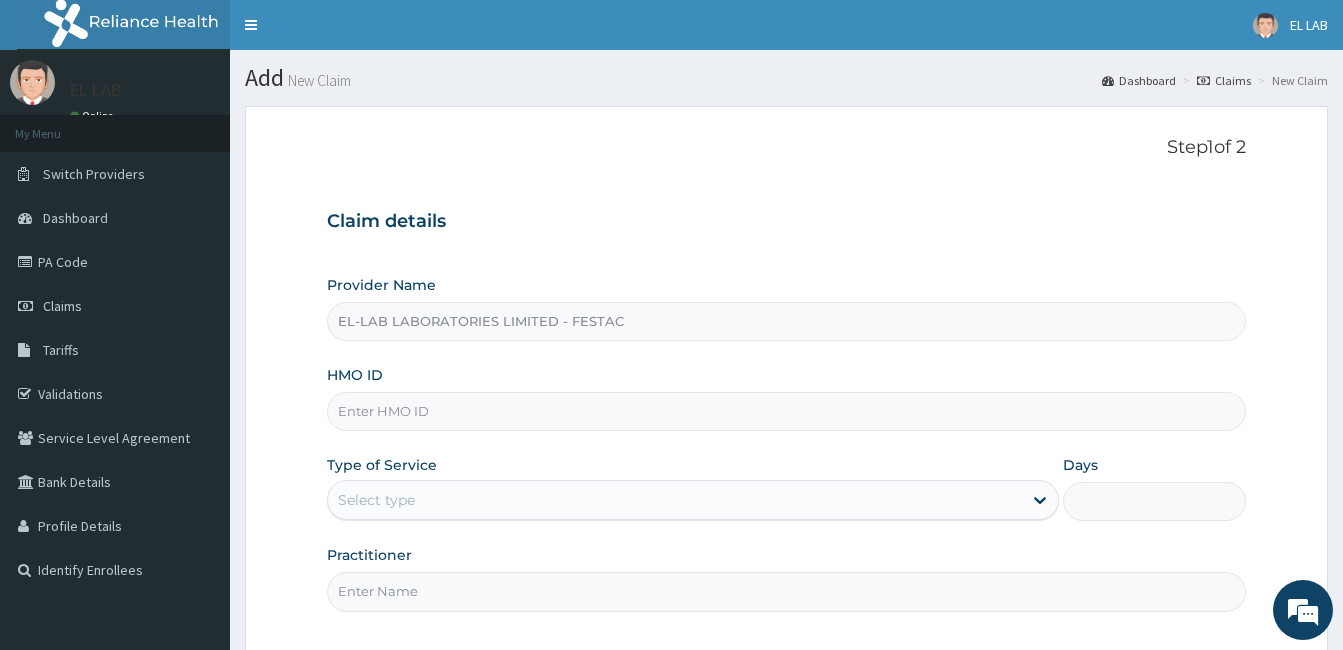 scroll, scrollTop: 185, scrollLeft: 0, axis: vertical 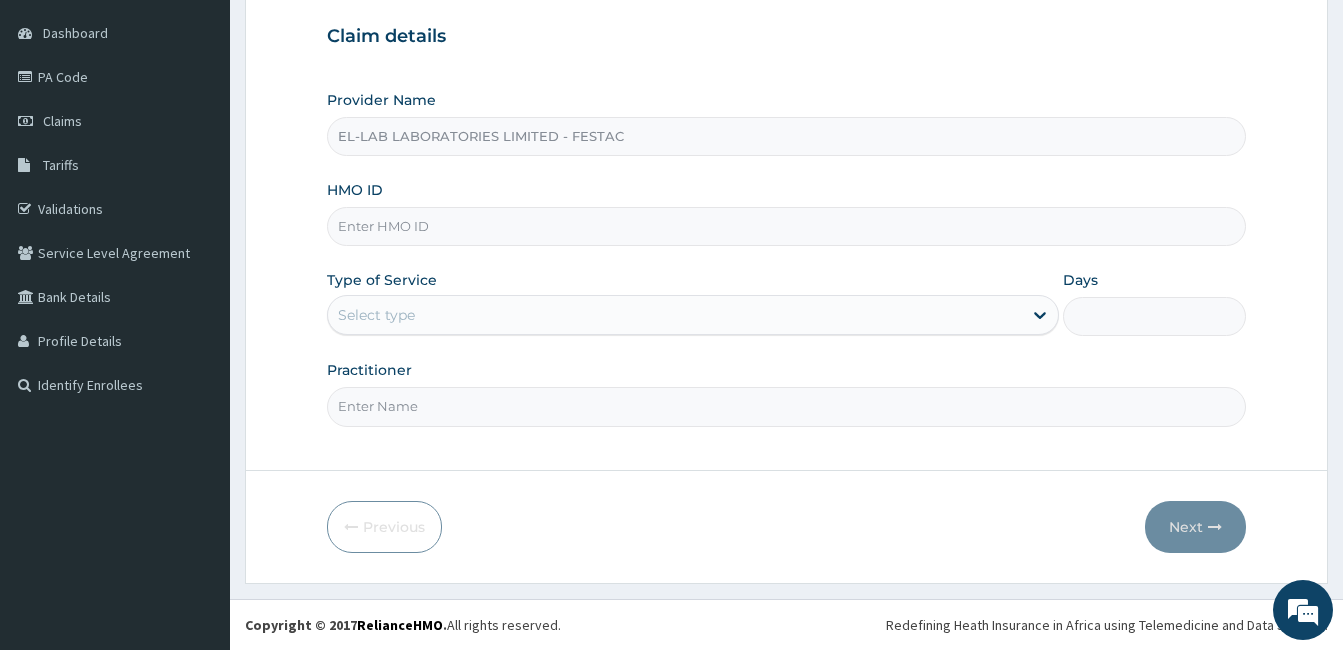 click on "HMO ID" at bounding box center (786, 226) 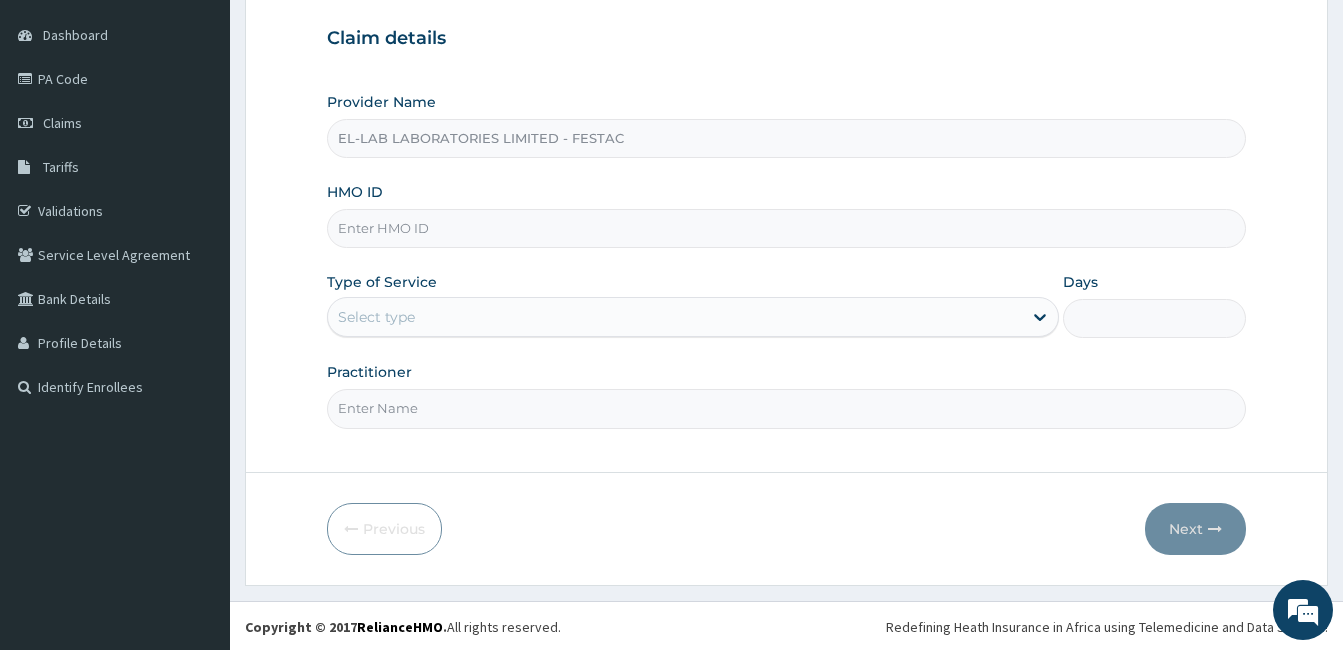 scroll, scrollTop: 180, scrollLeft: 0, axis: vertical 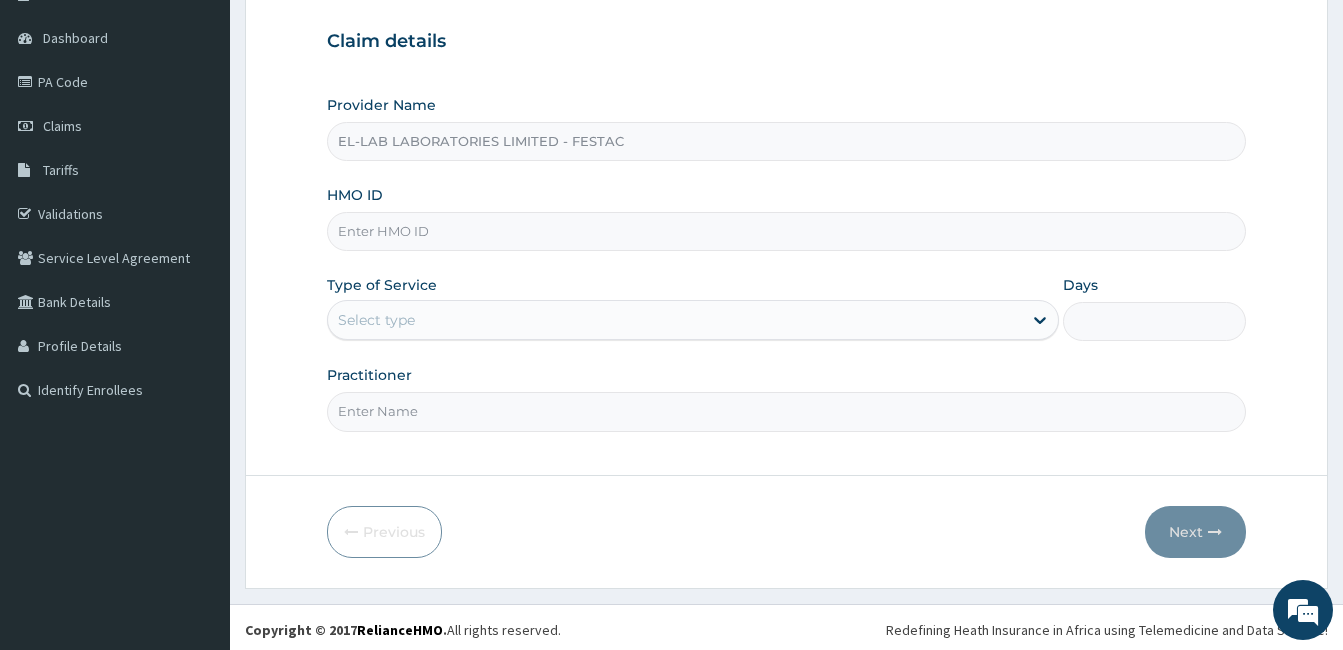 click on "Provider Name EL-LAB LABORATORIES LIMITED - FESTAC HMO ID Type of Service Select type Days Practitioner" at bounding box center [786, 263] 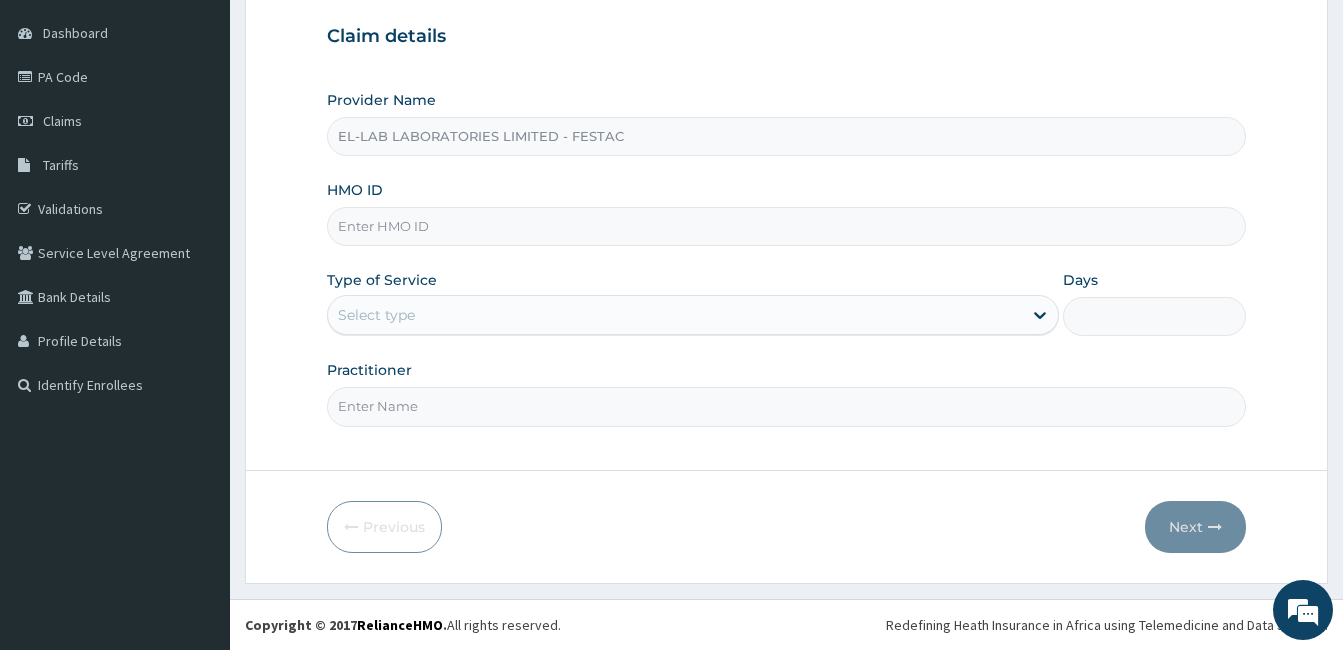 click on "Provider Name EL-LAB LABORATORIES LIMITED - FESTAC HMO ID Type of Service Select type Days Practitioner" at bounding box center (786, 258) 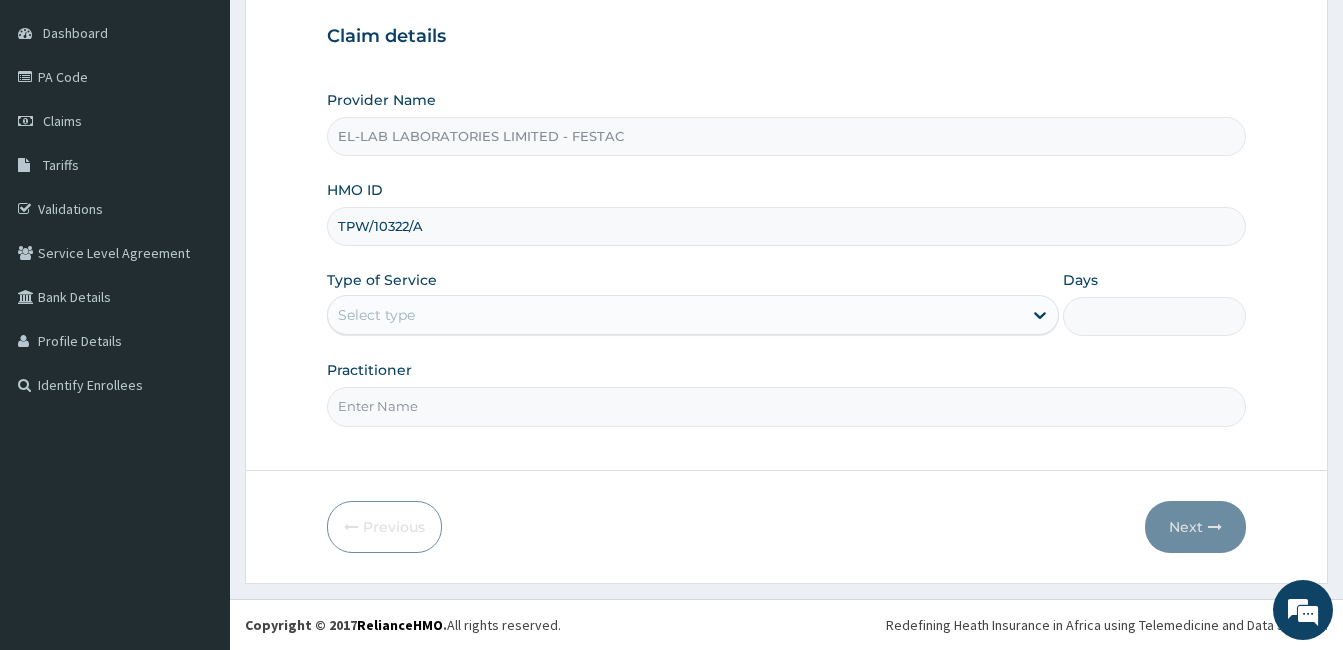 type on "TPW/10322/A" 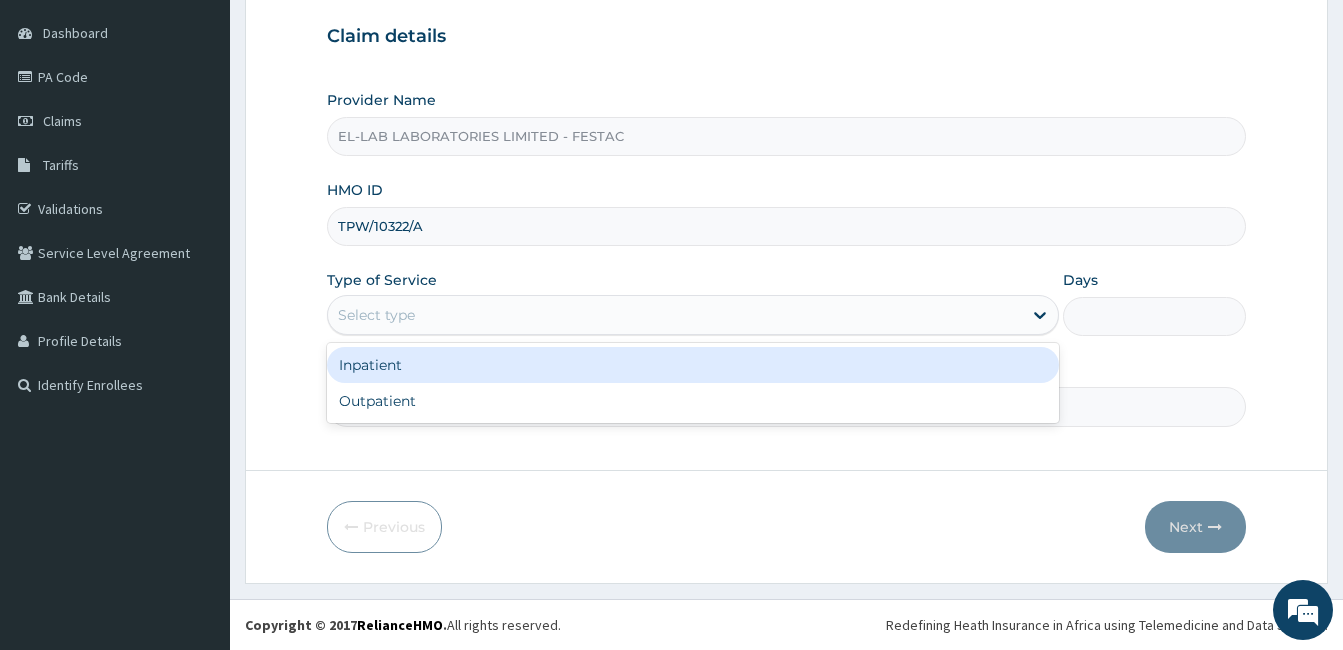 click on "Select type" at bounding box center (693, 315) 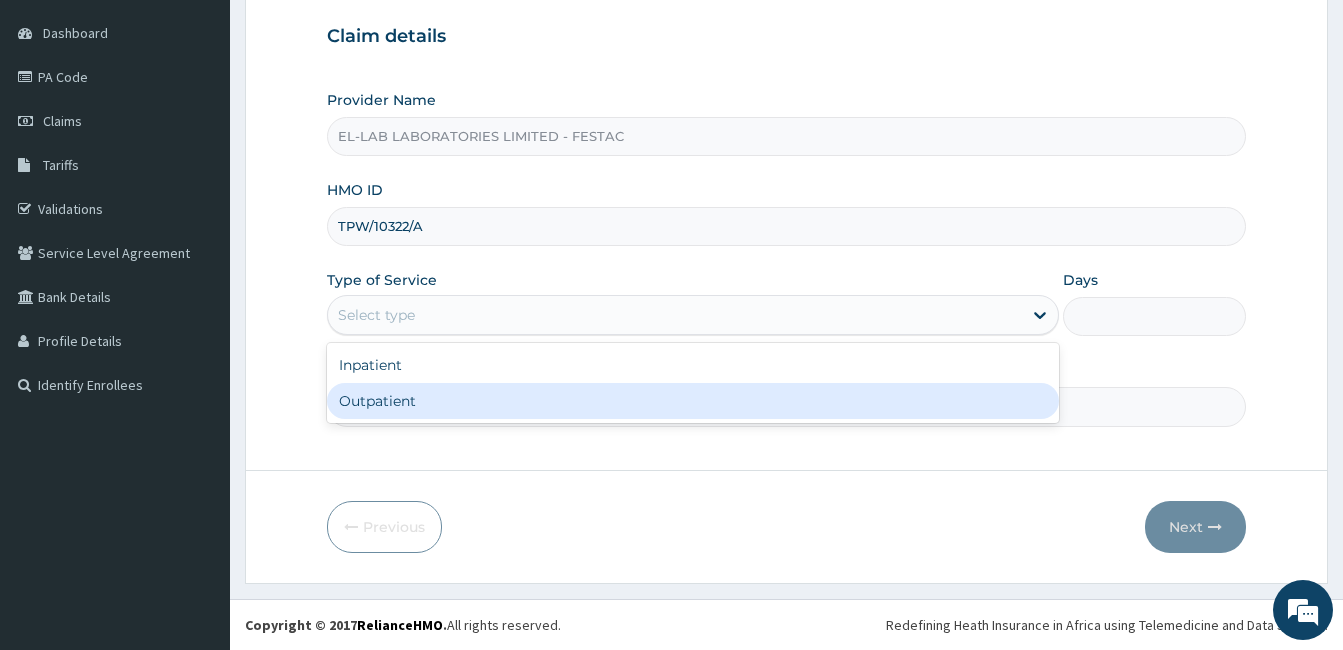 click on "Outpatient" at bounding box center (693, 401) 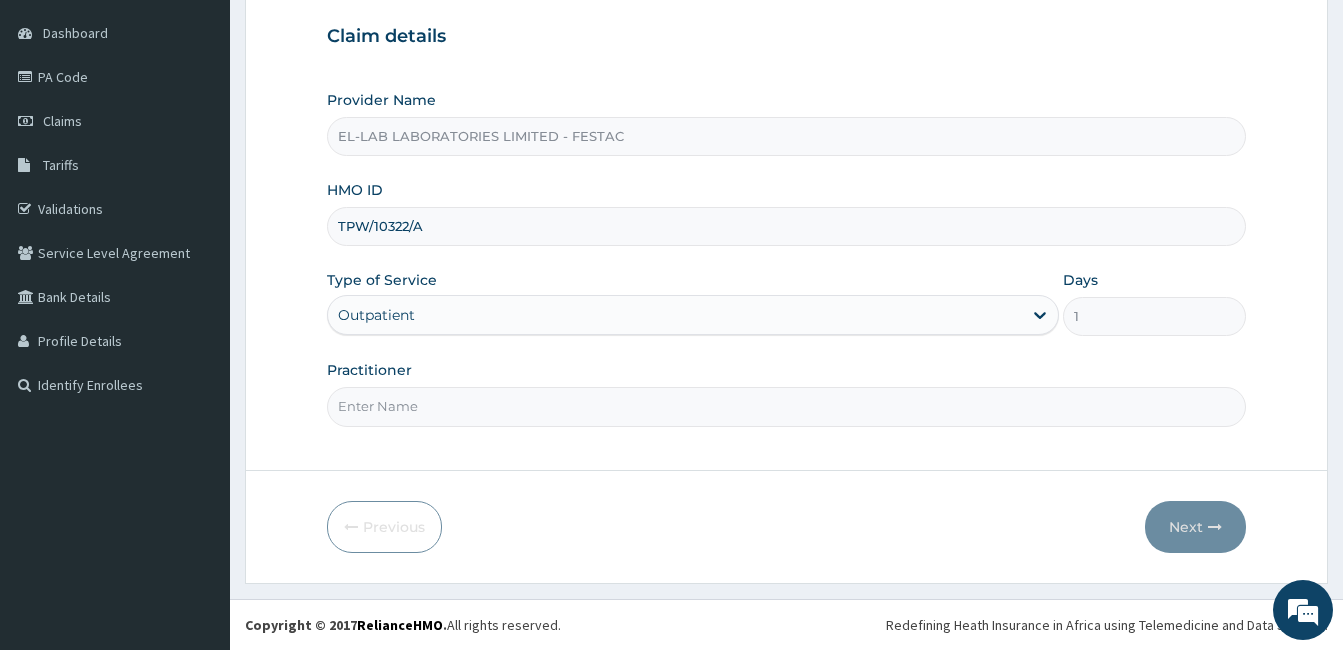 click on "Practitioner" at bounding box center [786, 406] 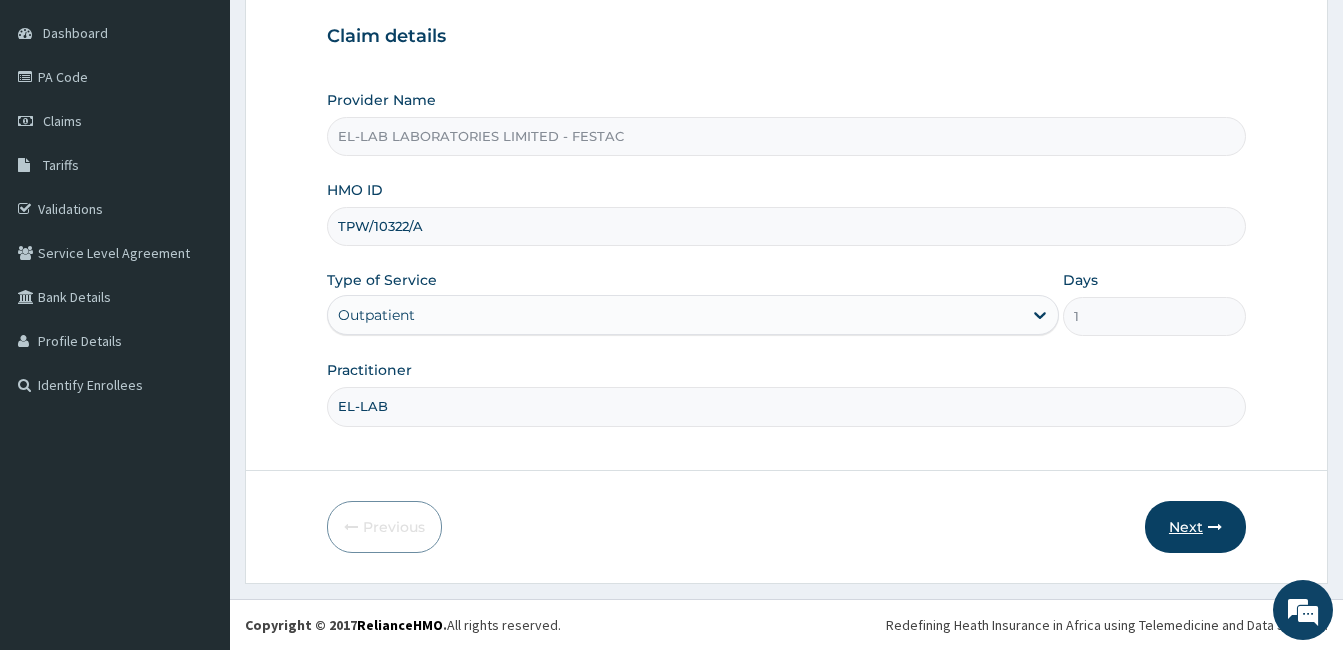 type on "EL-LAB" 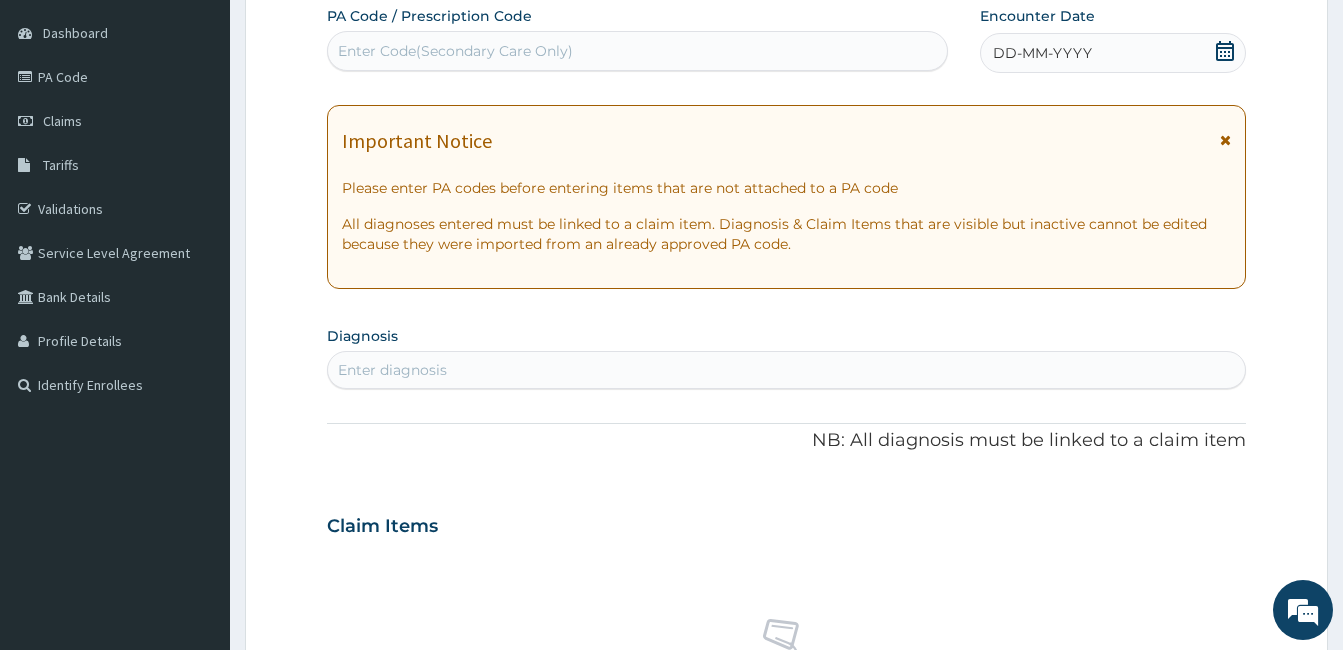 click on "Enter Code(Secondary Care Only)" at bounding box center (455, 51) 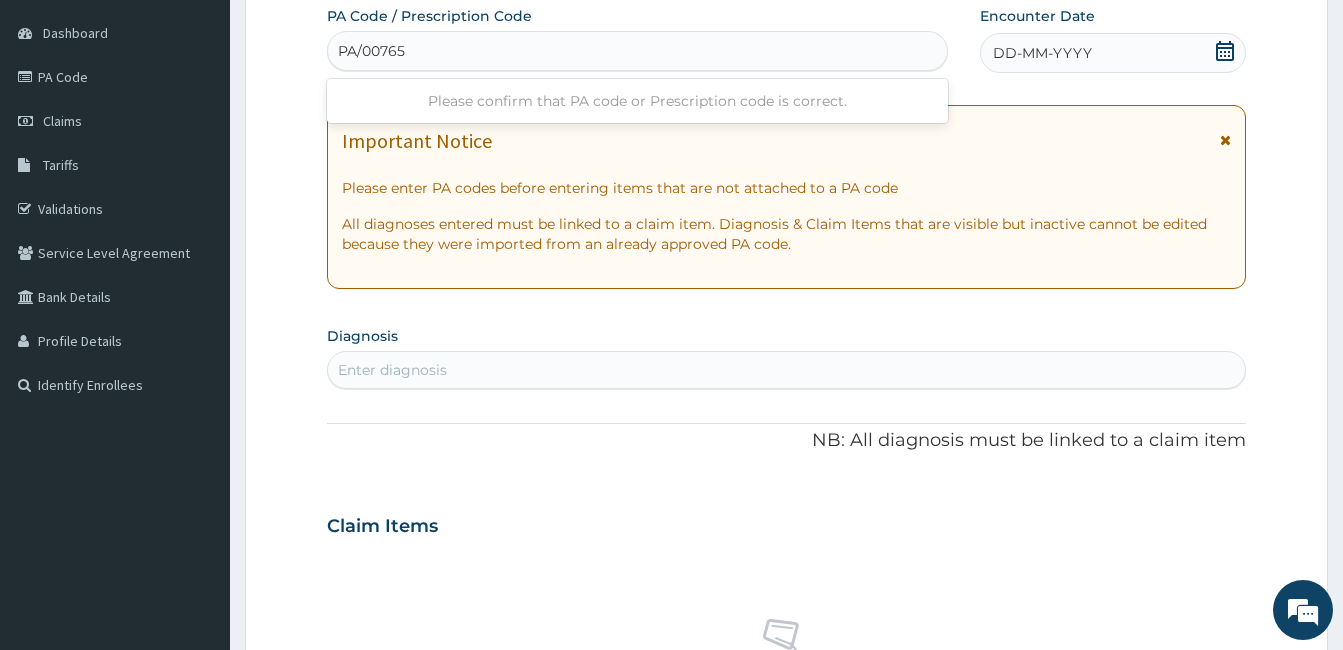 type on "PA/00765C" 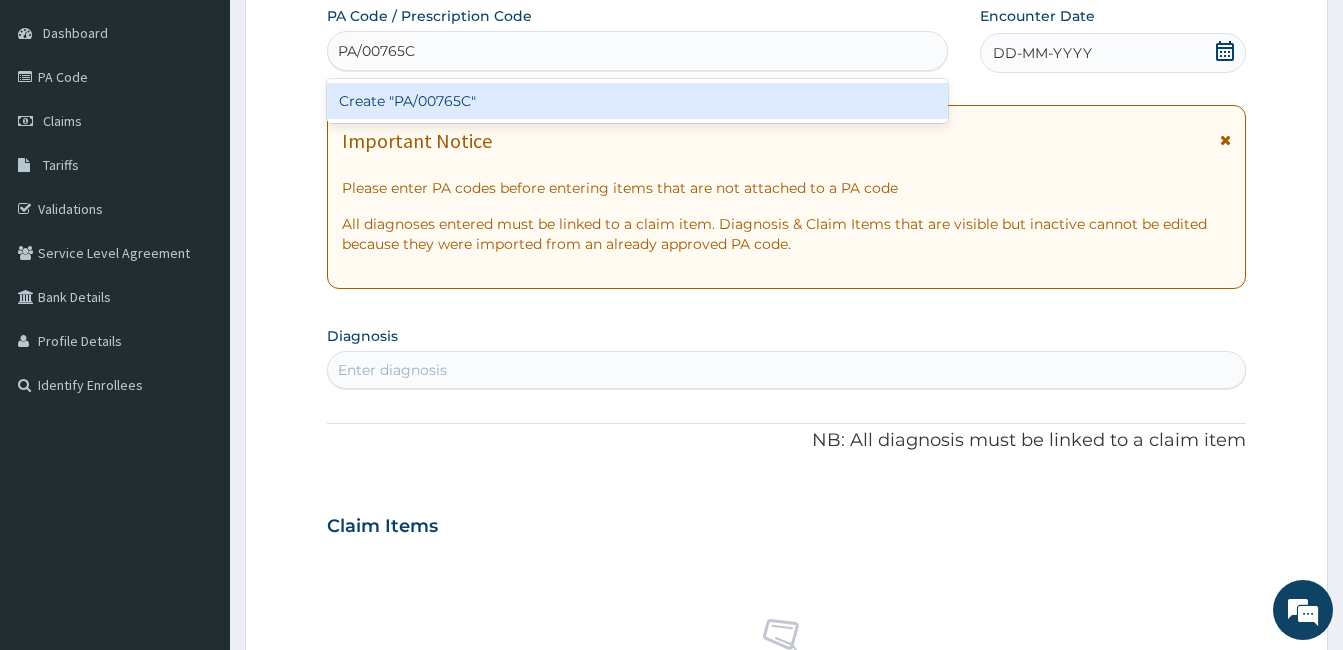 click on "Create "PA/00765C"" at bounding box center (637, 101) 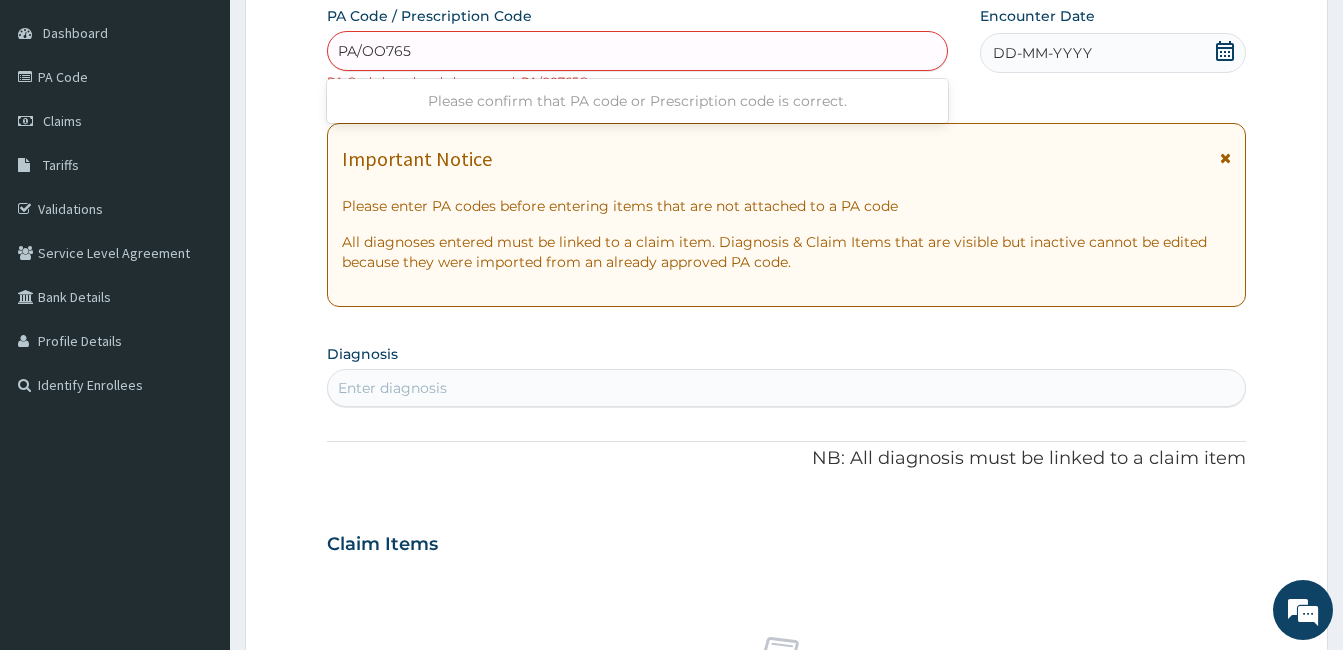 type on "PA/OO765C" 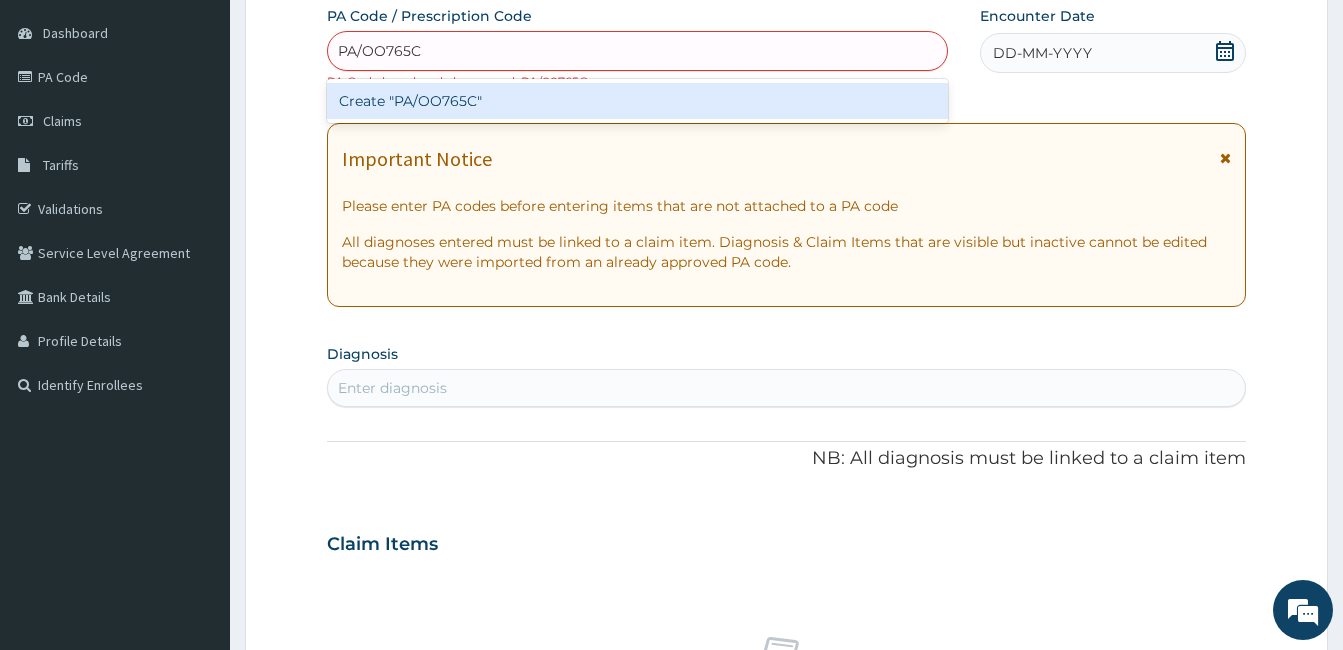 click on "Create "PA/OO765C"" at bounding box center [637, 101] 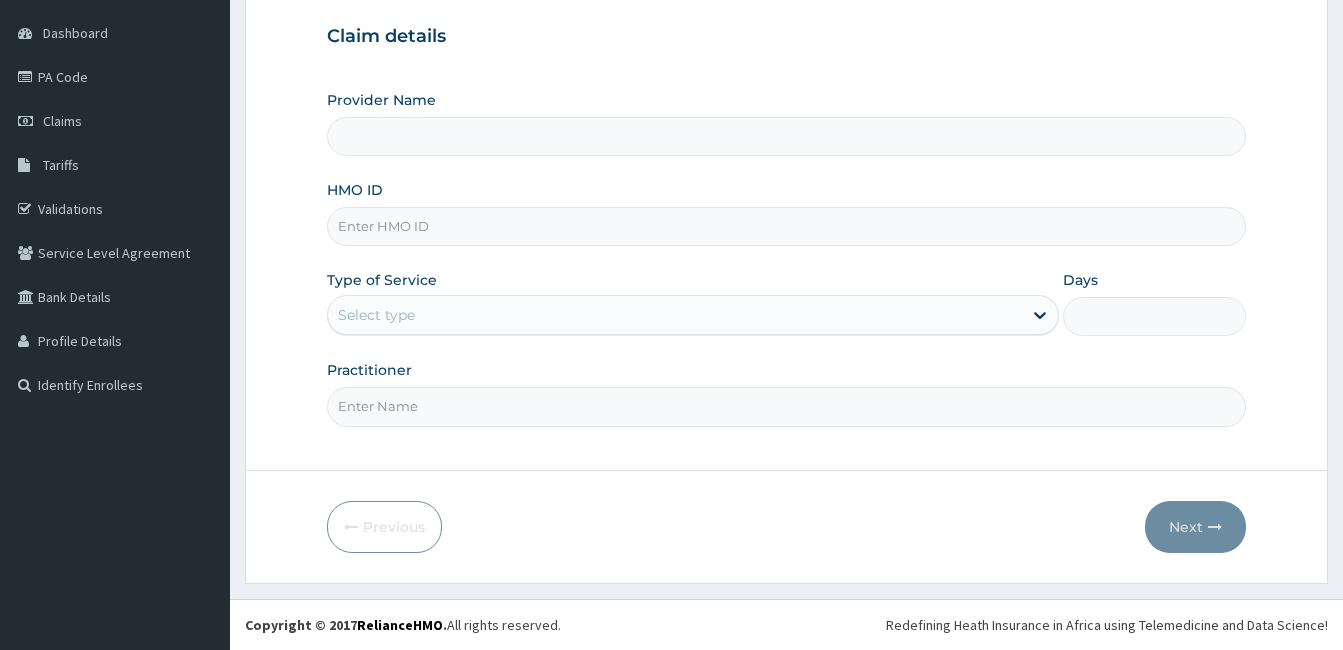 scroll, scrollTop: 185, scrollLeft: 0, axis: vertical 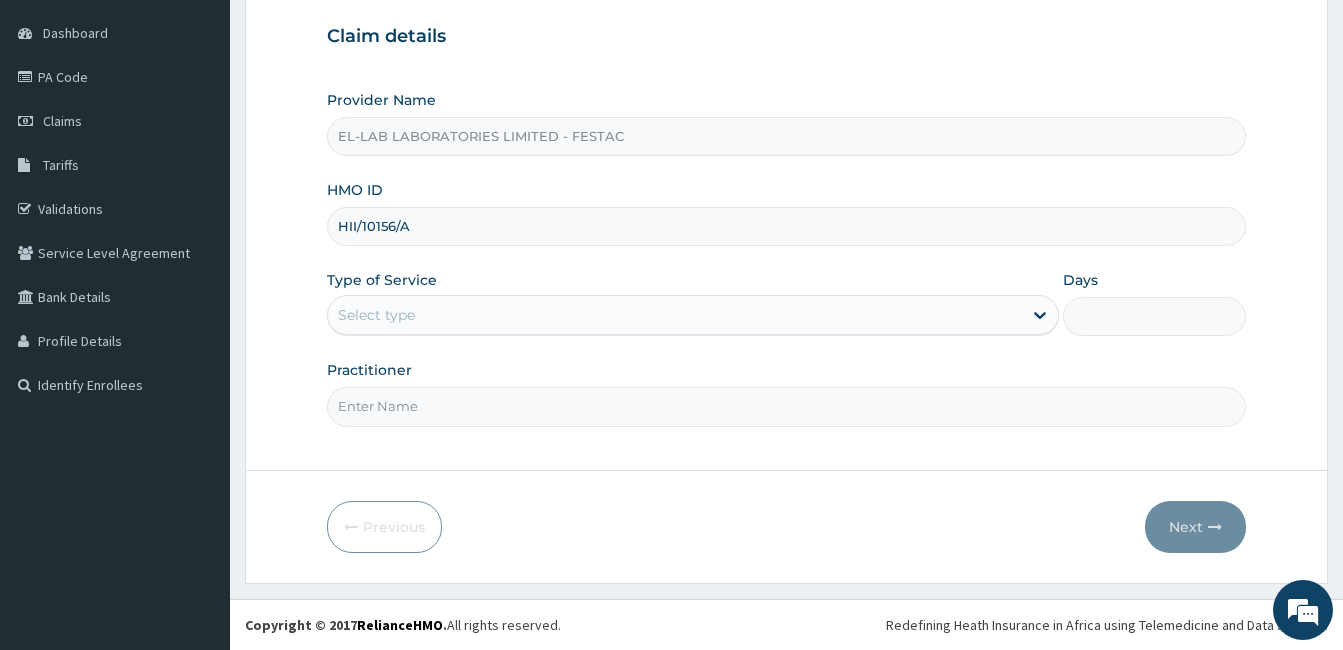 type on "HII/10156/A" 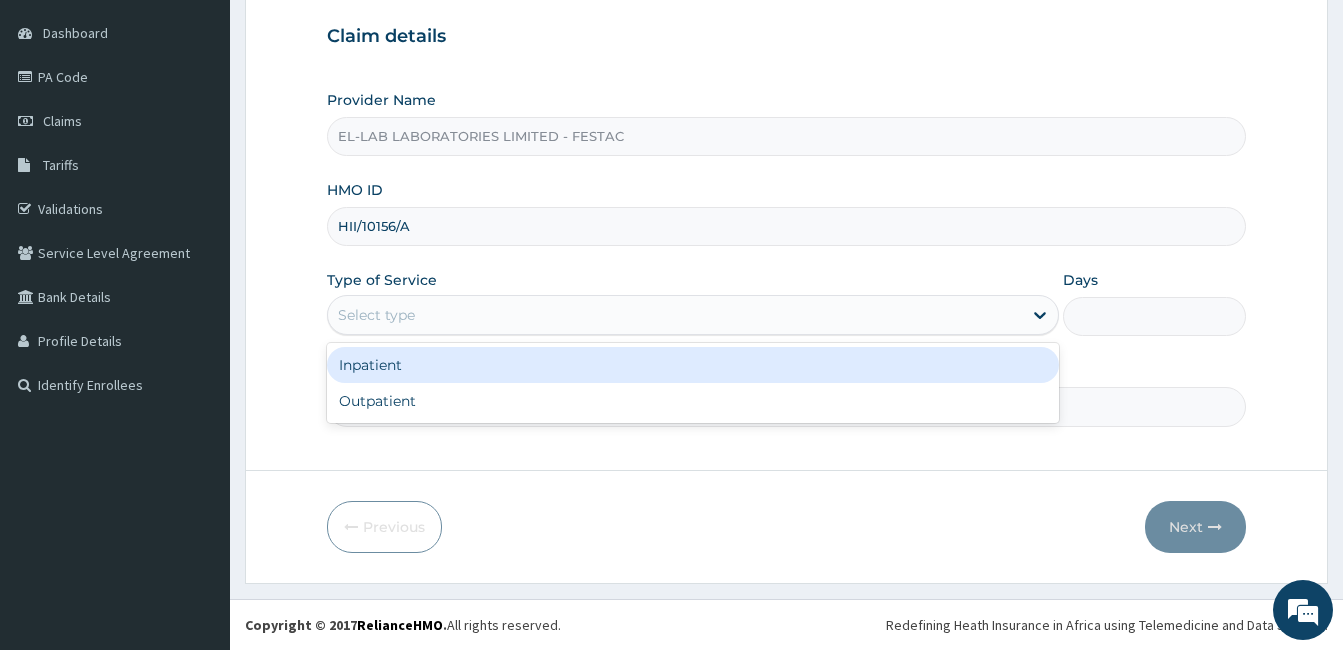 click on "Select type" at bounding box center (675, 315) 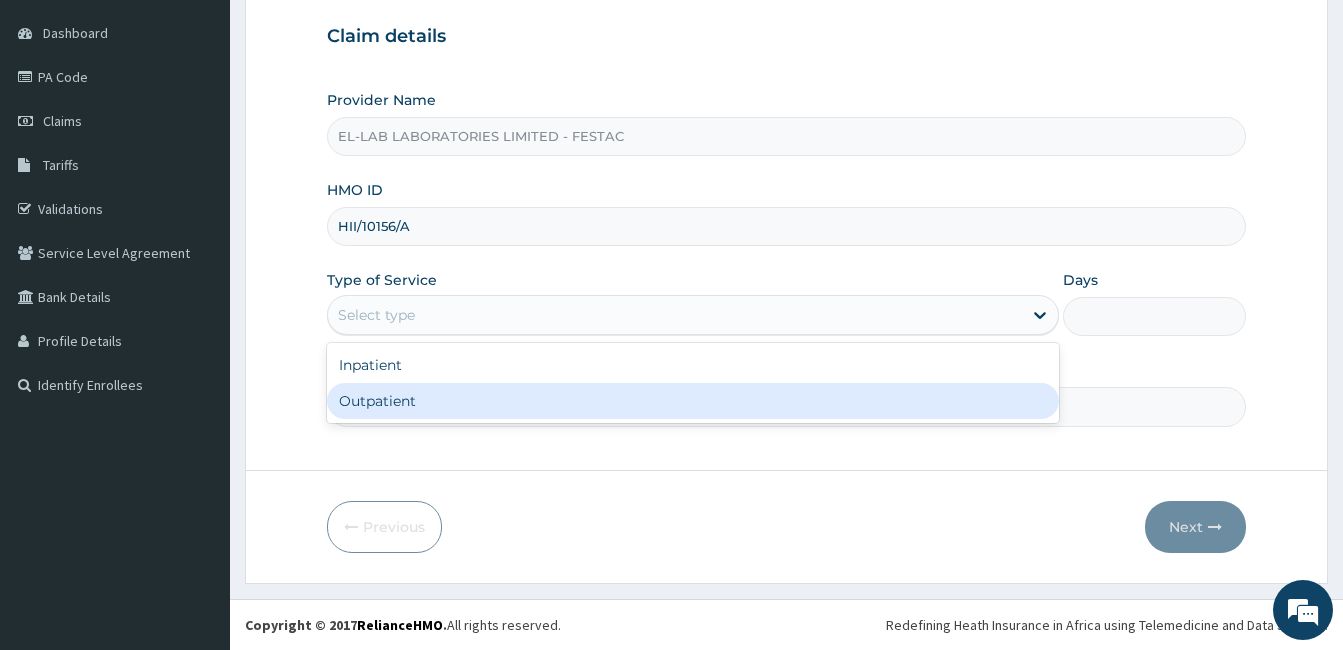 click on "Outpatient" at bounding box center (693, 401) 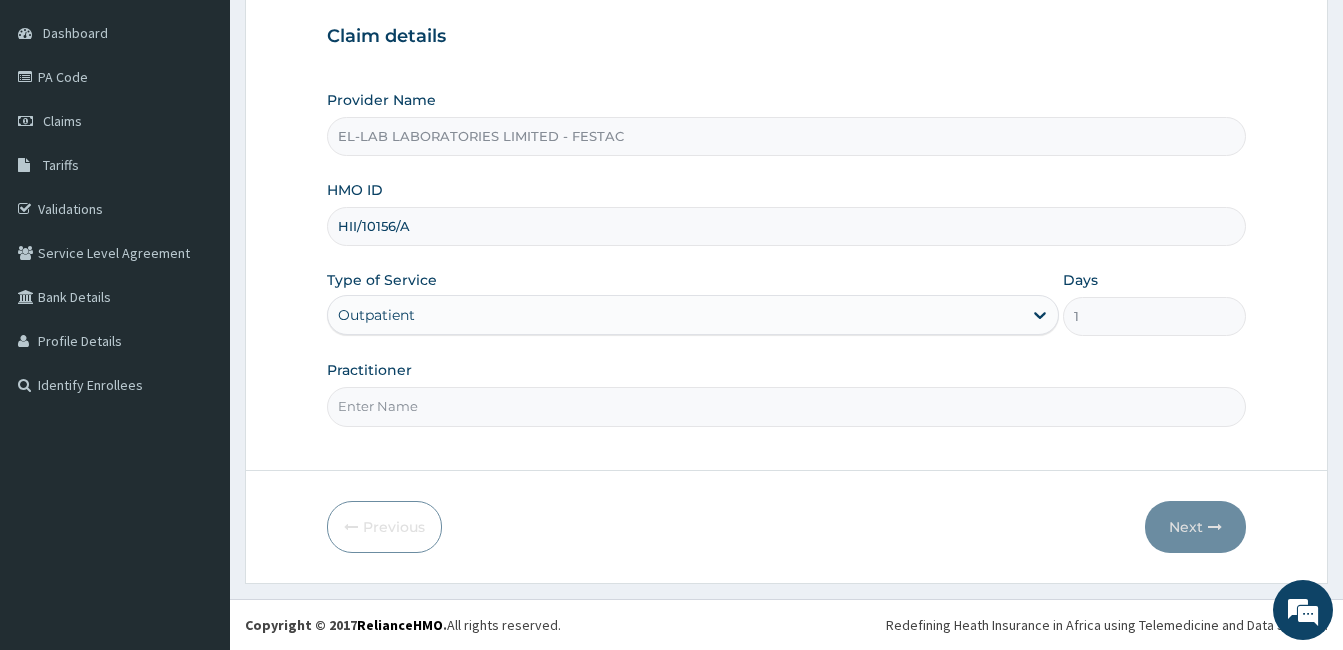 scroll, scrollTop: 0, scrollLeft: 0, axis: both 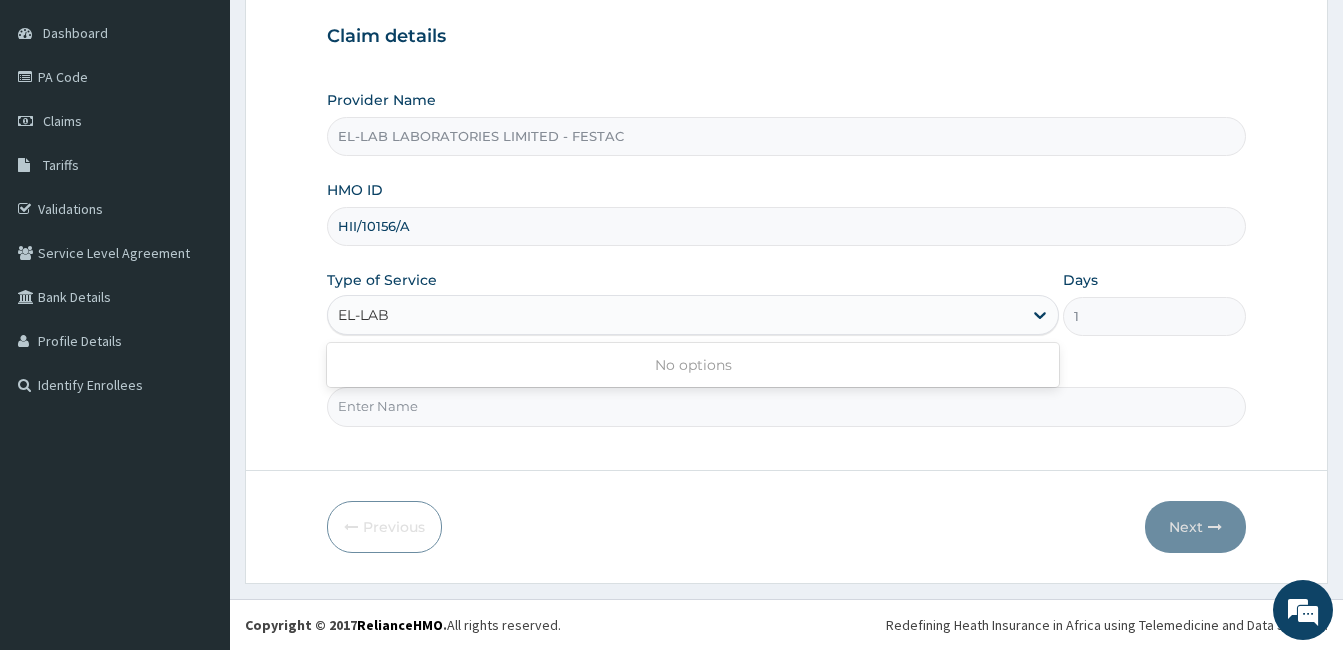 type on "EL-LAB" 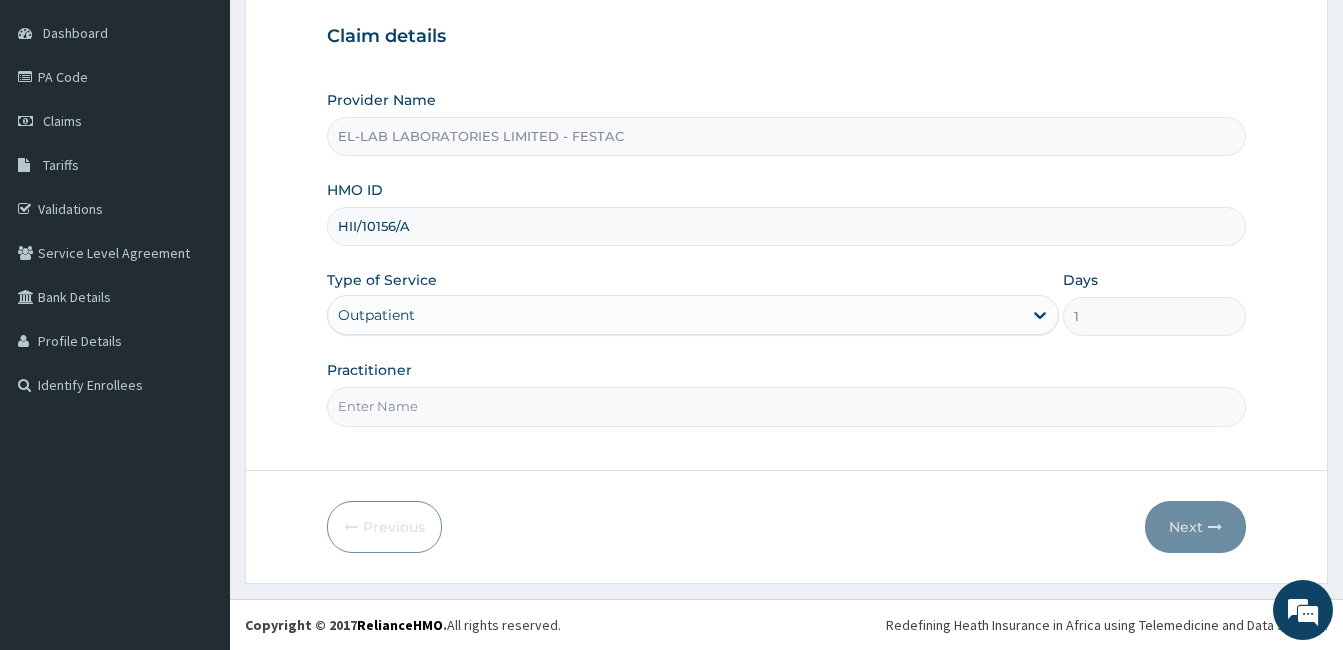 click on "Practitioner" at bounding box center (786, 406) 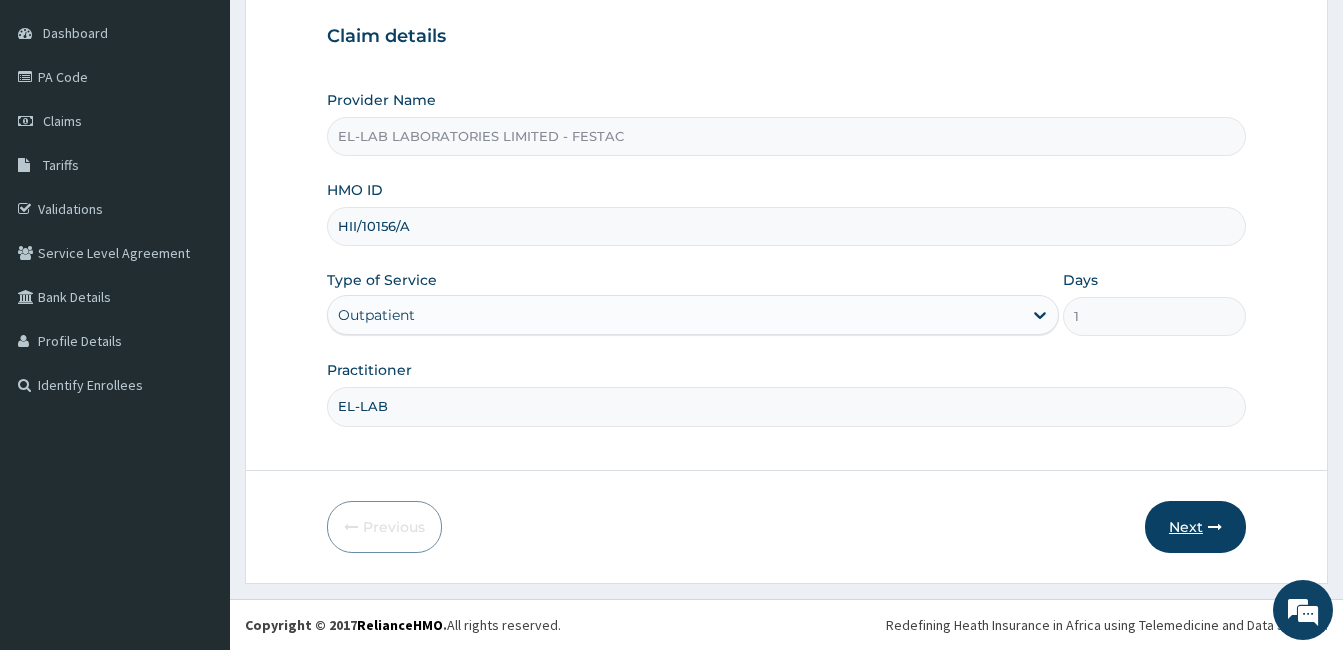type on "EL-LAB" 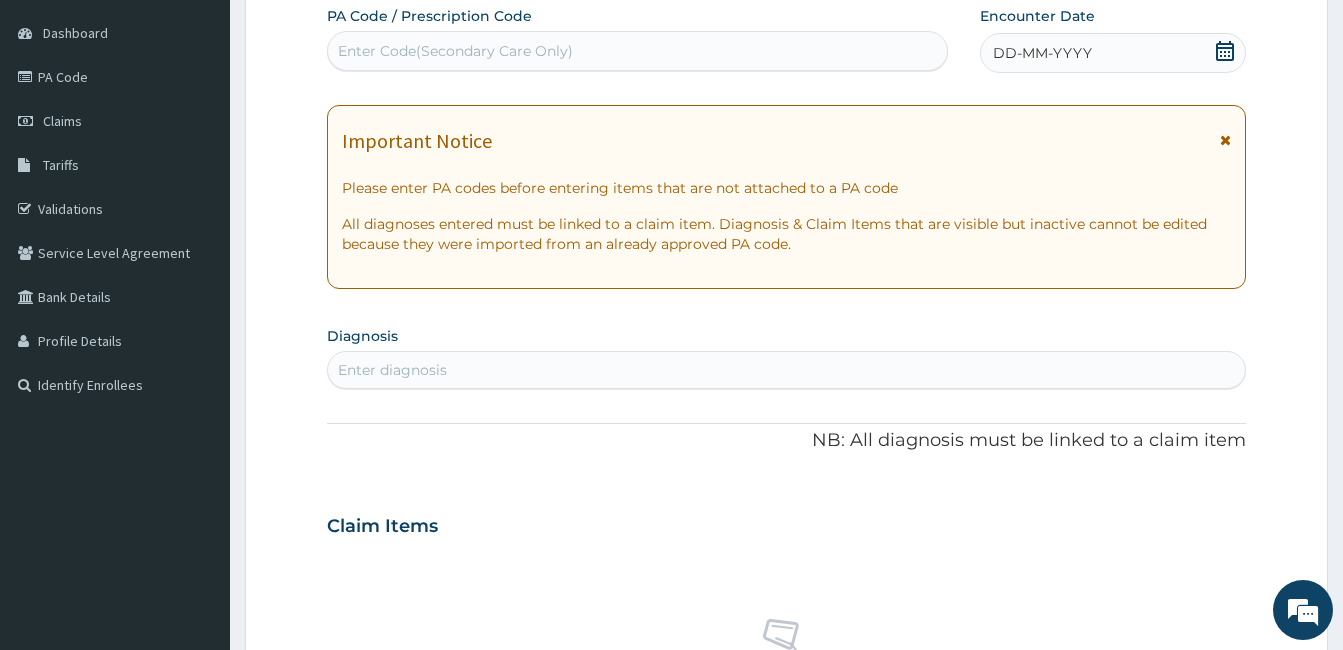 click on "Enter Code(Secondary Care Only)" at bounding box center [637, 51] 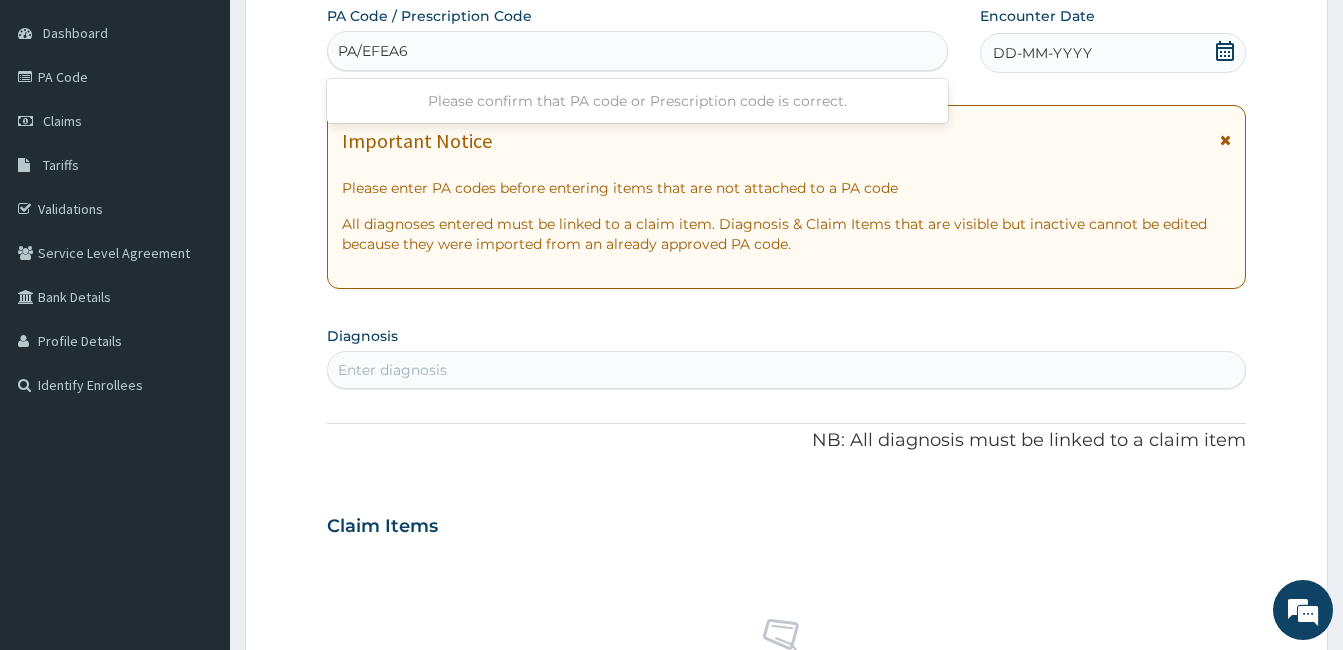 type on "PA/EFEA67" 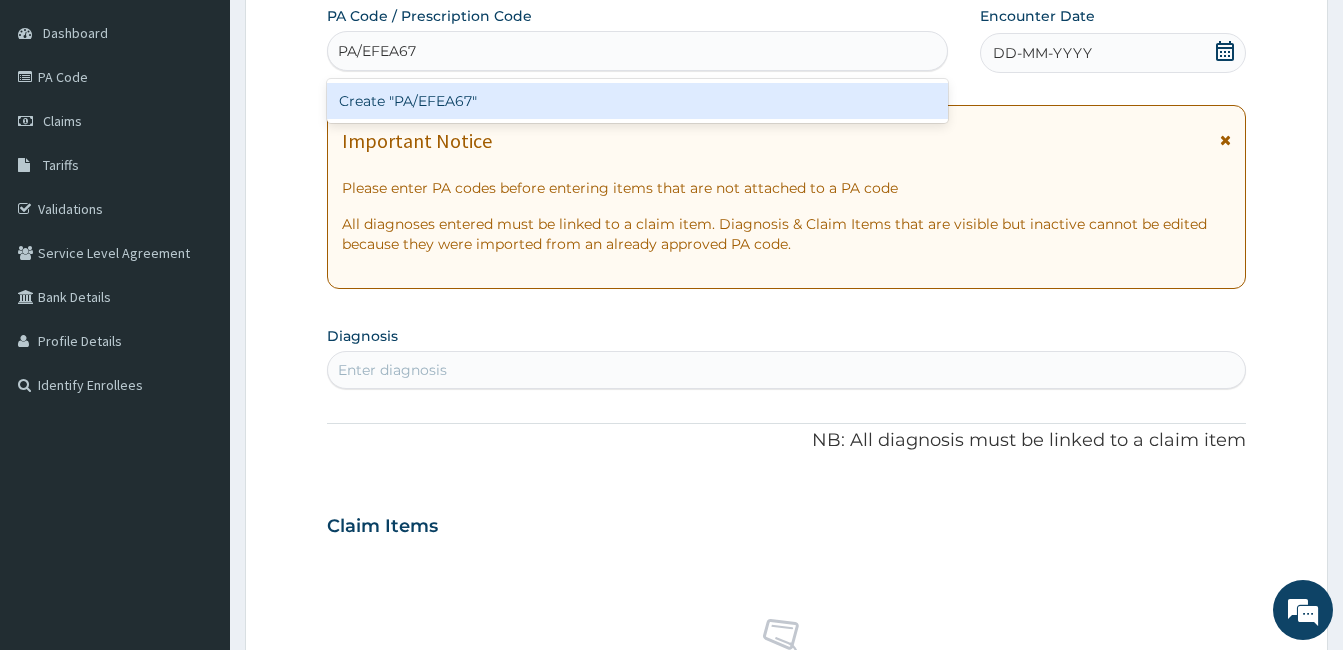 click on "Create "PA/EFEA67"" at bounding box center [637, 101] 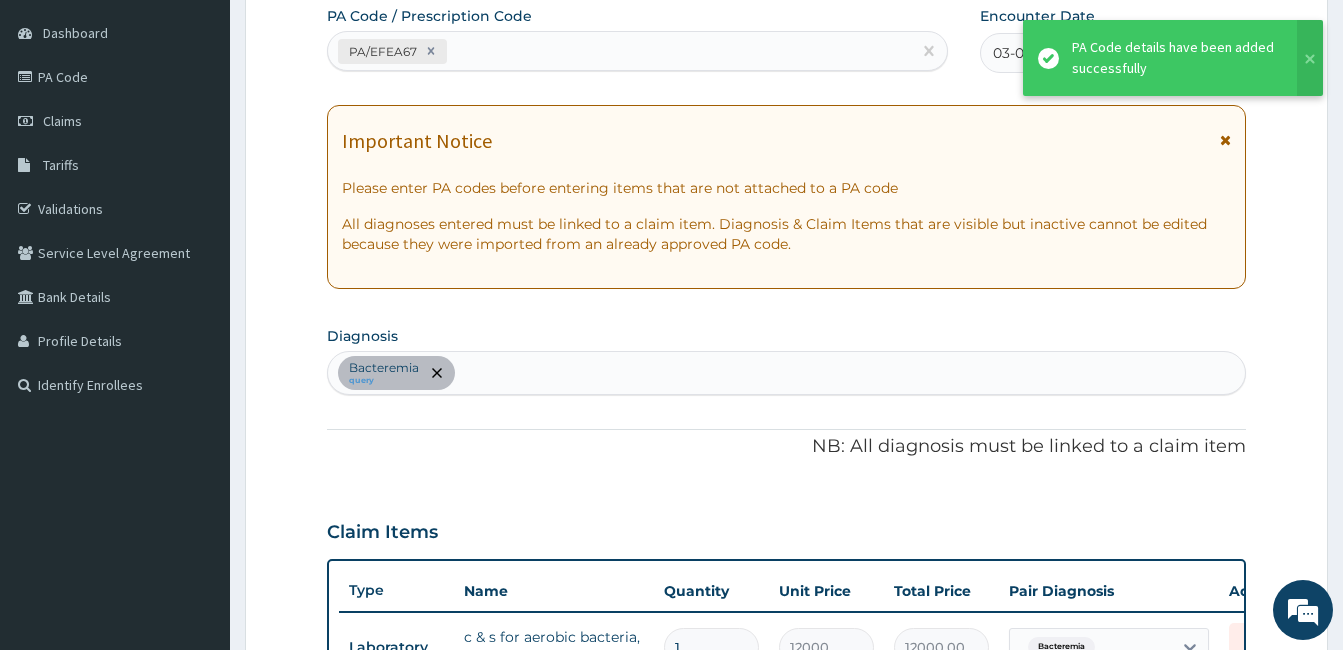 scroll, scrollTop: 582, scrollLeft: 0, axis: vertical 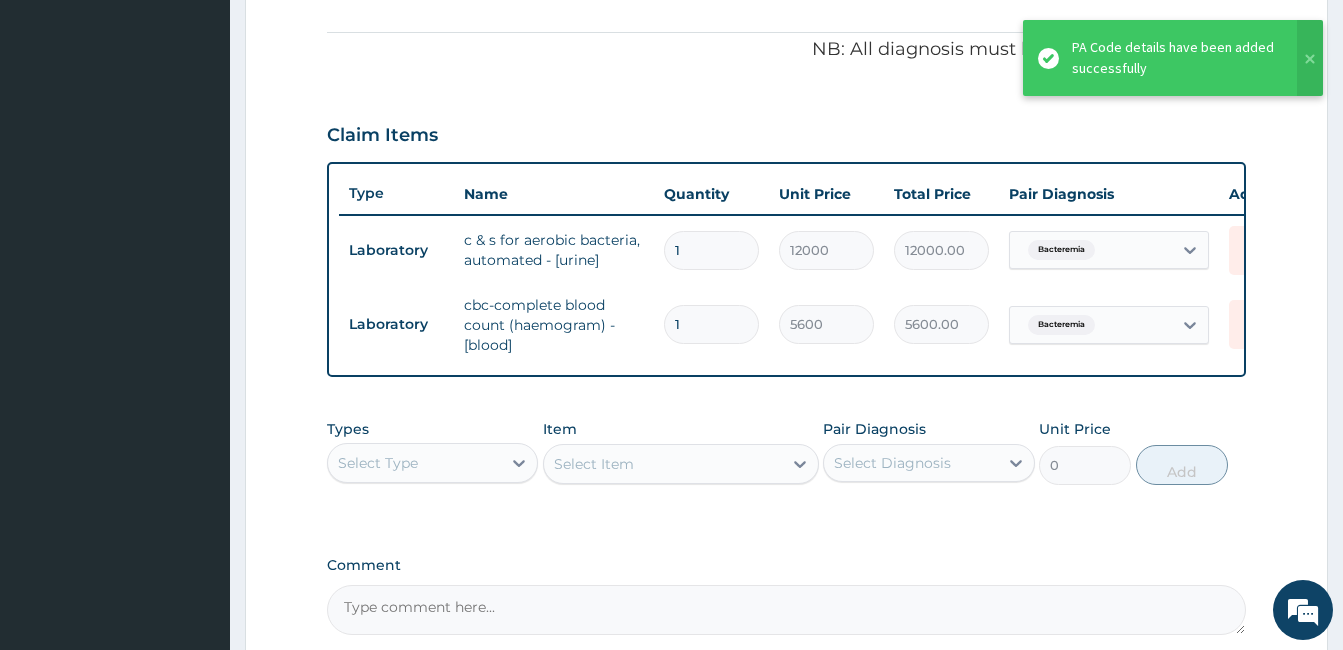 click on "1" at bounding box center [711, 250] 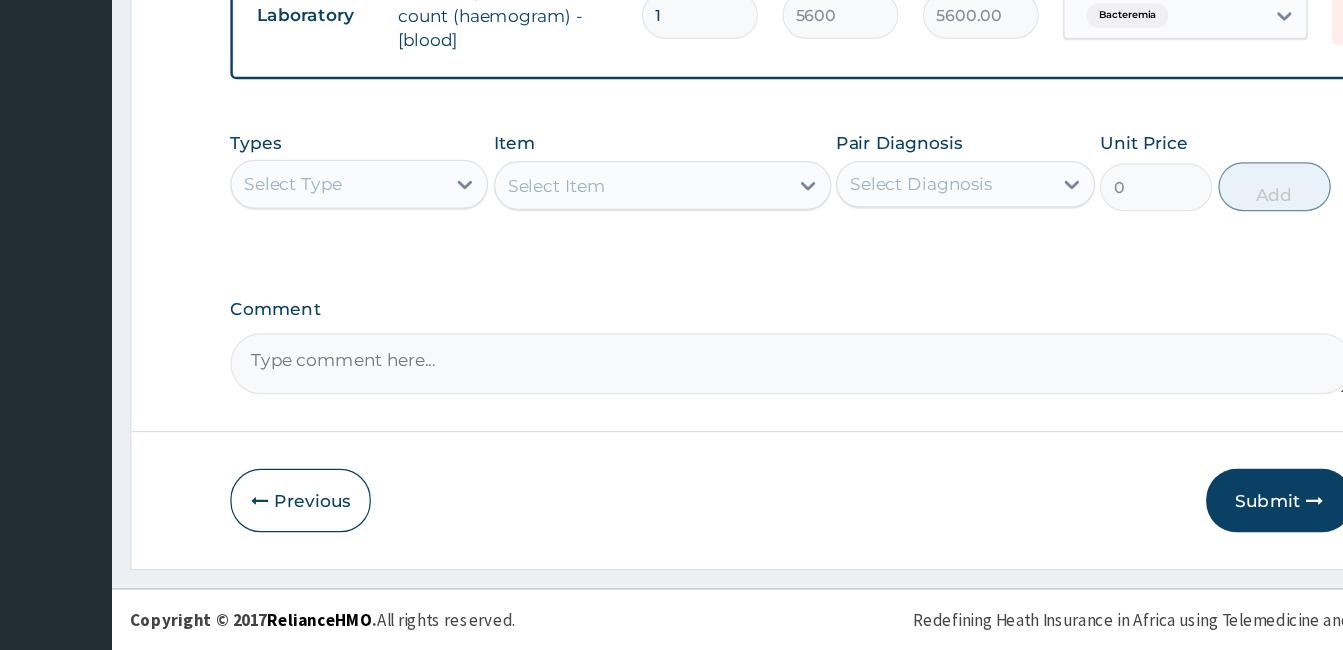 scroll, scrollTop: 780, scrollLeft: 0, axis: vertical 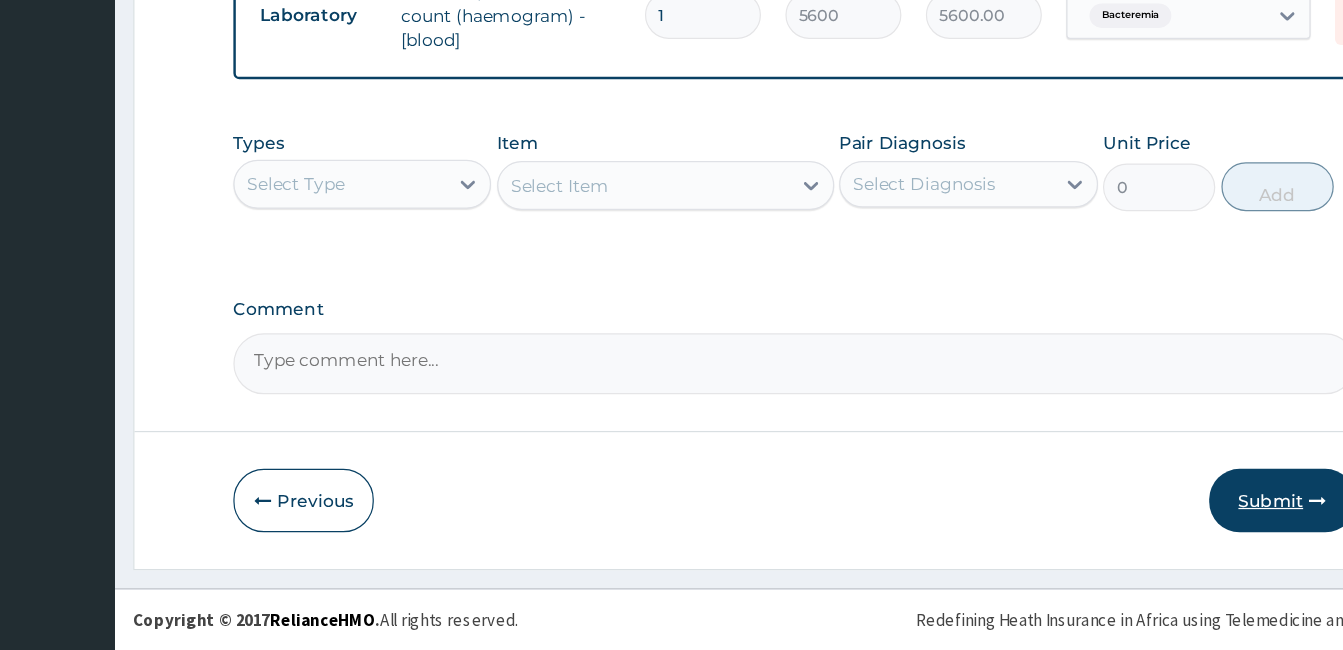 click on "Submit" at bounding box center (1186, 527) 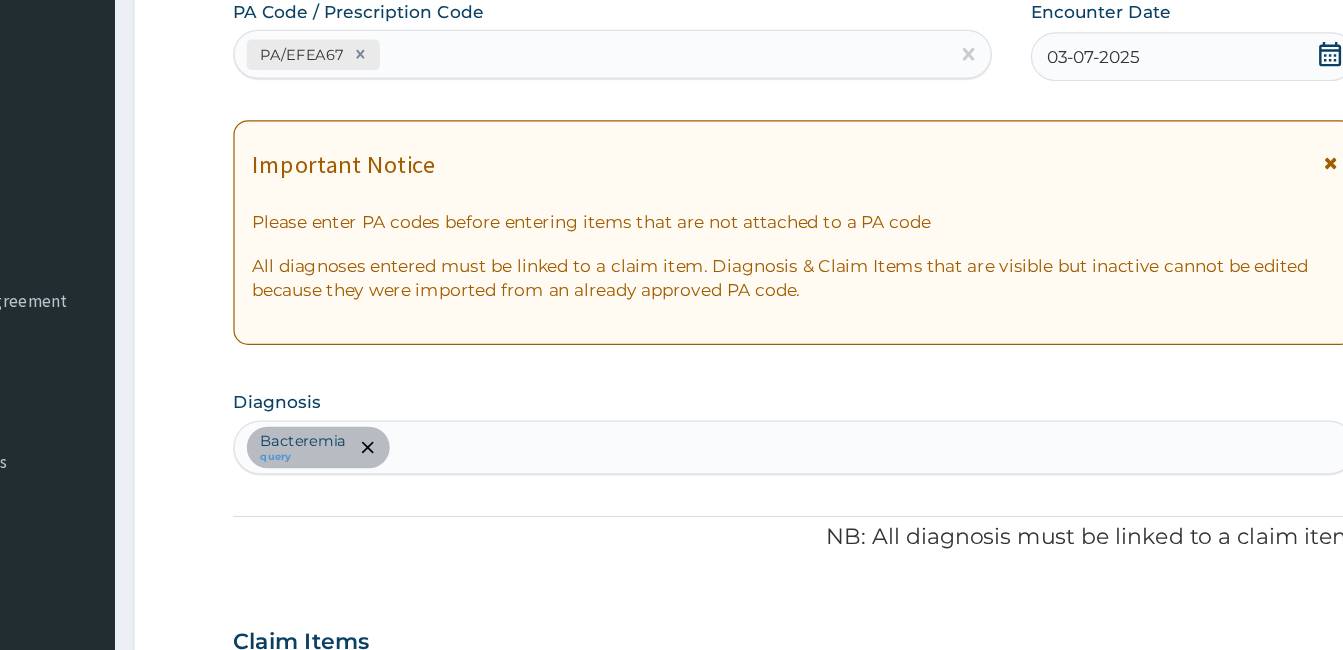 scroll, scrollTop: 780, scrollLeft: 0, axis: vertical 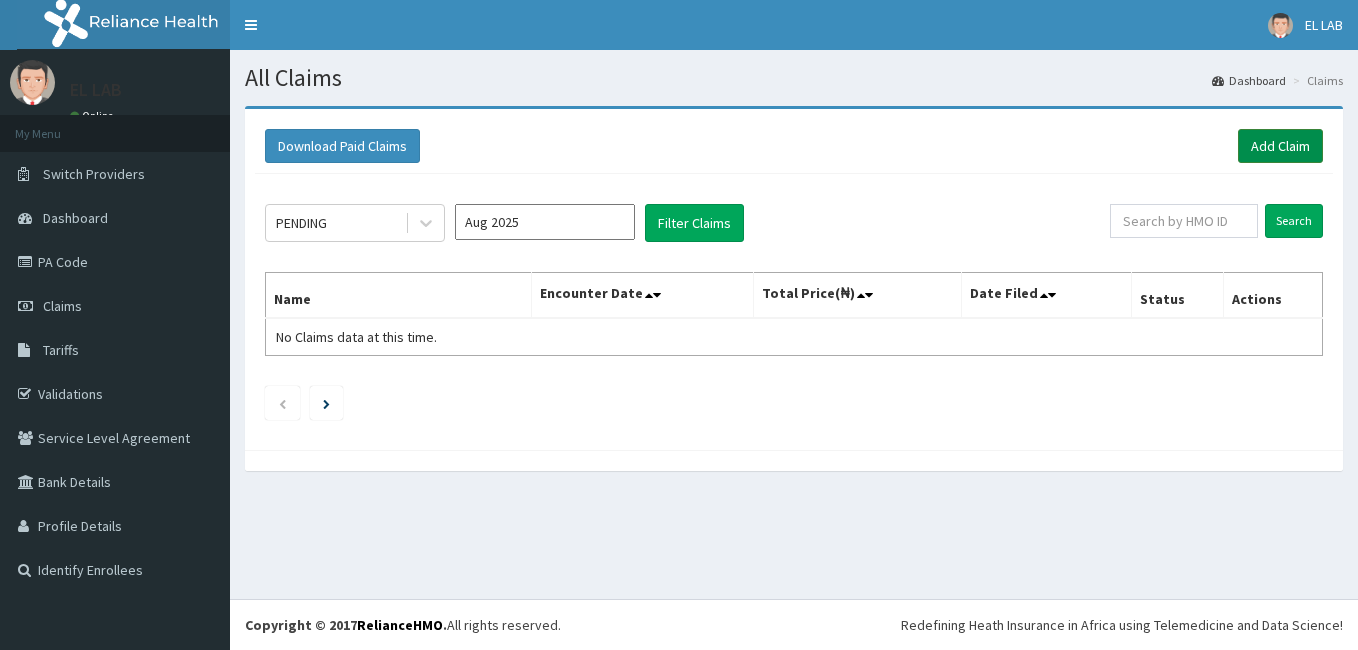 click on "Add Claim" at bounding box center (1280, 146) 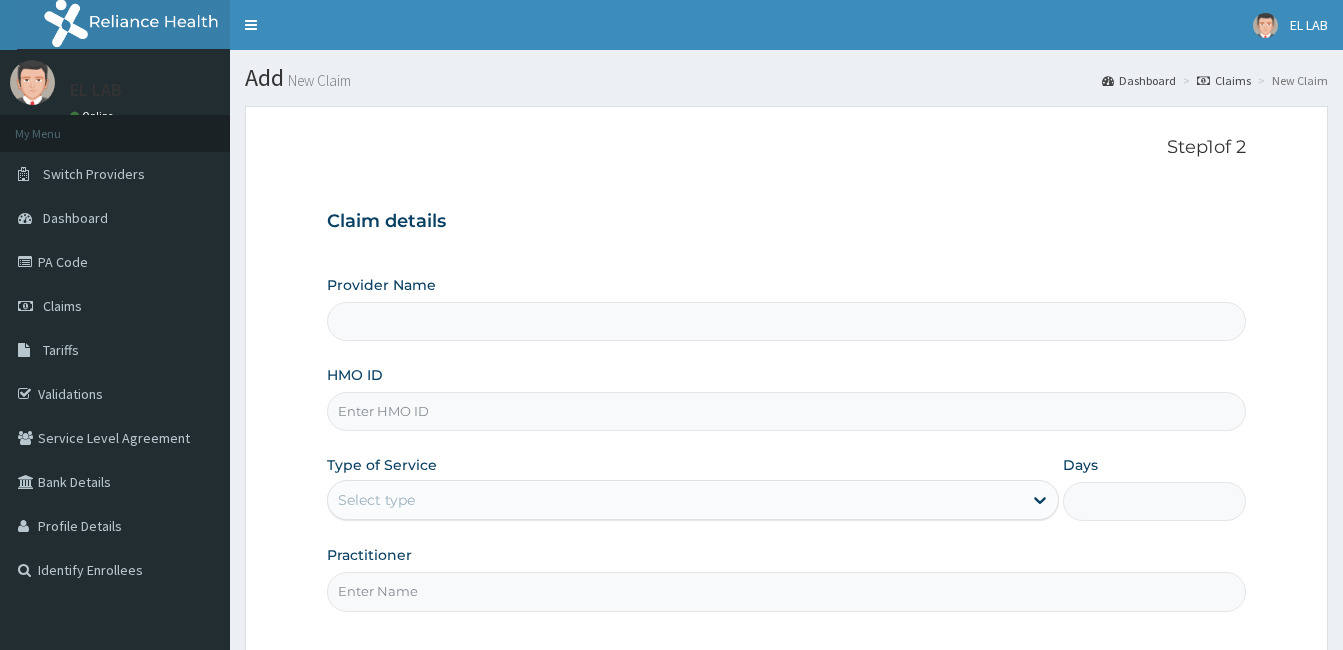 scroll, scrollTop: 0, scrollLeft: 0, axis: both 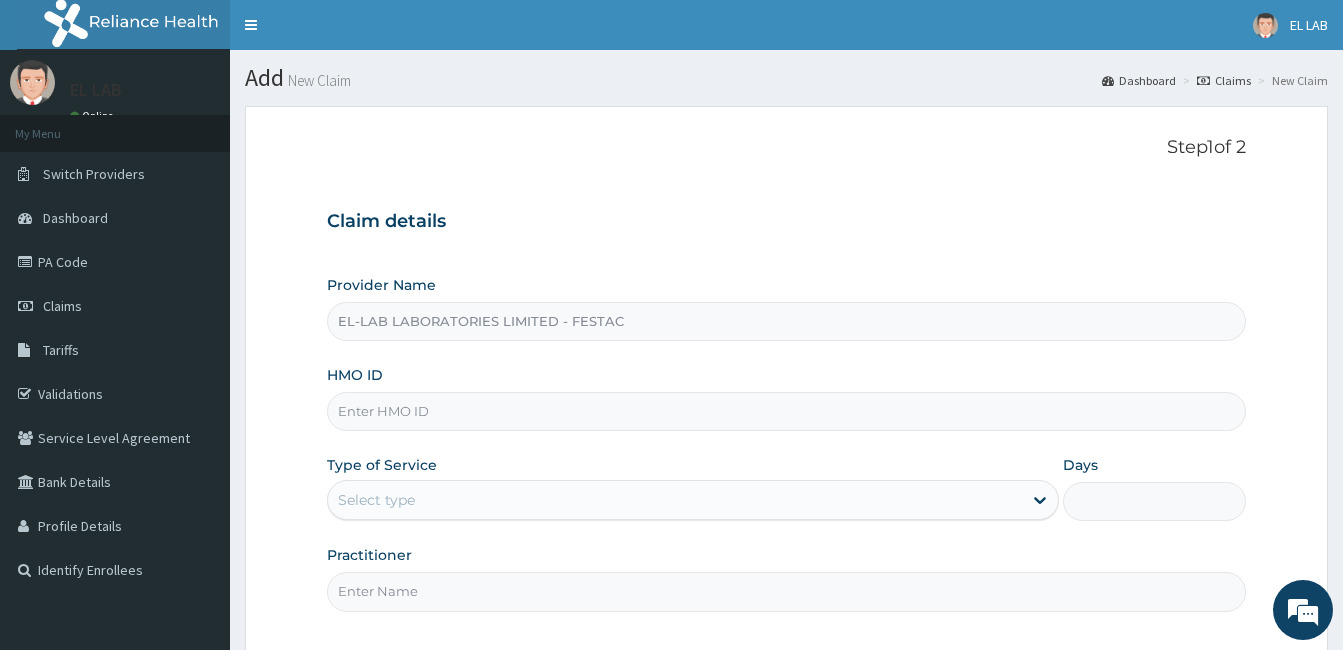 click on "HMO ID" at bounding box center (786, 411) 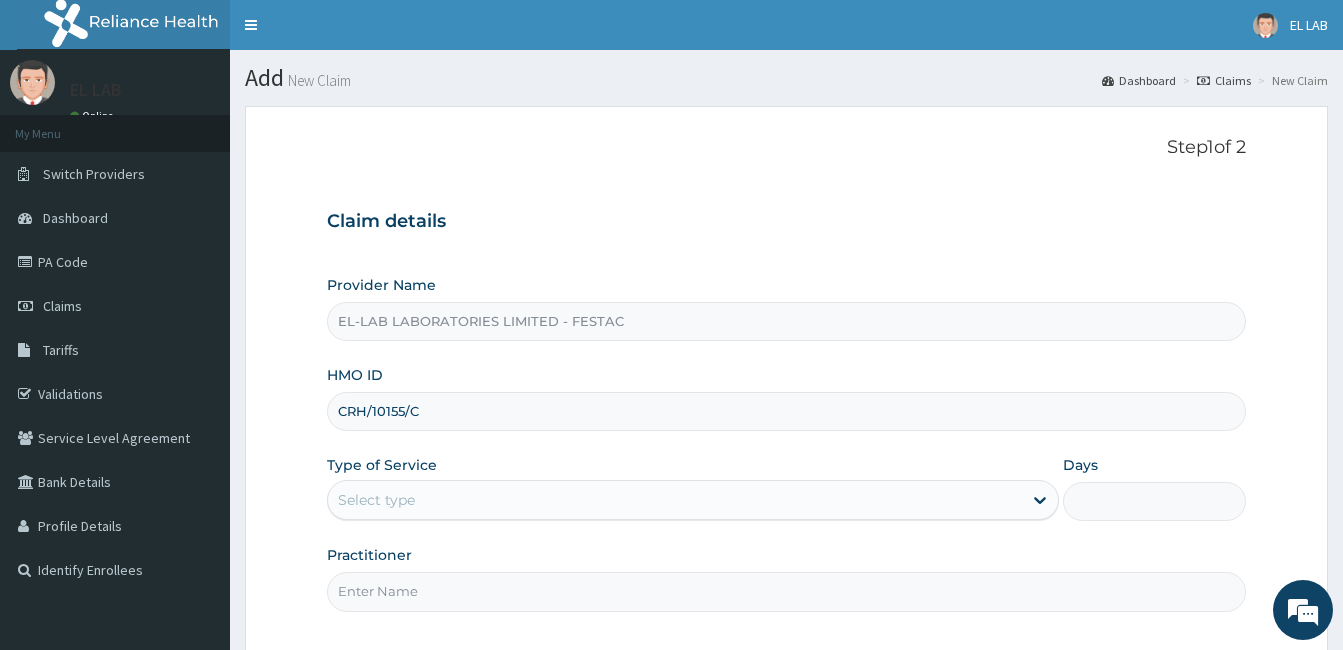 type on "CRH/10155/C" 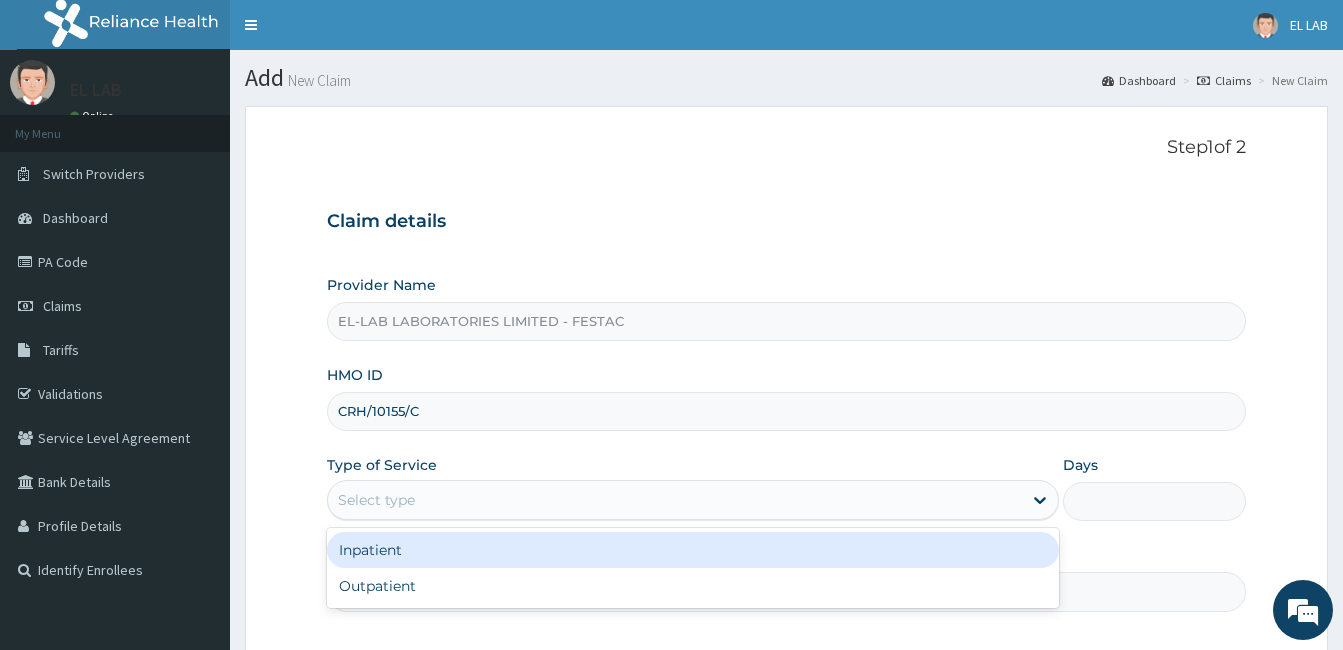 click on "Select type" at bounding box center [675, 500] 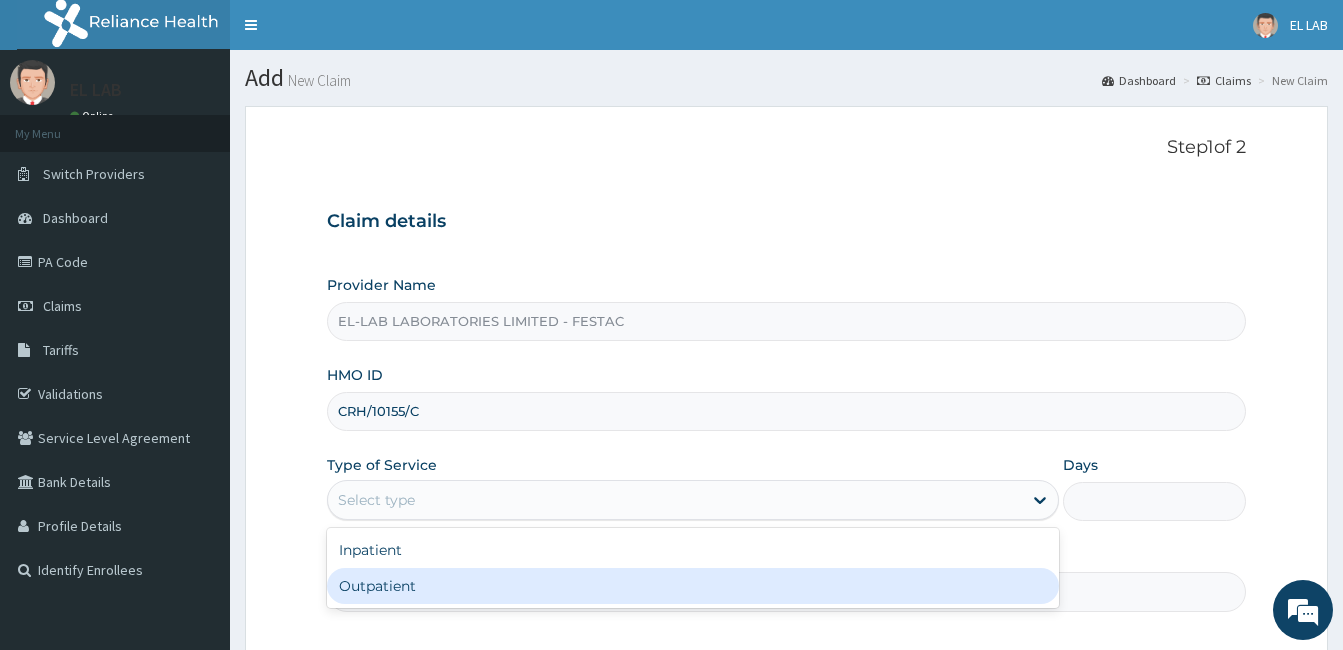 click on "Outpatient" at bounding box center (693, 586) 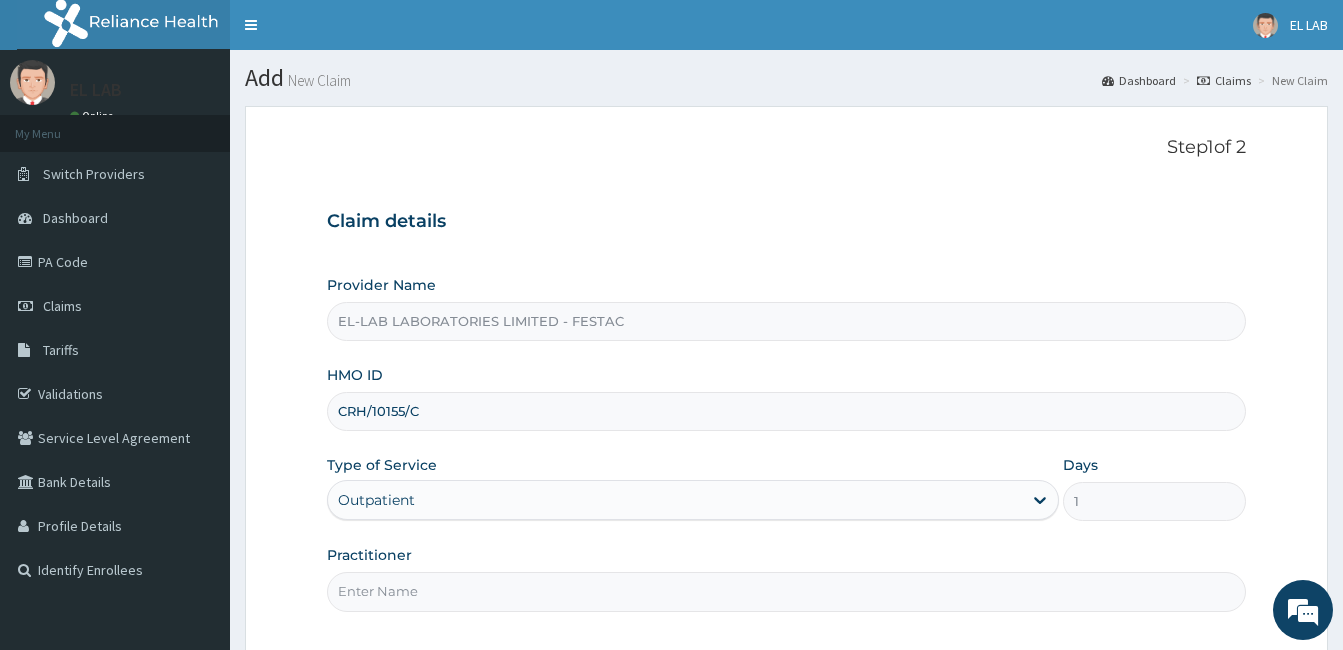 click on "Practitioner" at bounding box center [786, 591] 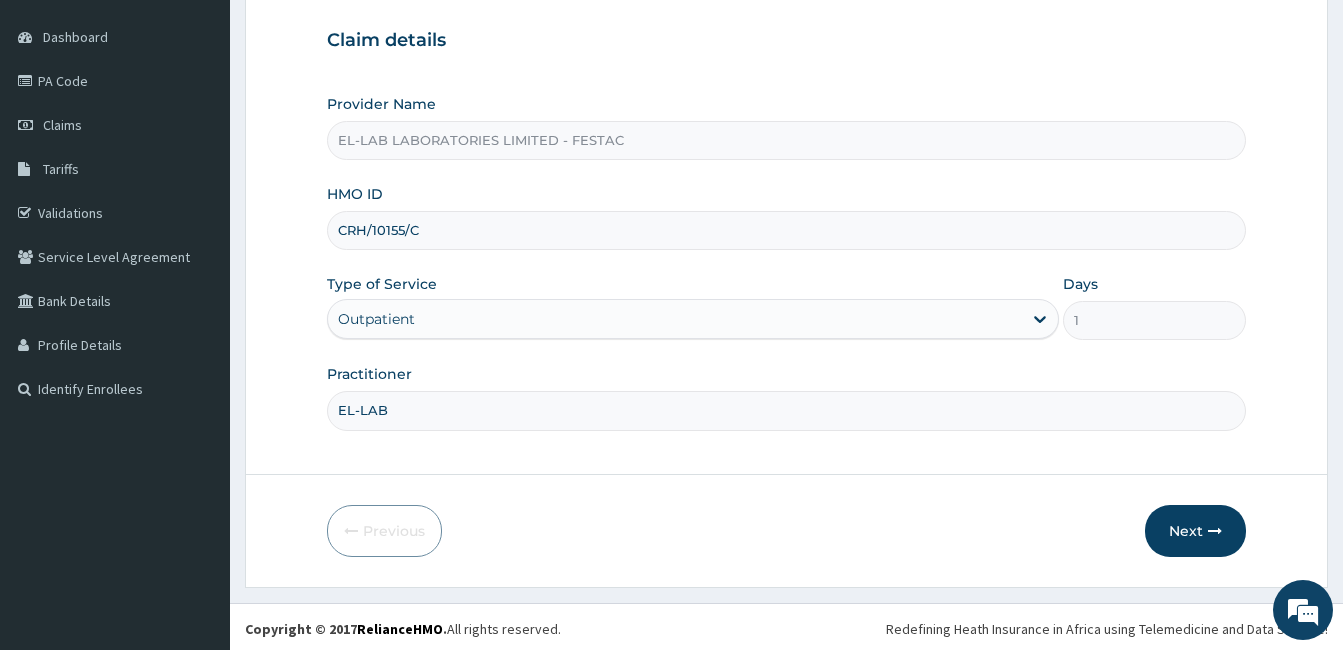 scroll, scrollTop: 185, scrollLeft: 0, axis: vertical 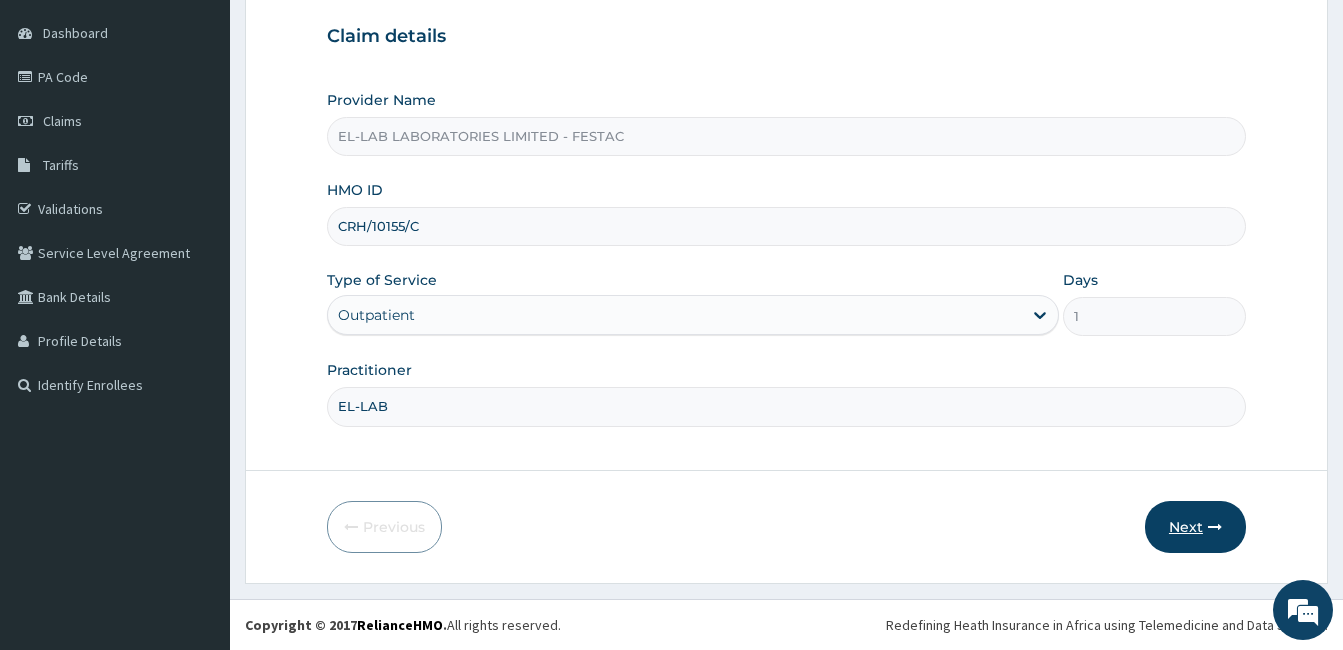 type on "EL-LAB" 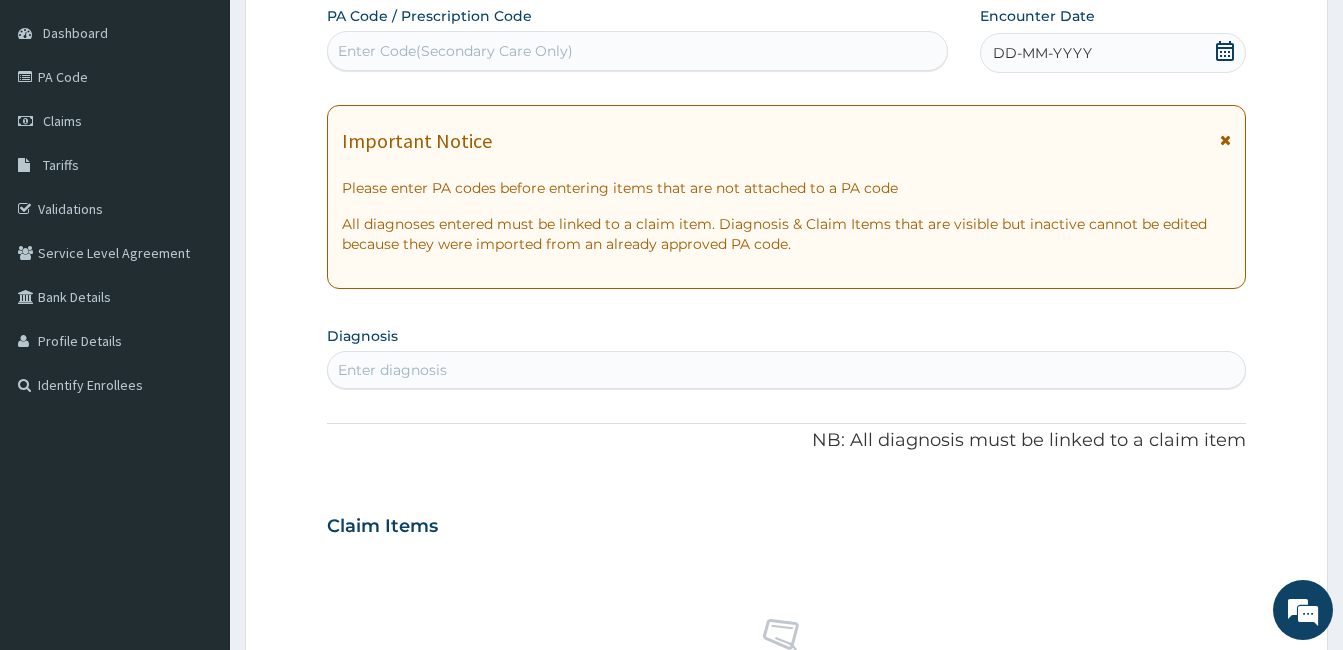 click on "Enter Code(Secondary Care Only)" at bounding box center (637, 51) 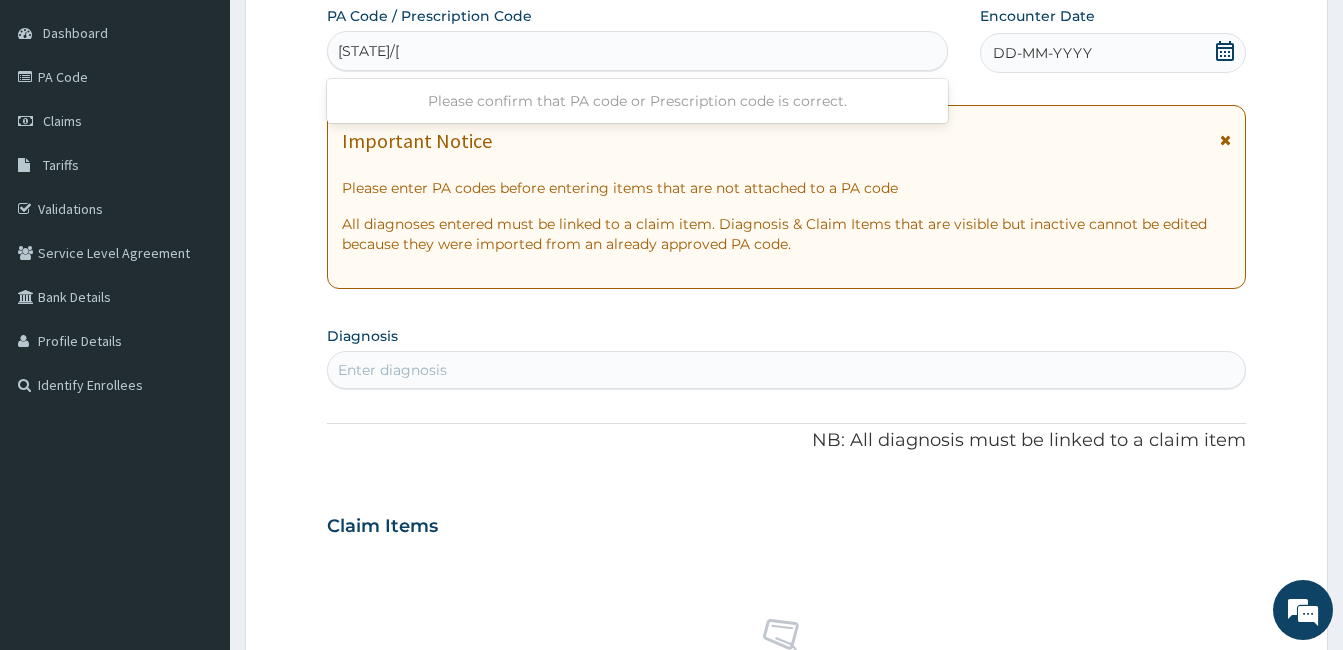 type on "[STATE]/[ZIP]" 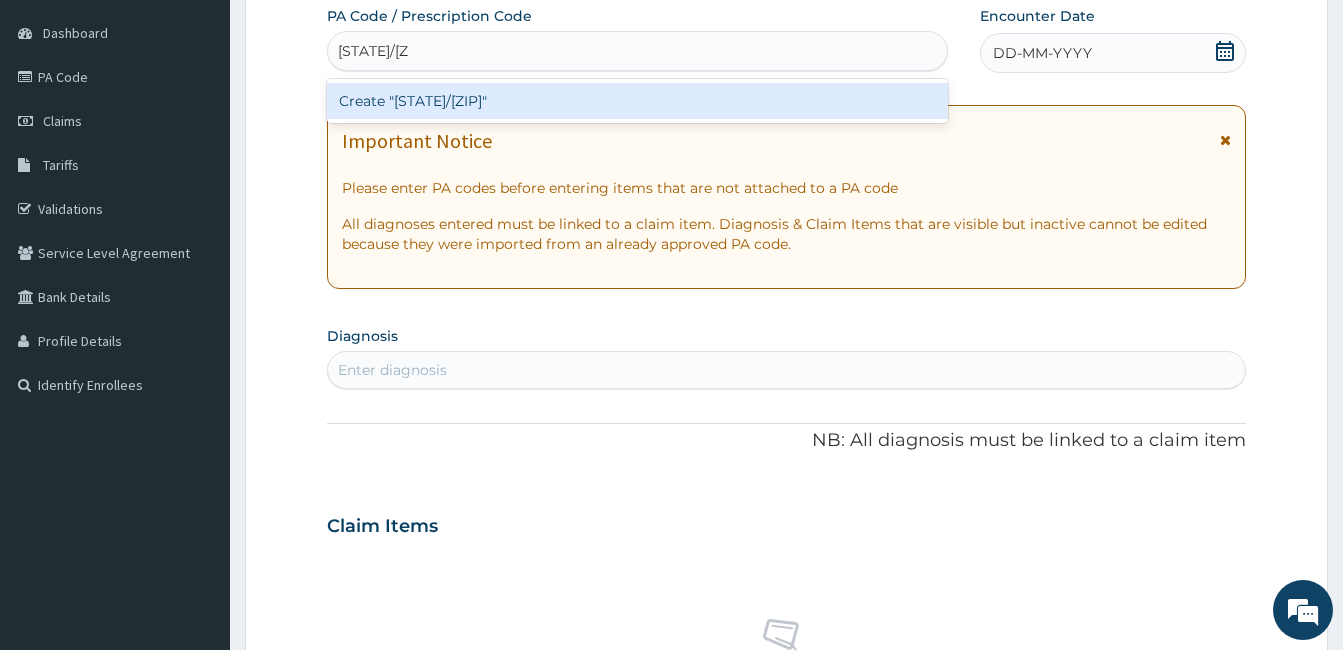 click on "Create "[STATE]/[ZIP]"" at bounding box center [637, 101] 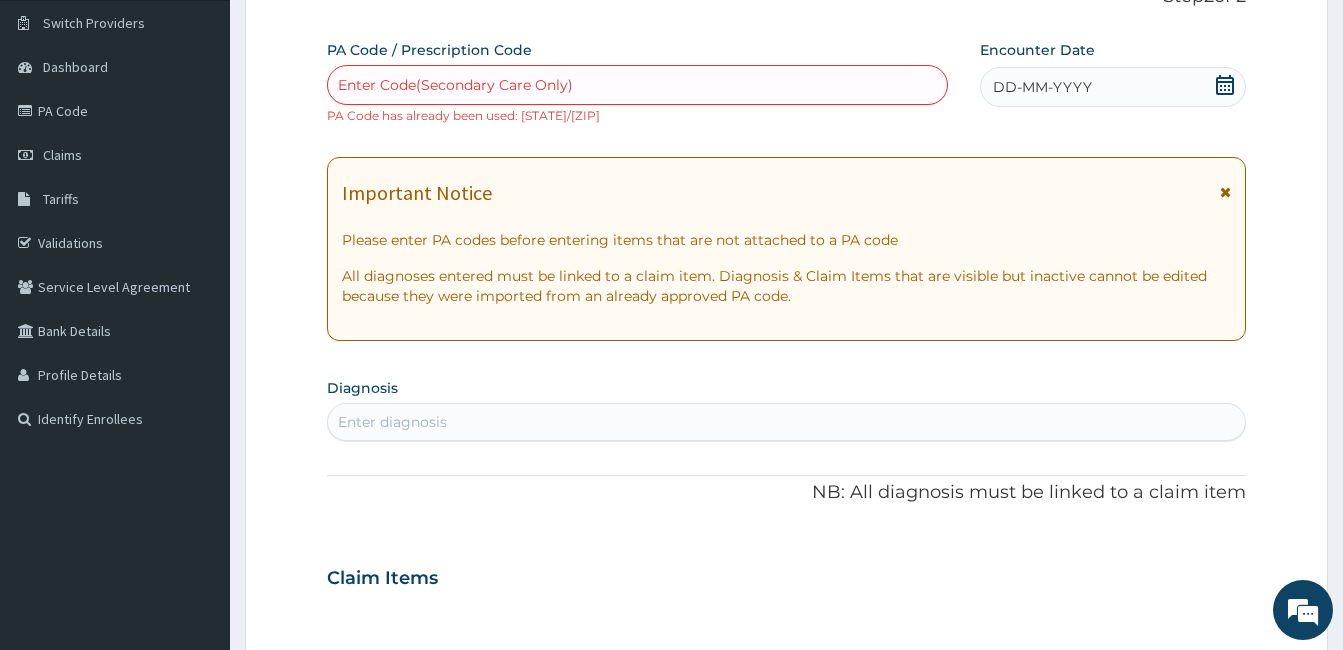 scroll, scrollTop: 0, scrollLeft: 0, axis: both 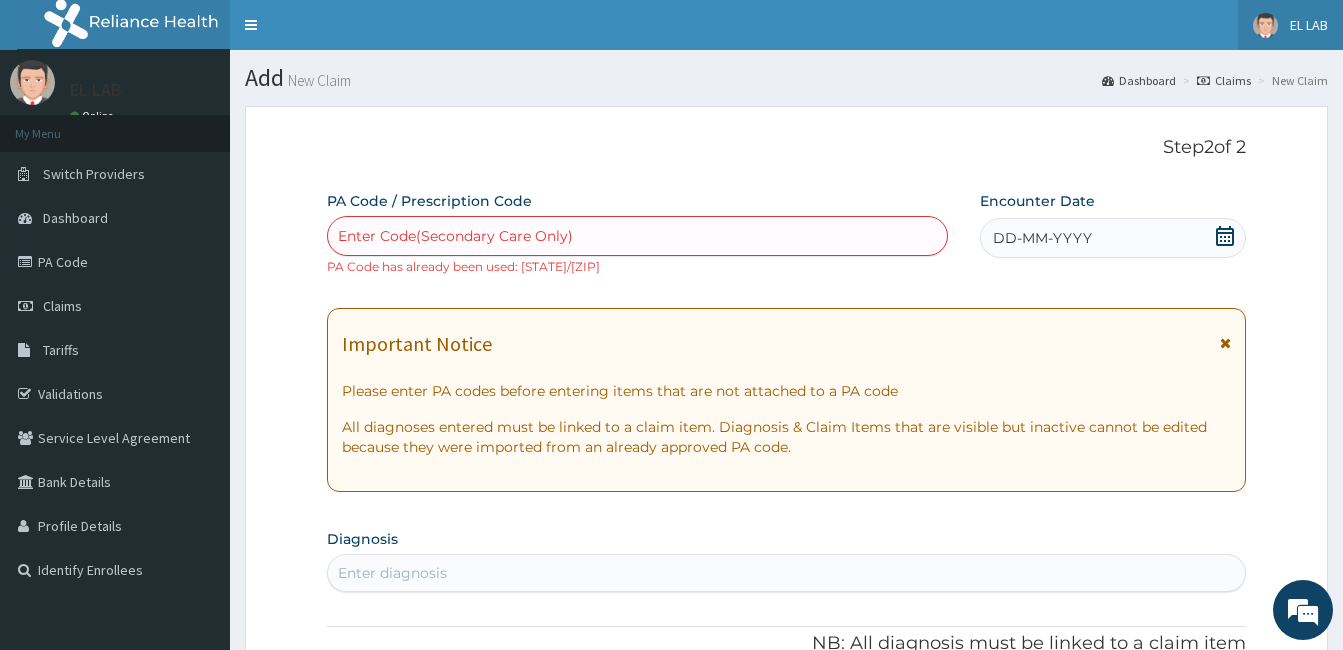 click on "EL LAB" at bounding box center (1290, 25) 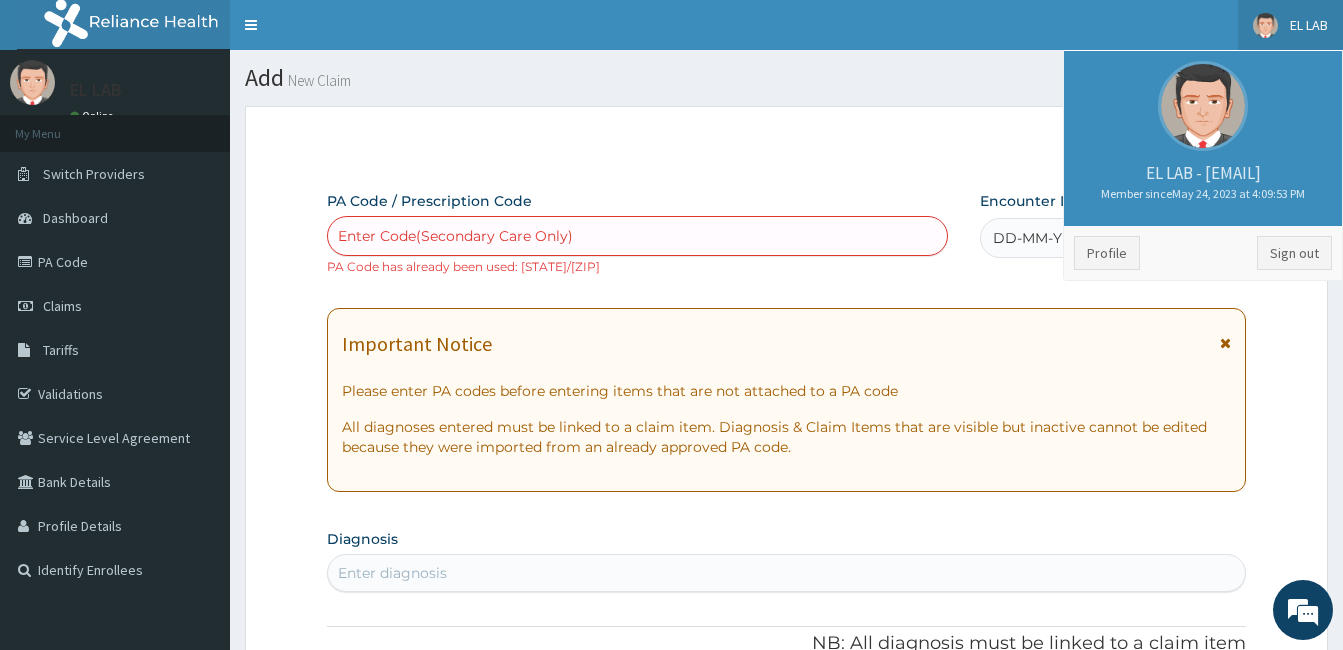 click at bounding box center [1265, 25] 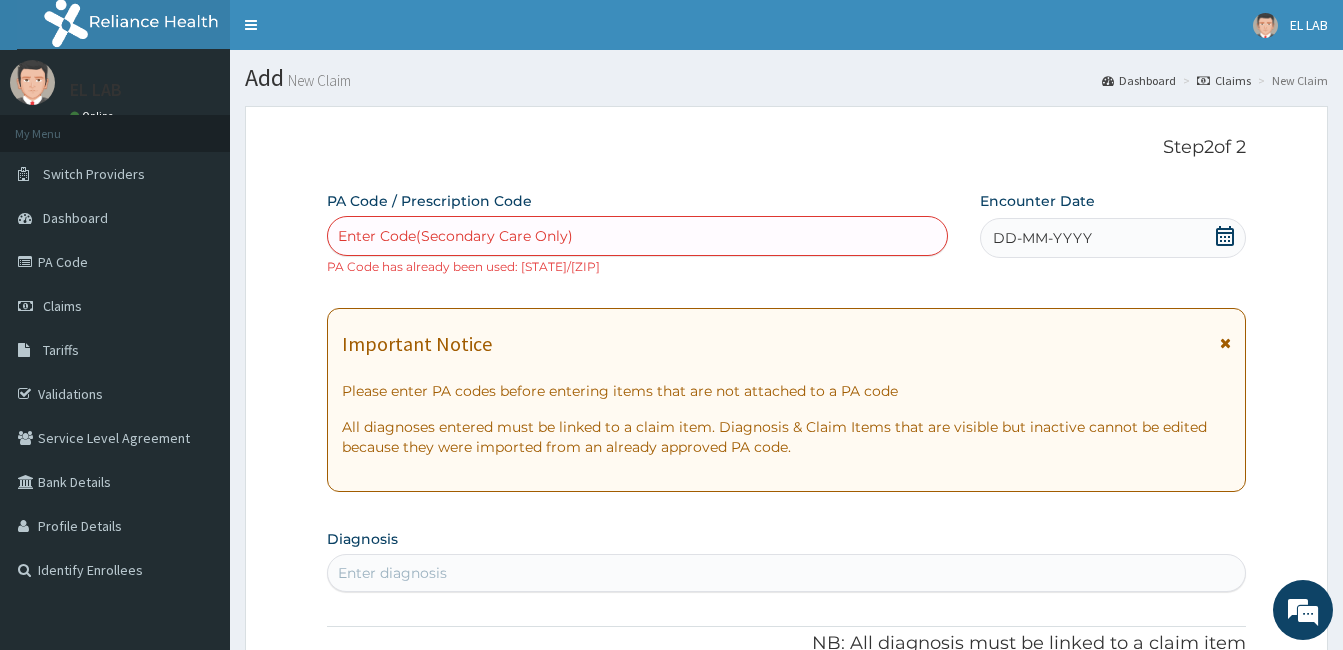 click on "Dashboard" at bounding box center (1139, 80) 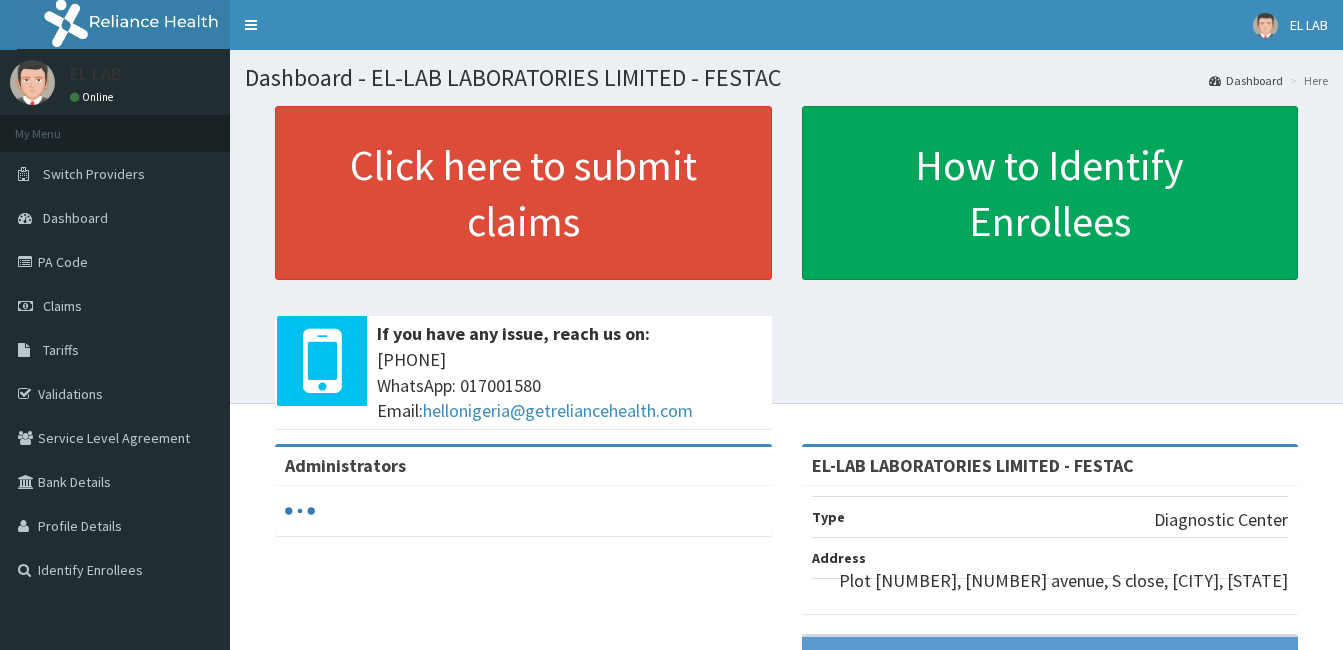 scroll, scrollTop: 0, scrollLeft: 0, axis: both 